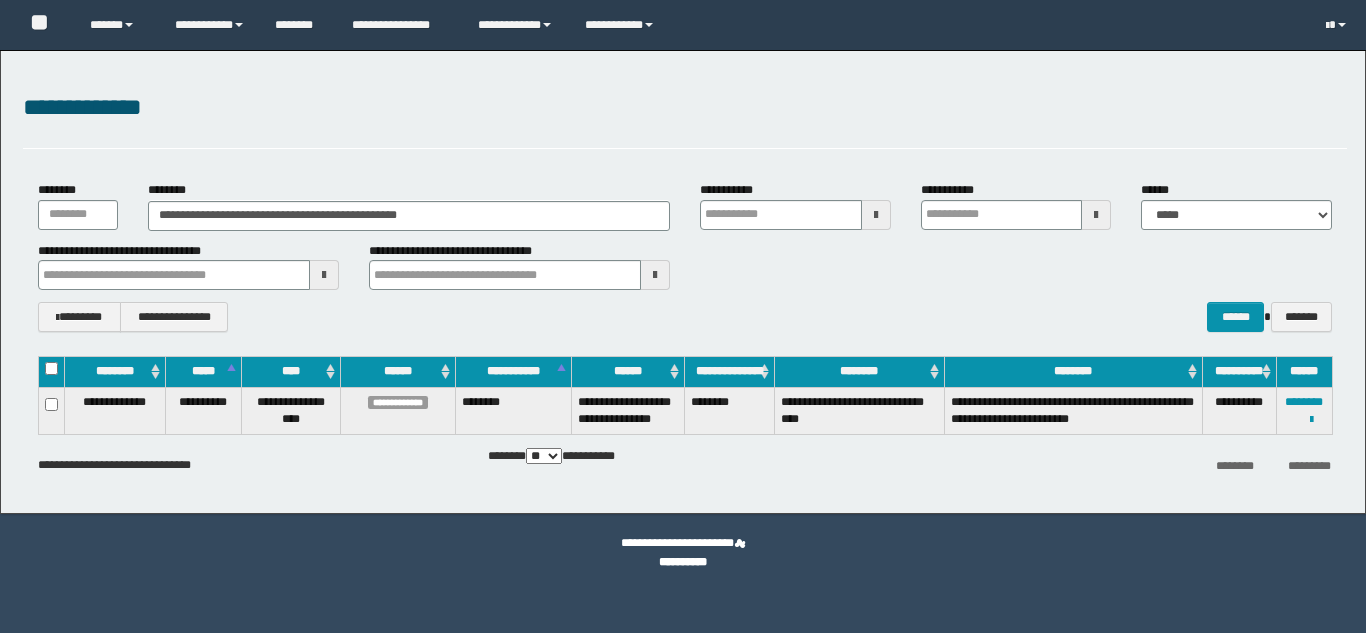 scroll, scrollTop: 0, scrollLeft: 0, axis: both 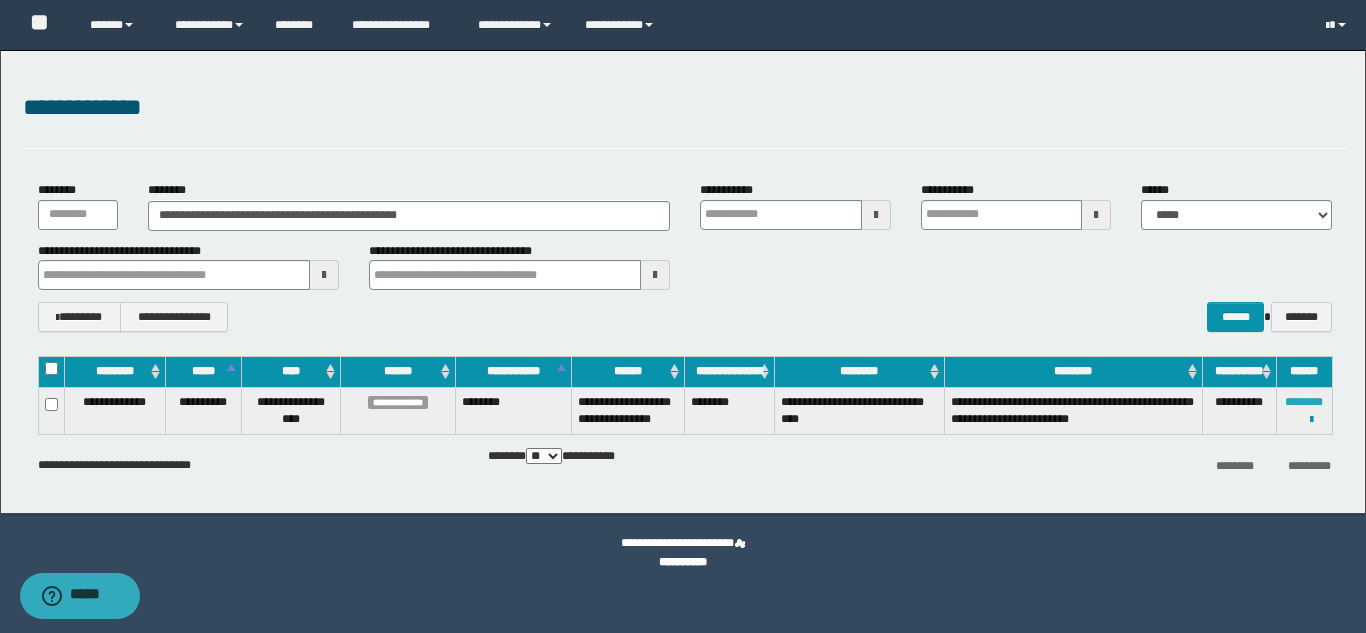 click on "********" at bounding box center (1304, 402) 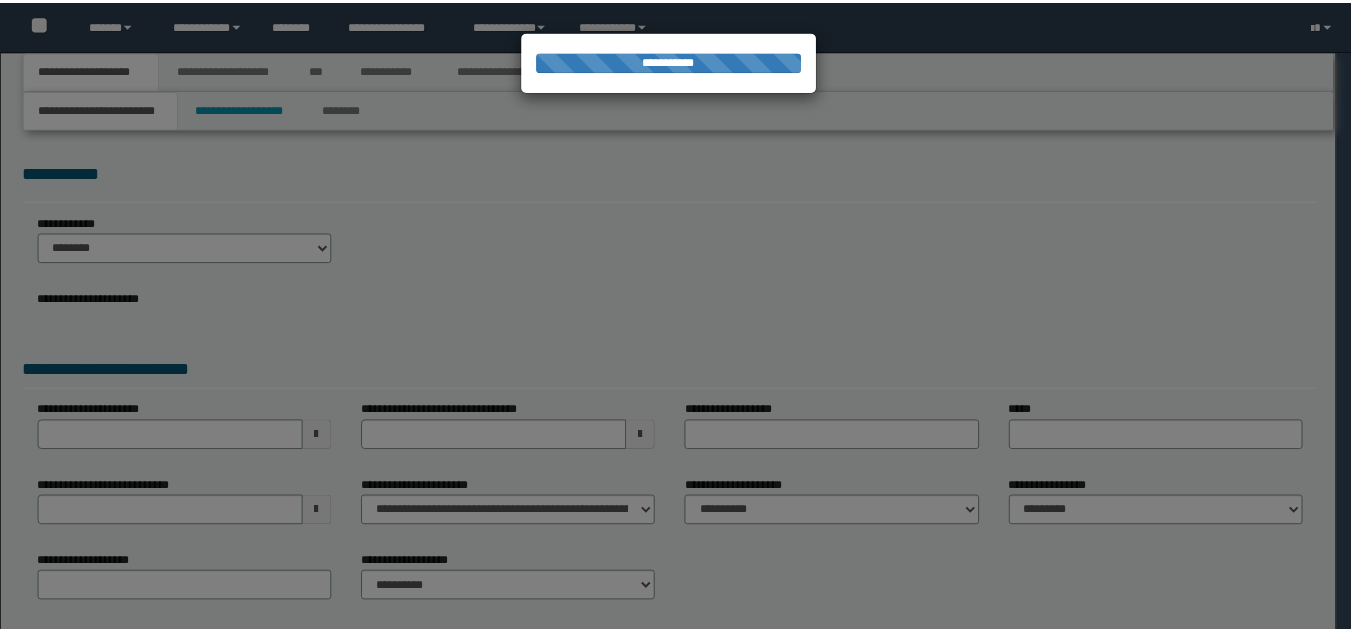 scroll, scrollTop: 0, scrollLeft: 0, axis: both 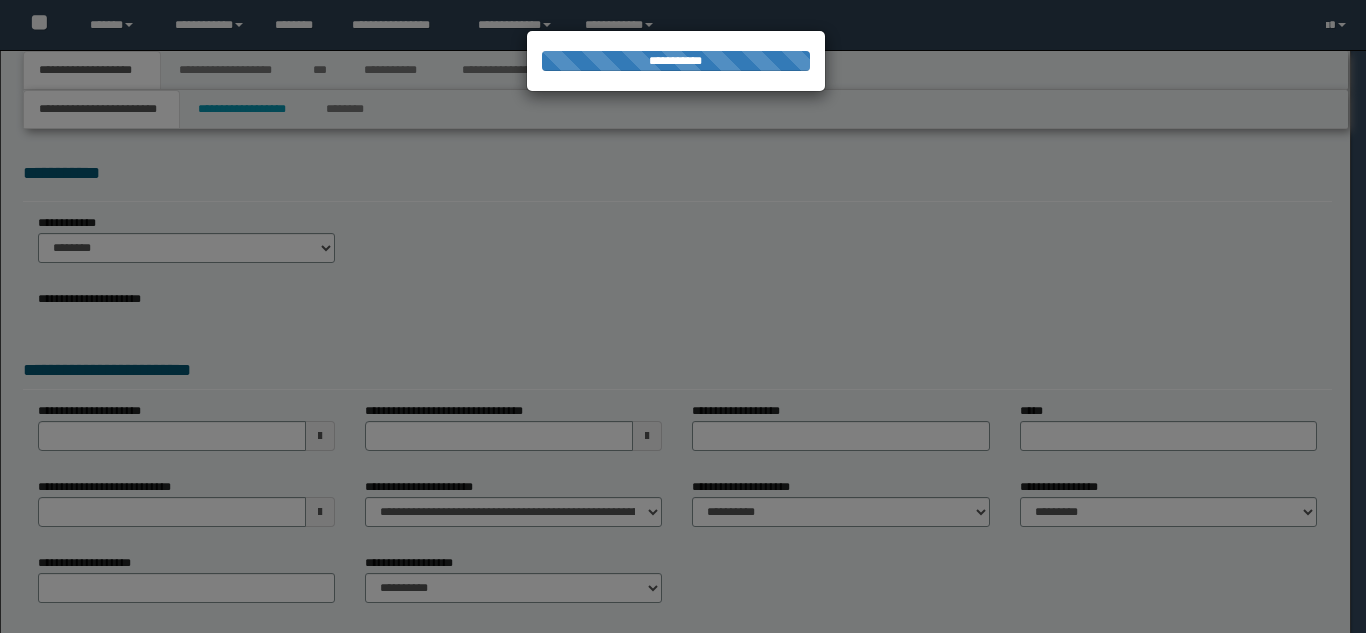 select on "*" 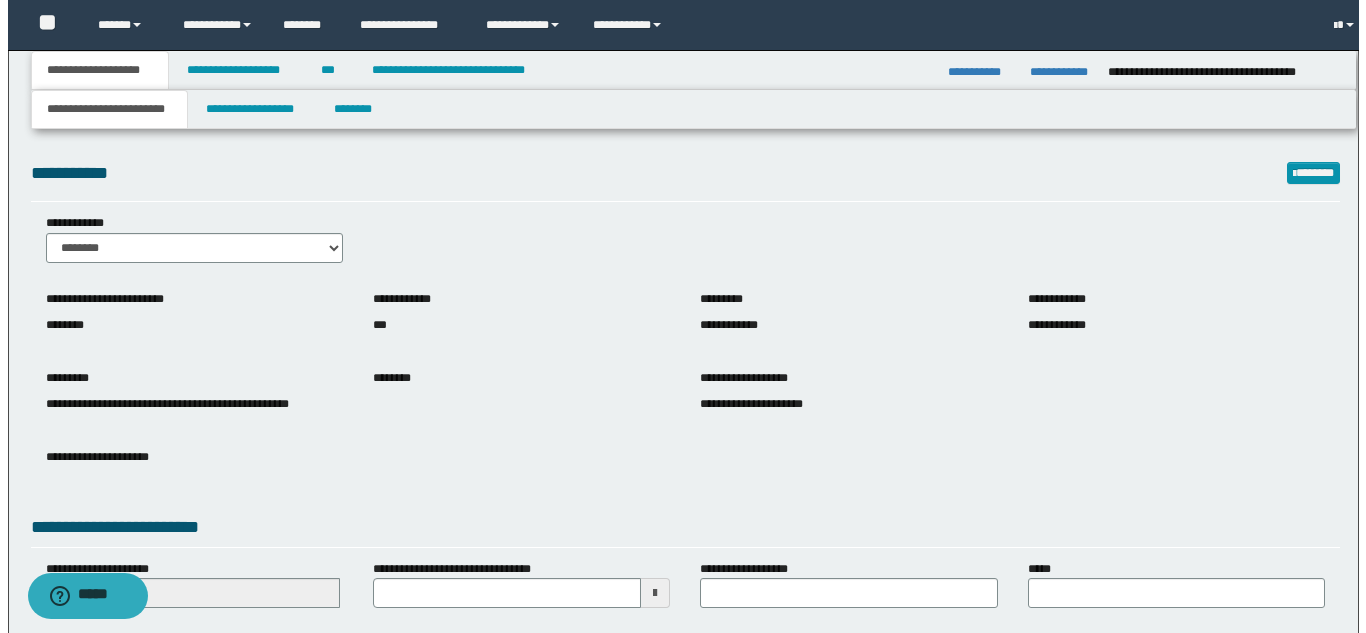 scroll, scrollTop: 0, scrollLeft: 0, axis: both 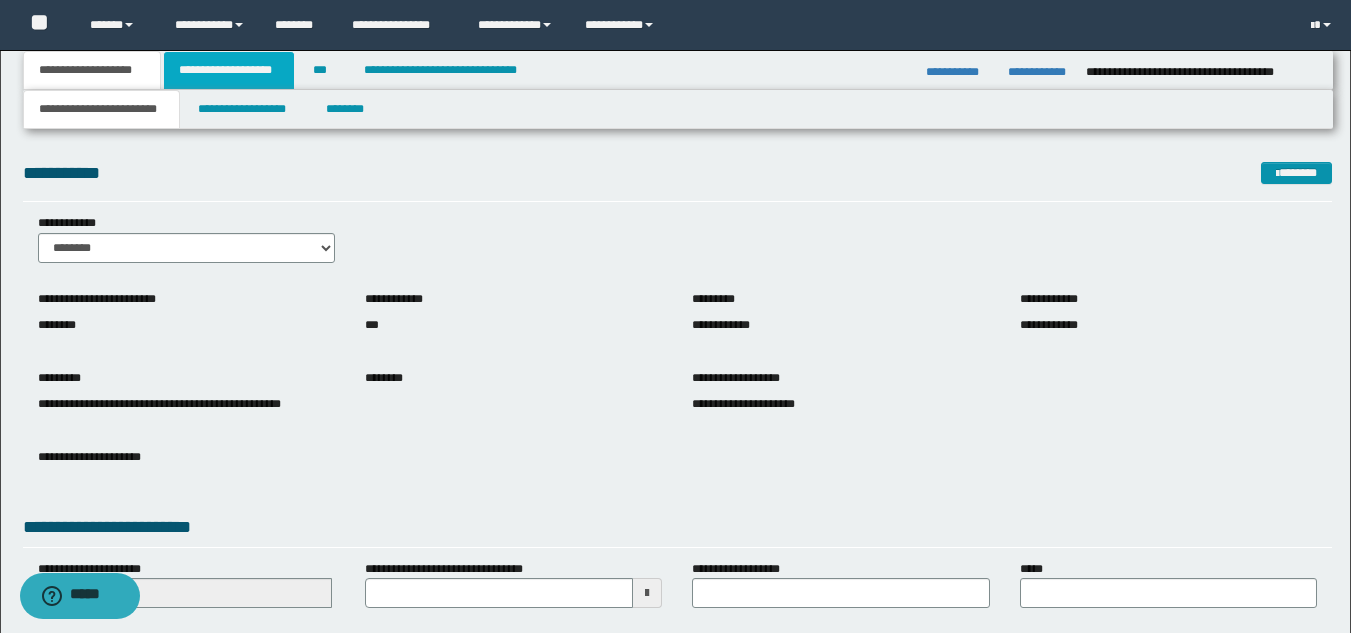 click on "**********" at bounding box center [229, 70] 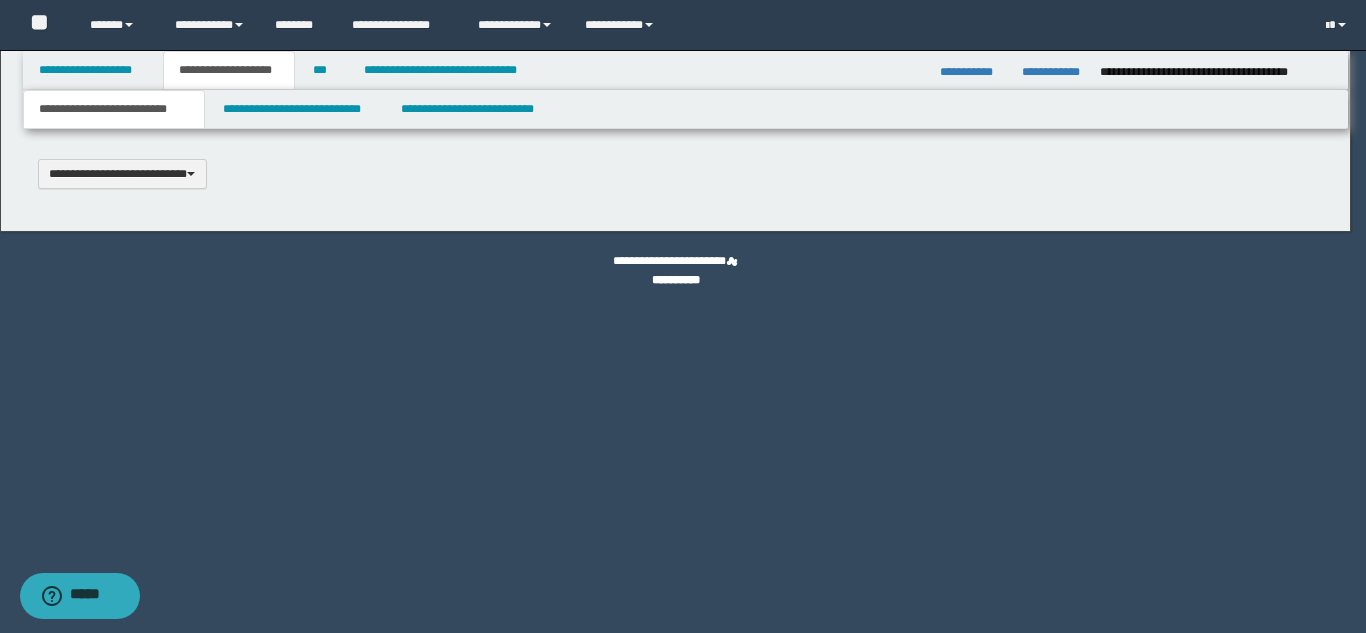 type 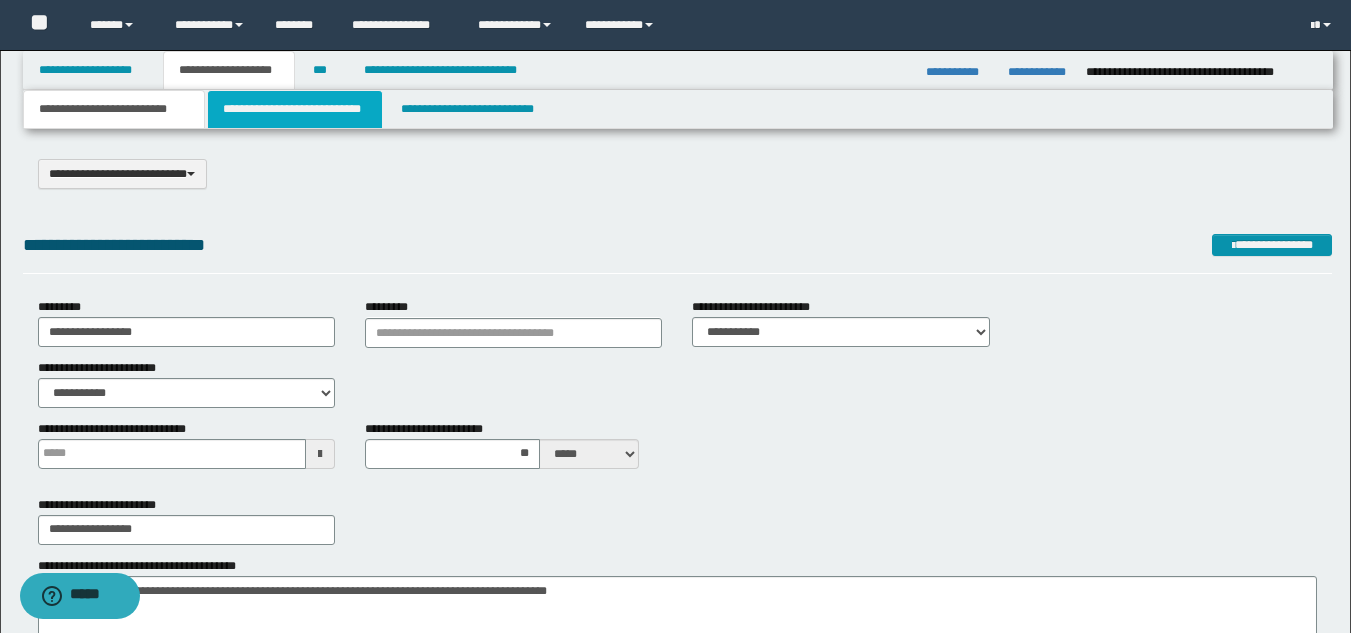 click on "**********" at bounding box center [295, 109] 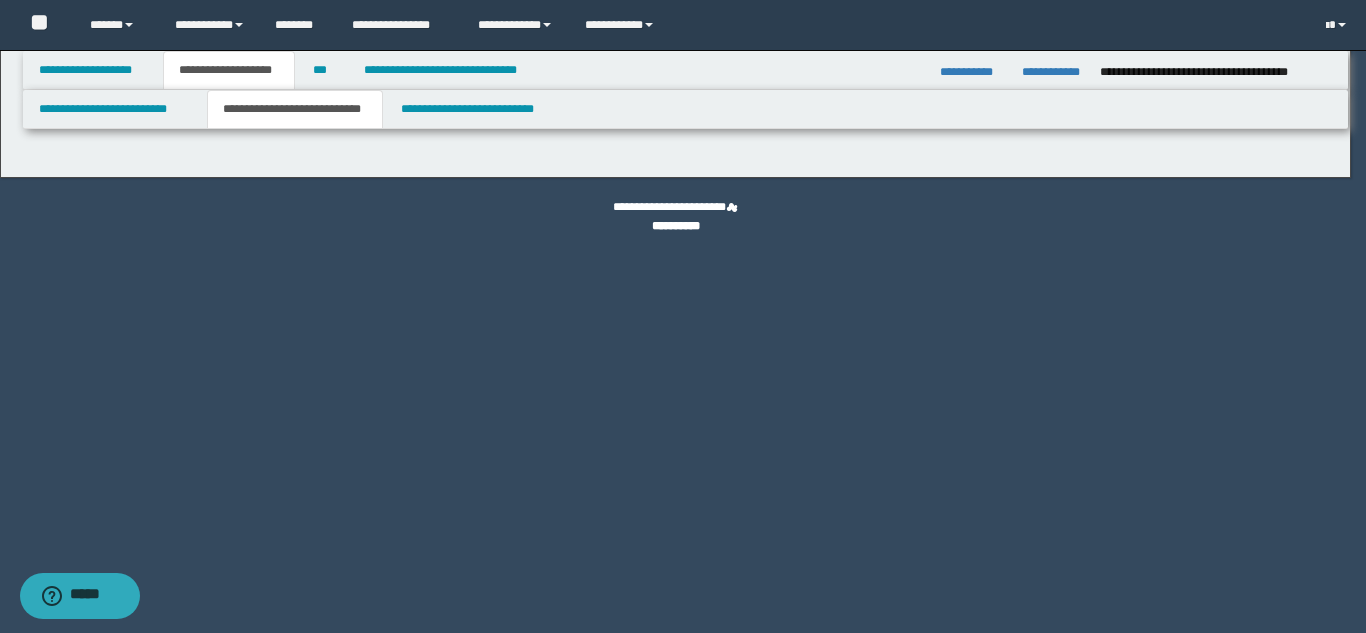 select on "*" 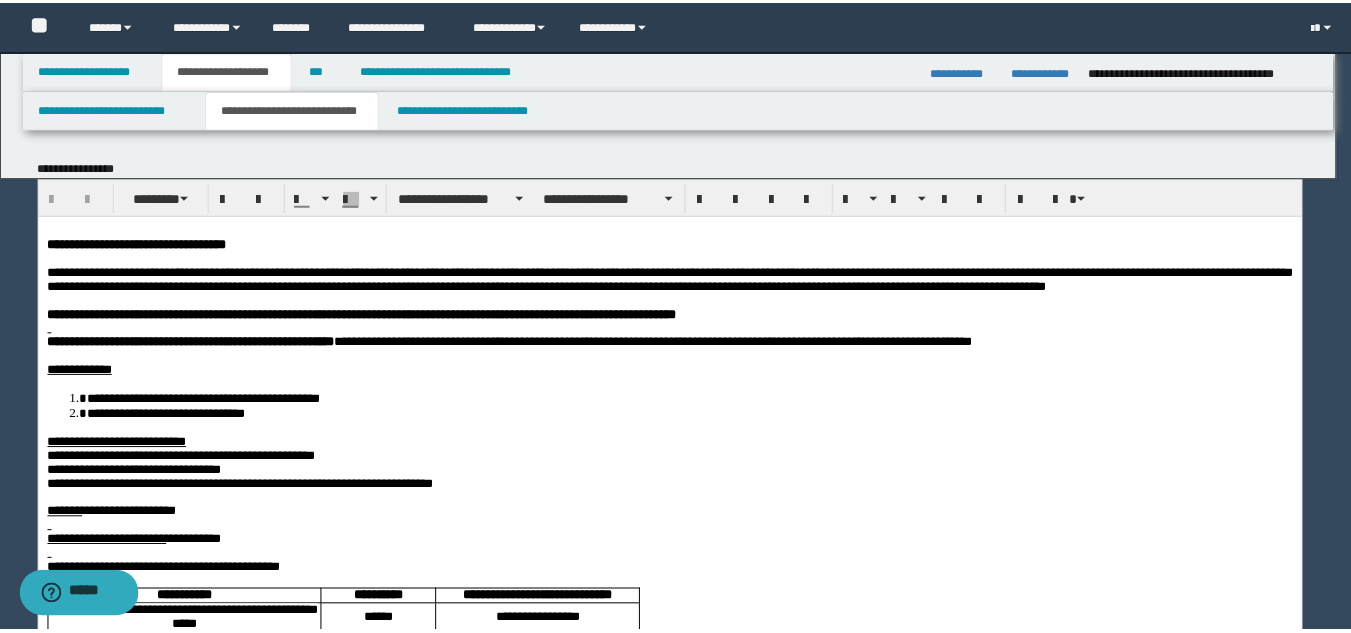 scroll, scrollTop: 0, scrollLeft: 0, axis: both 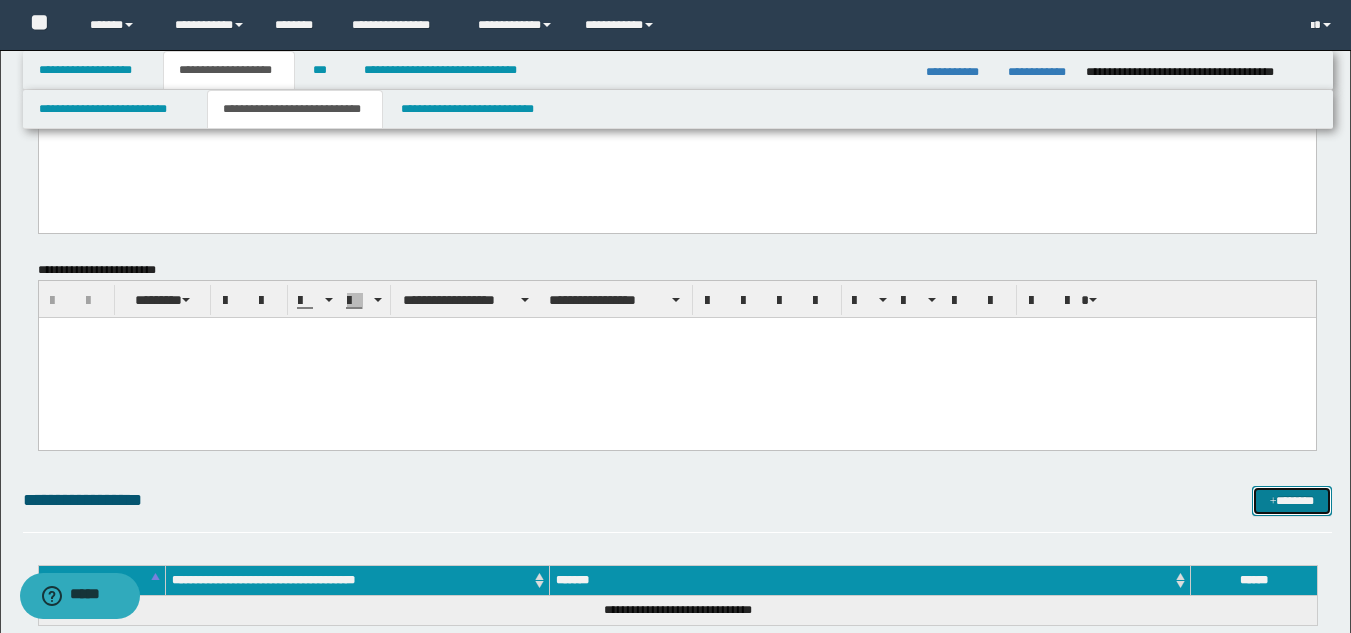 click on "*******" at bounding box center (1292, 501) 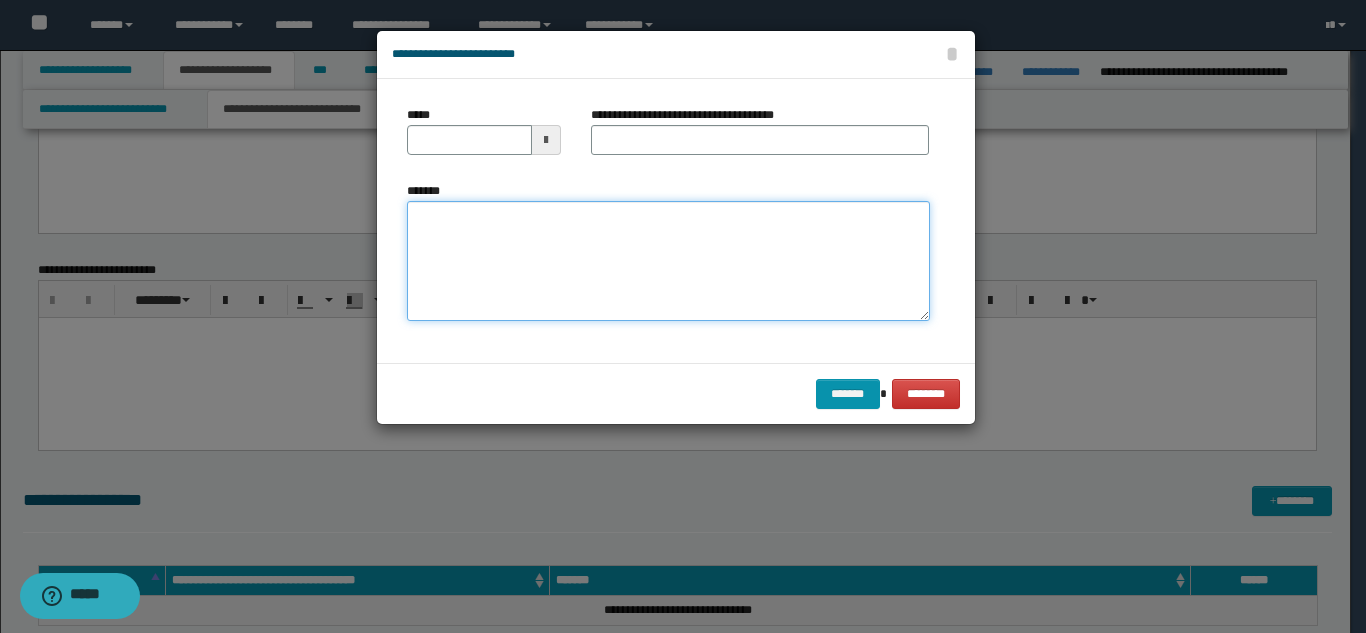 click on "*******" at bounding box center (668, 261) 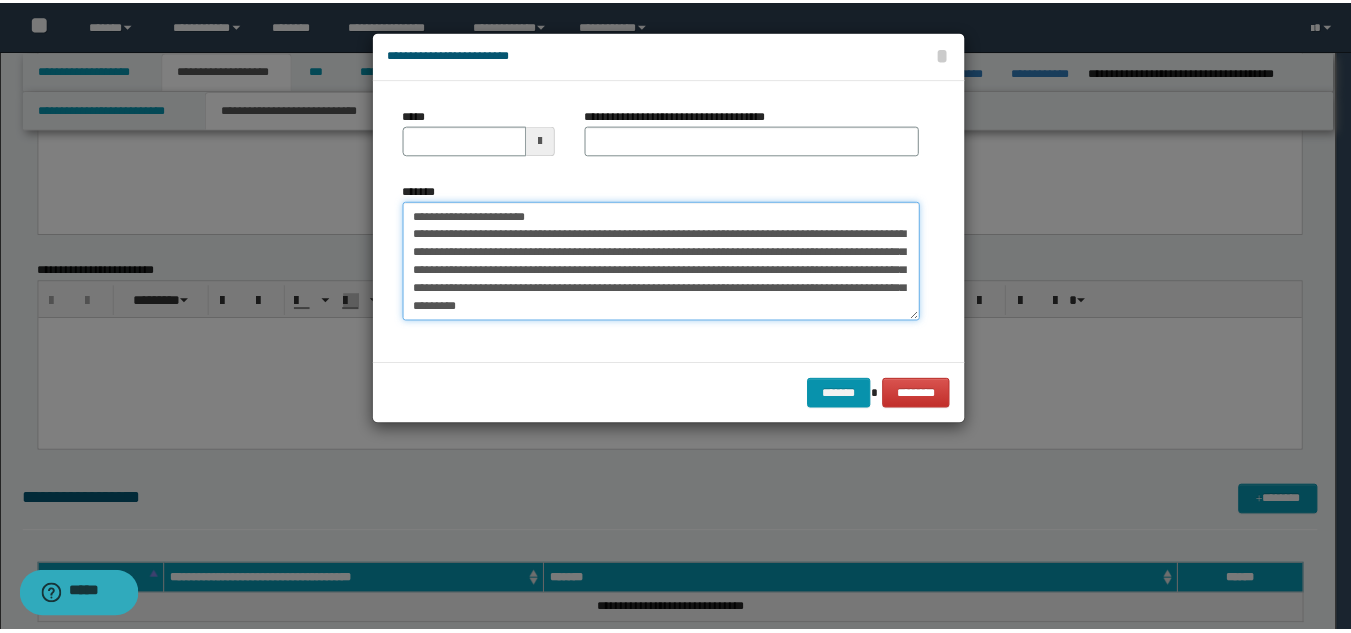 scroll, scrollTop: 0, scrollLeft: 0, axis: both 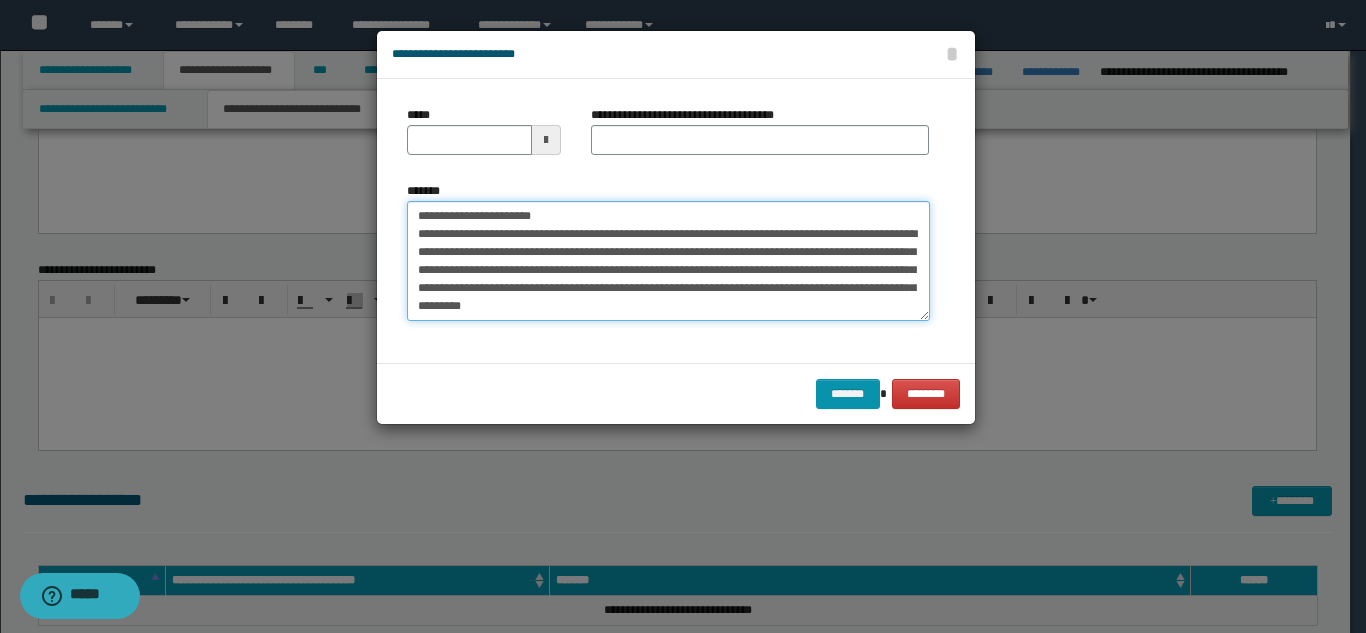 drag, startPoint x: 559, startPoint y: 219, endPoint x: 478, endPoint y: 209, distance: 81.61495 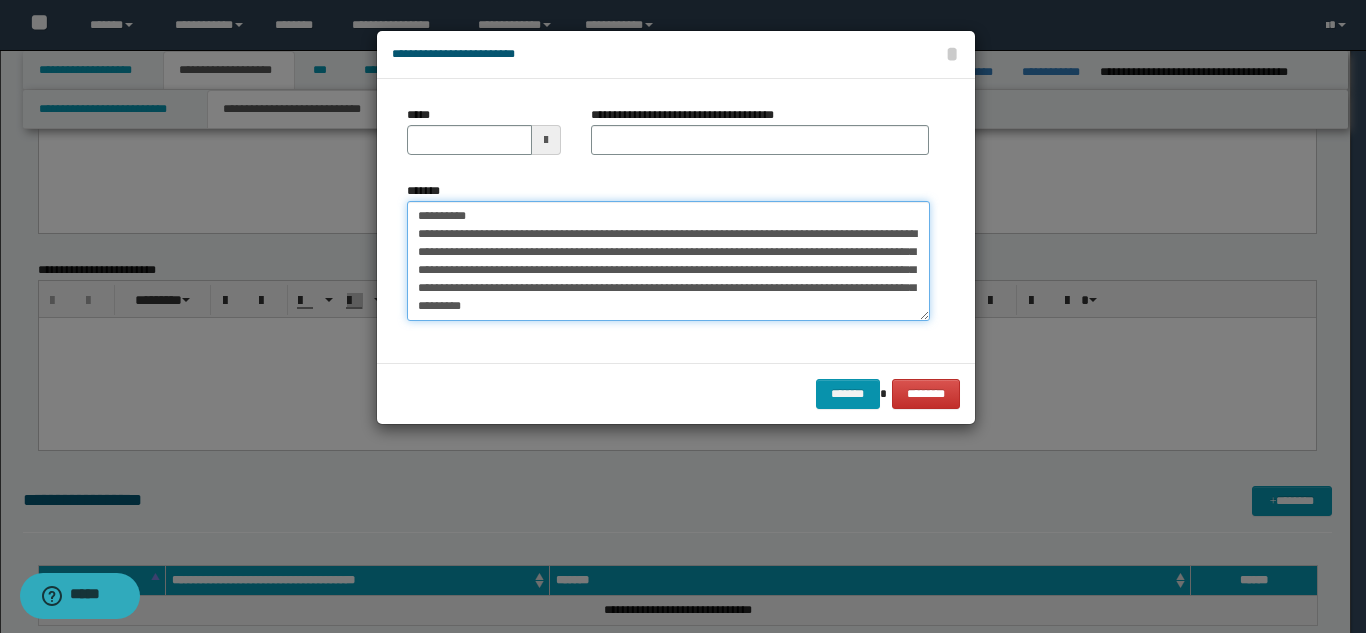type on "**********" 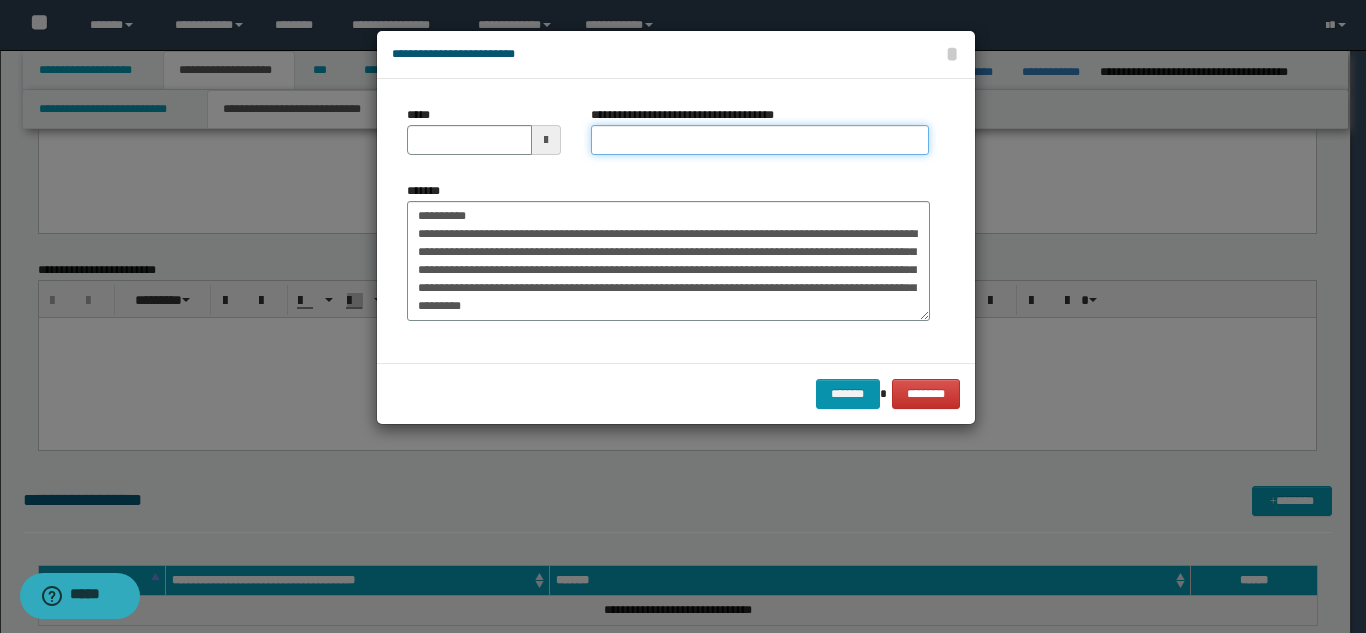 click on "**********" at bounding box center (760, 140) 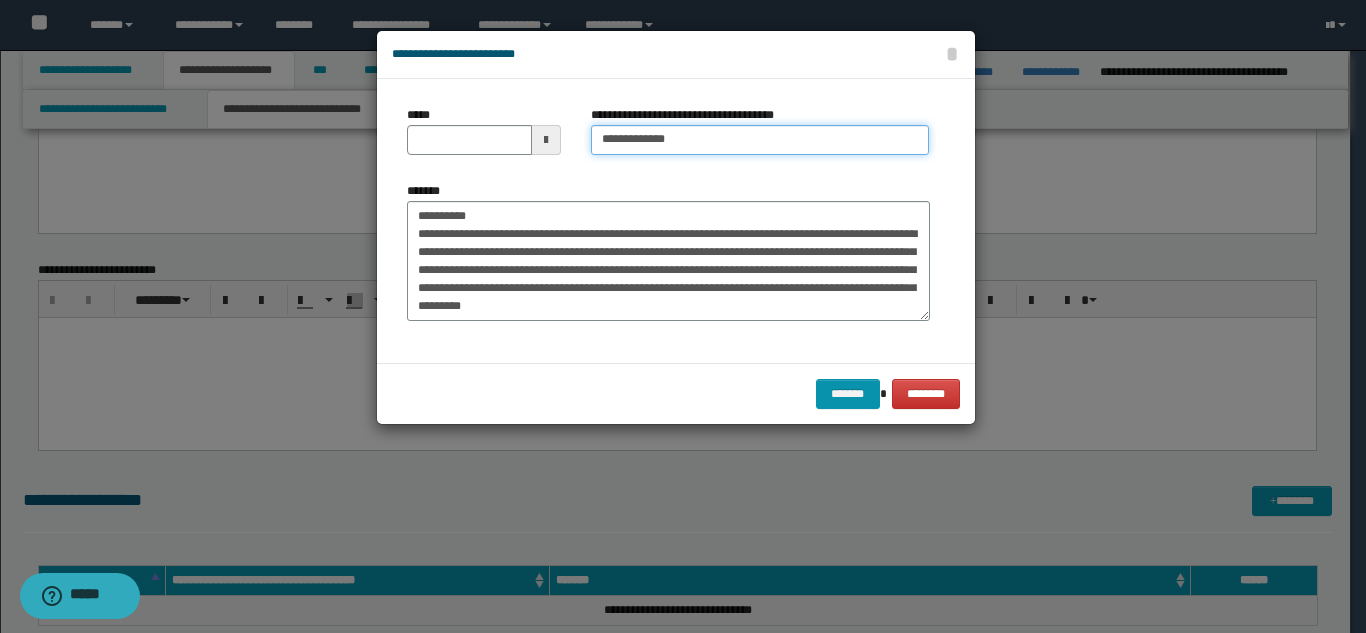 type on "**********" 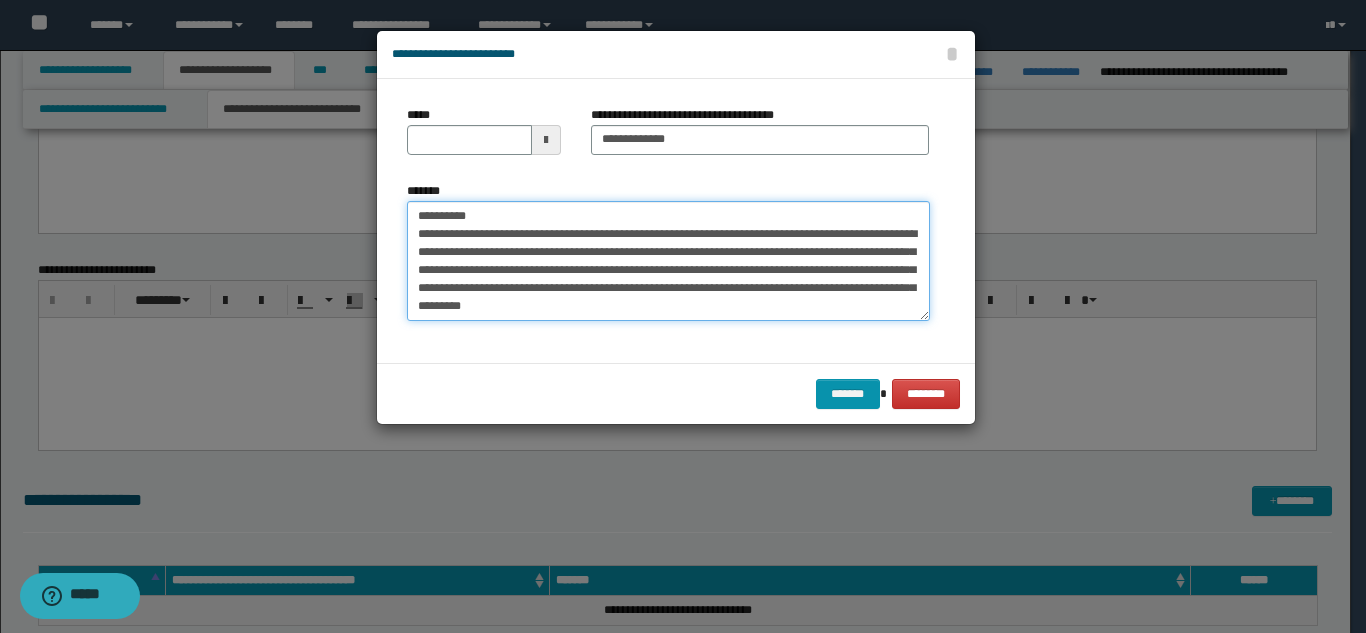 drag, startPoint x: 495, startPoint y: 205, endPoint x: 425, endPoint y: 176, distance: 75.76939 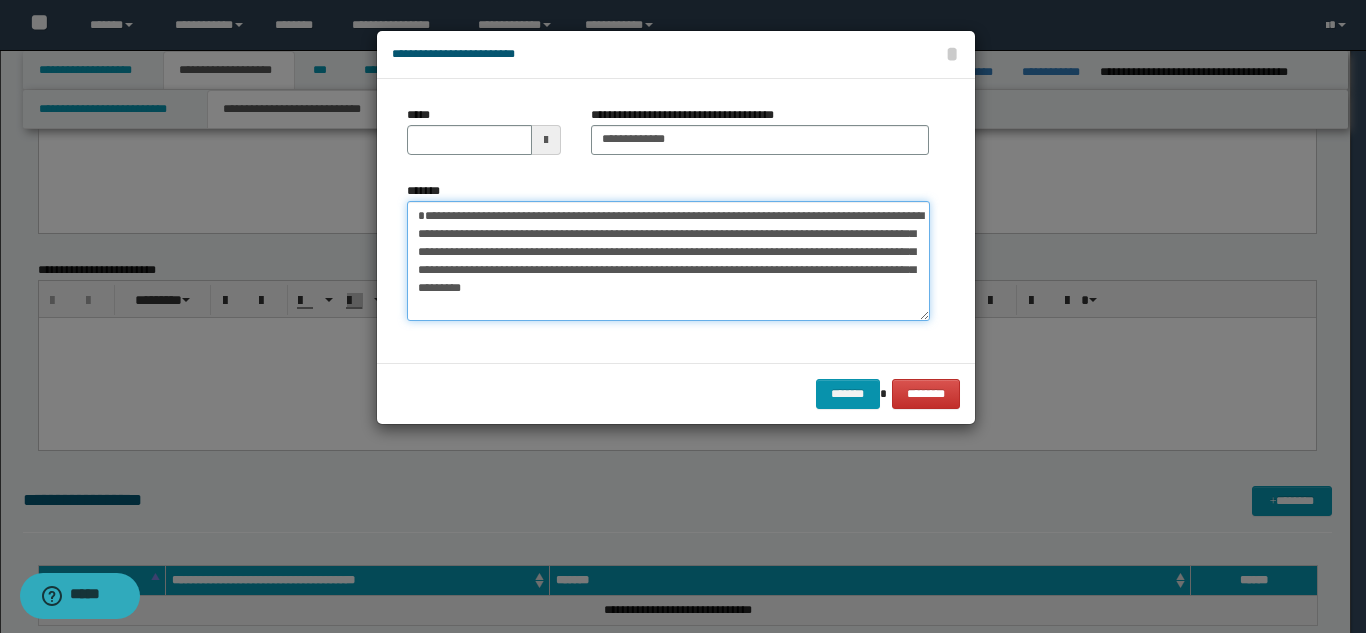 type 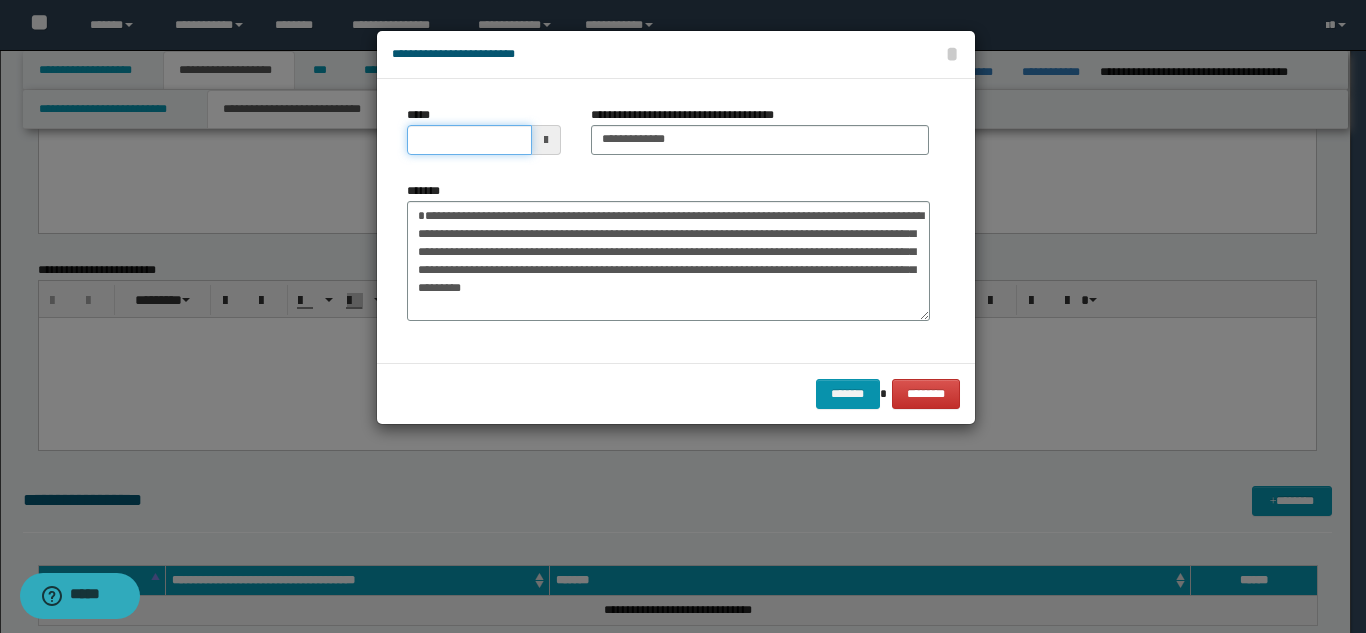 click on "*****" at bounding box center [469, 140] 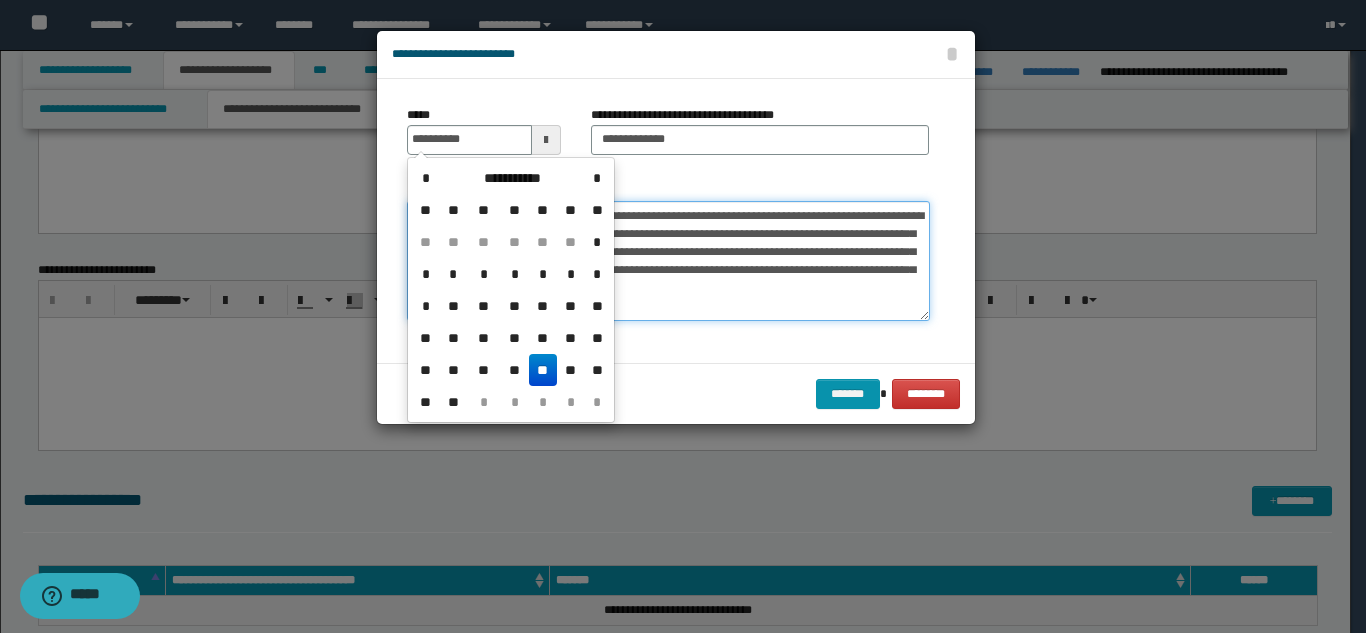 type on "**********" 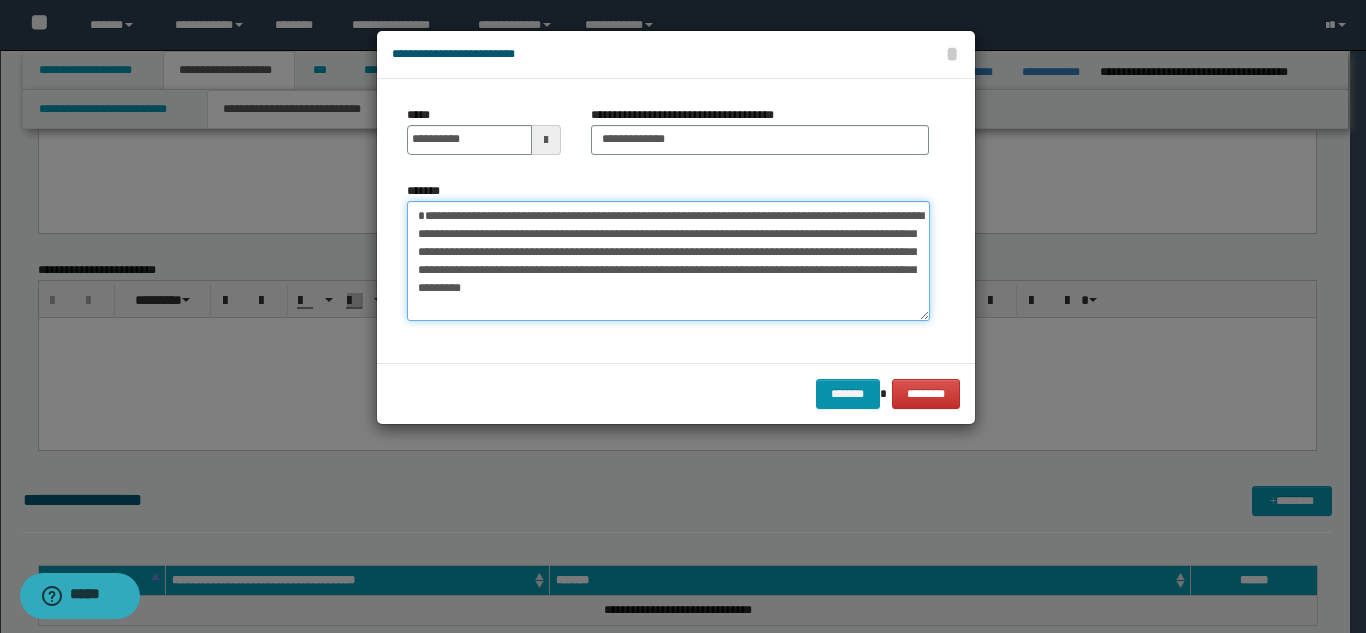 click on "**********" at bounding box center (668, 261) 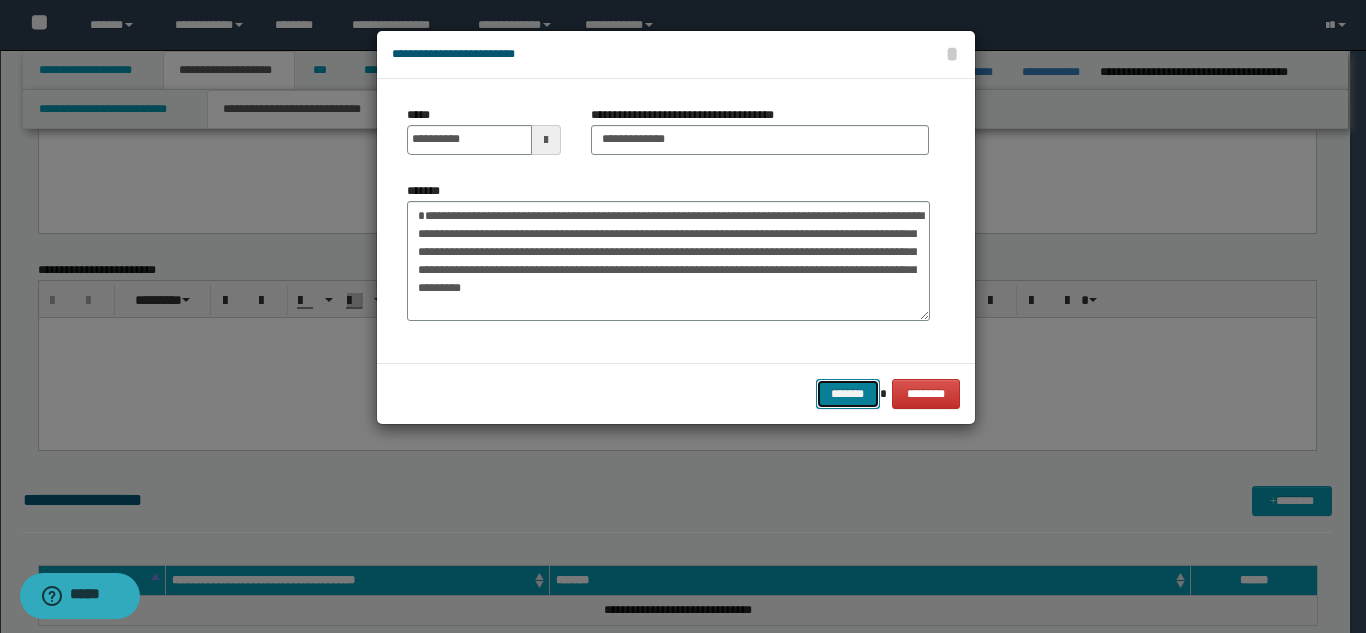drag, startPoint x: 849, startPoint y: 385, endPoint x: 856, endPoint y: 400, distance: 16.552946 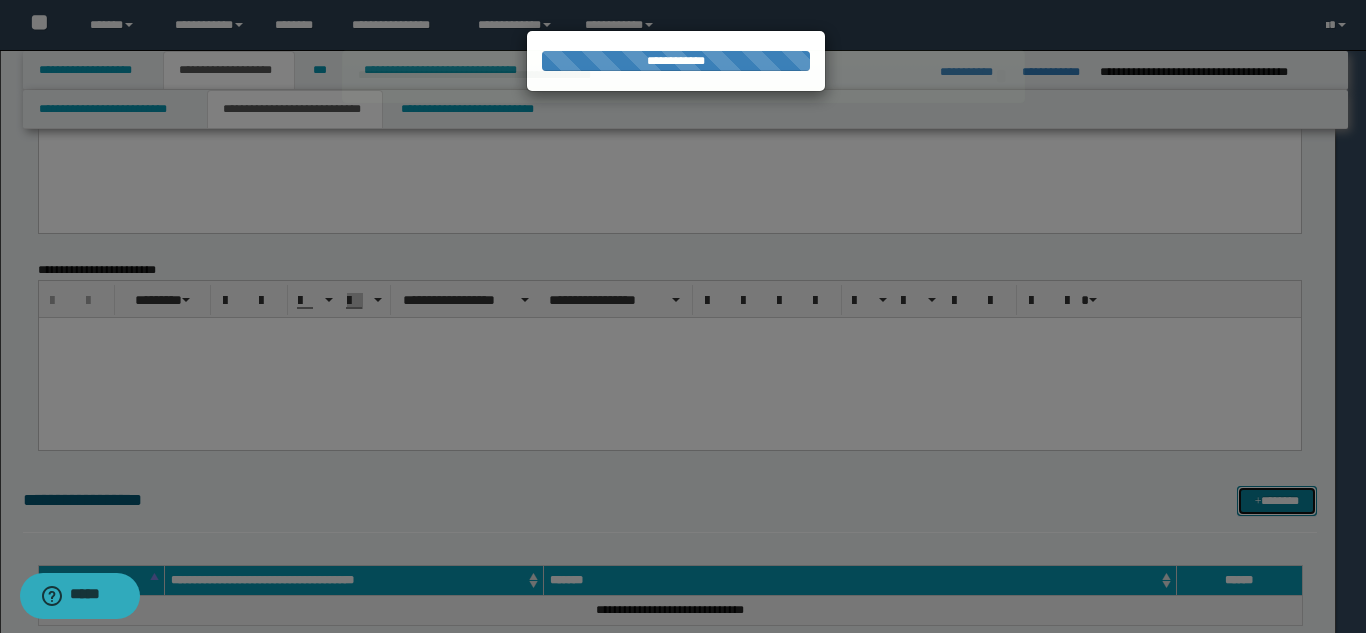 type 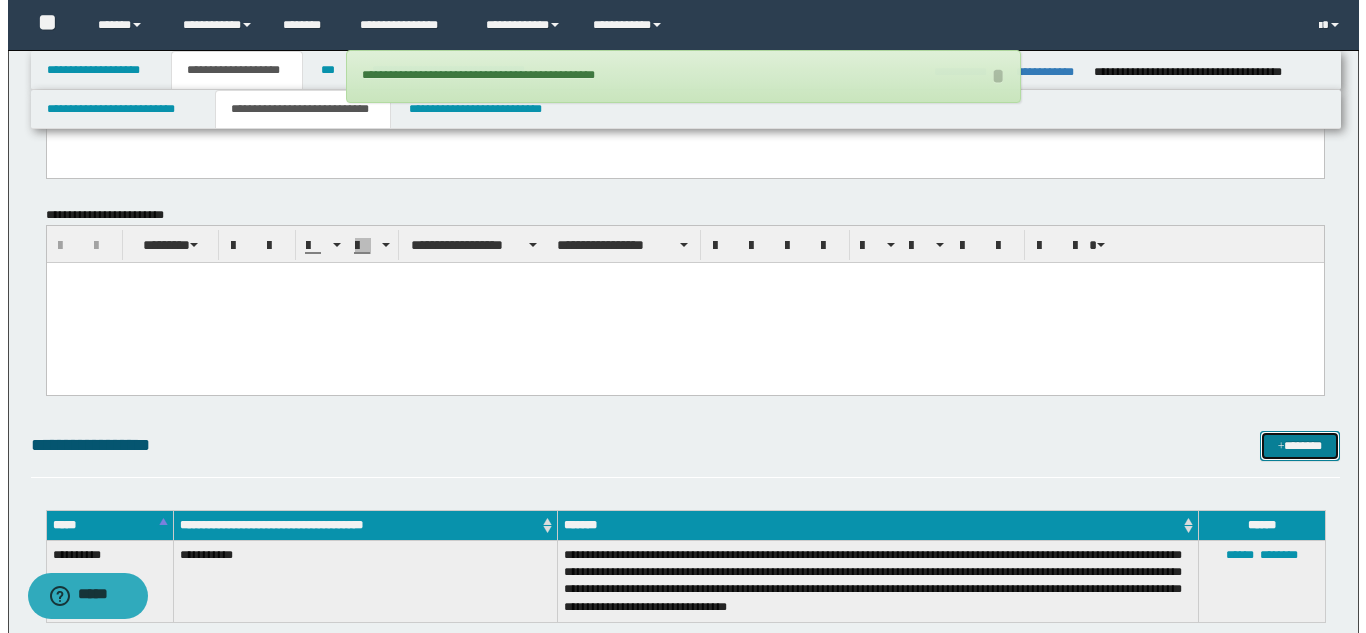 scroll, scrollTop: 1607, scrollLeft: 0, axis: vertical 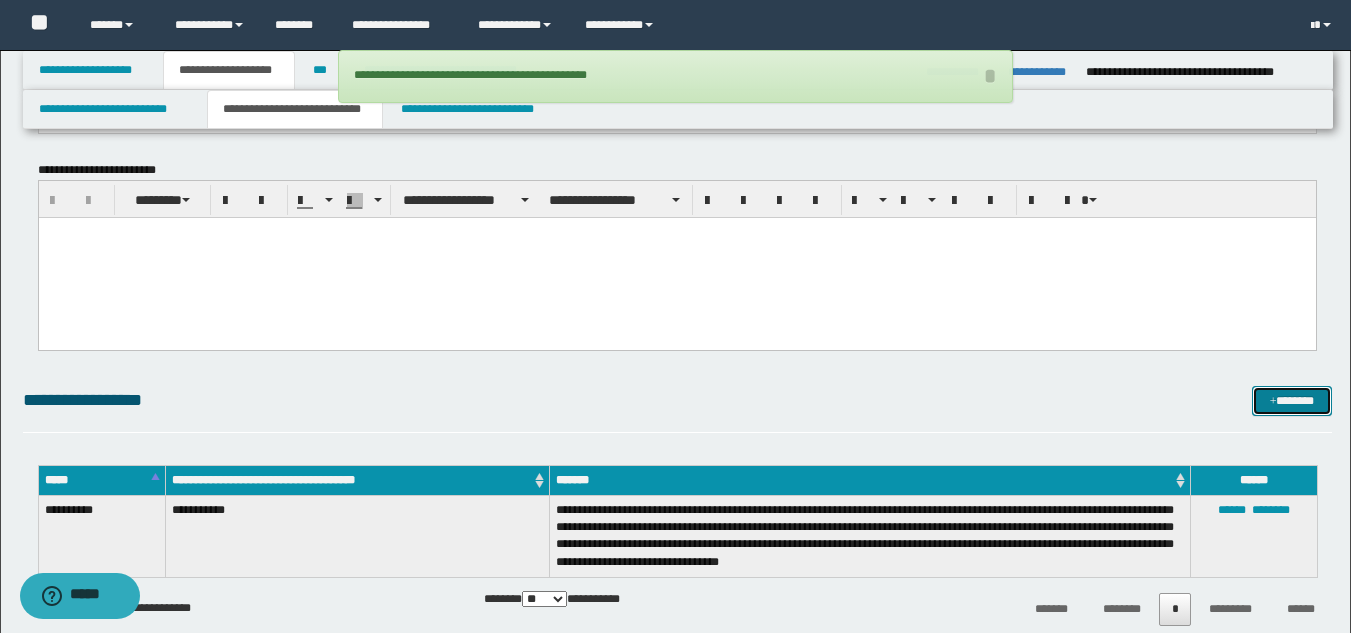 click at bounding box center [1273, 402] 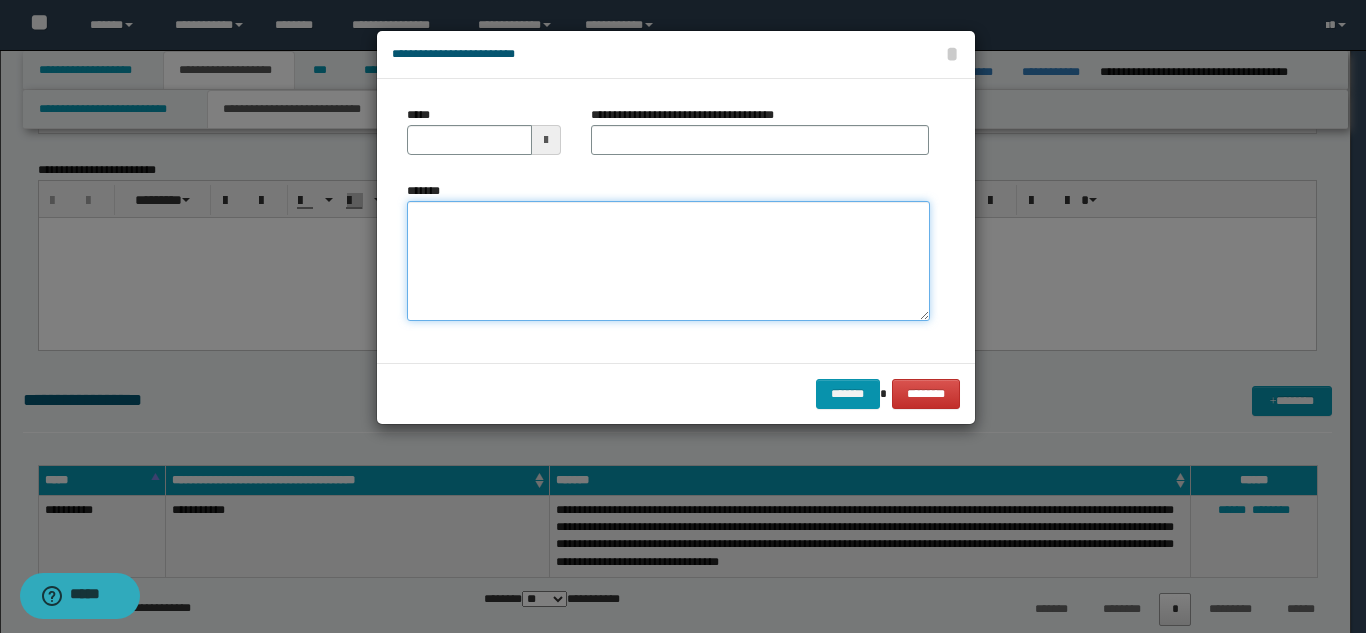 click on "*******" at bounding box center (668, 261) 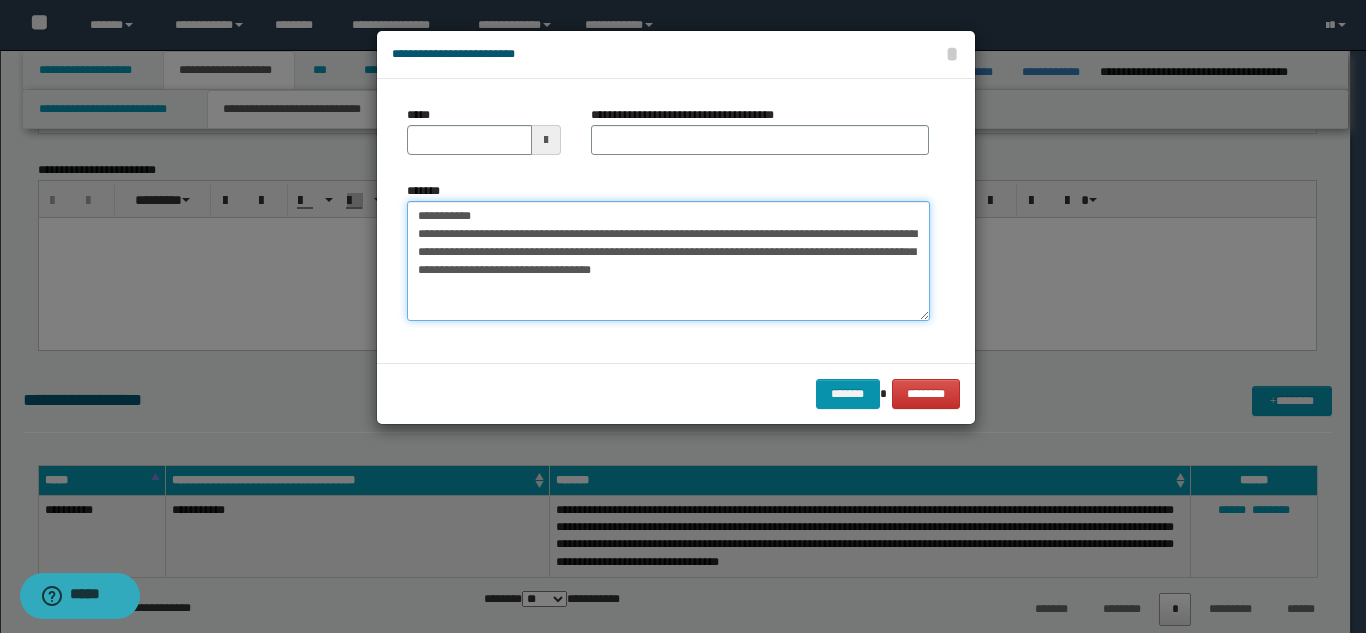 drag, startPoint x: 554, startPoint y: 216, endPoint x: 483, endPoint y: 212, distance: 71.11259 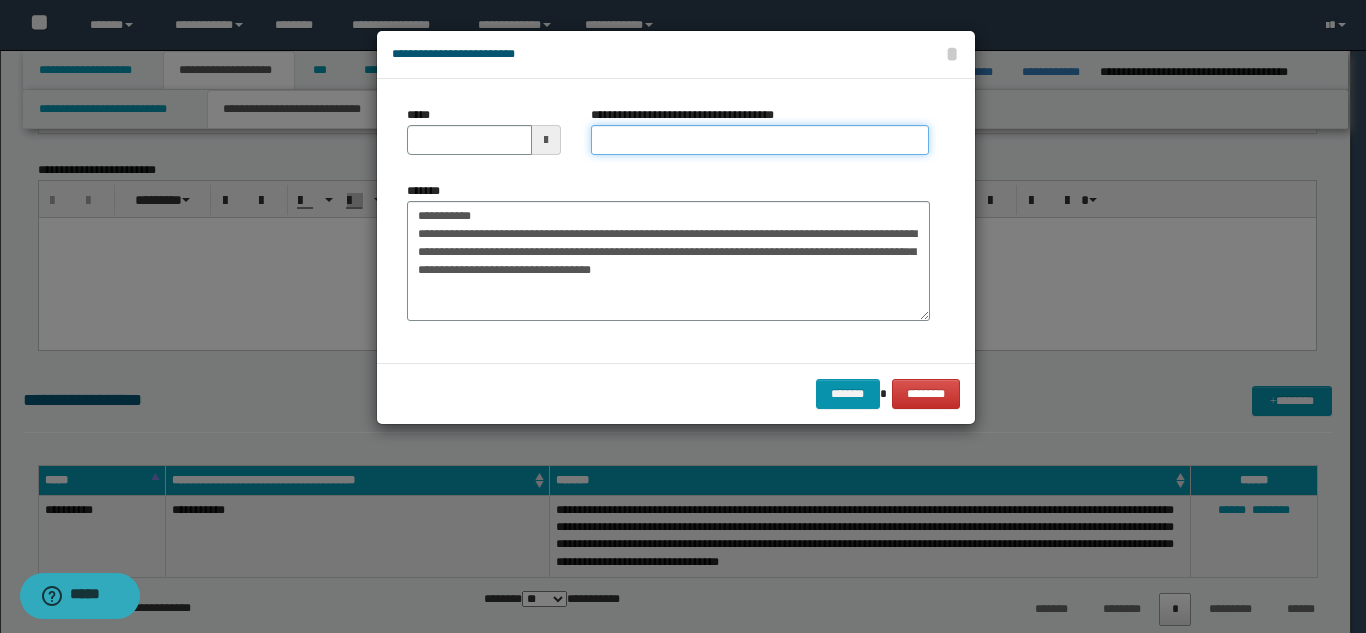 click on "**********" at bounding box center (760, 140) 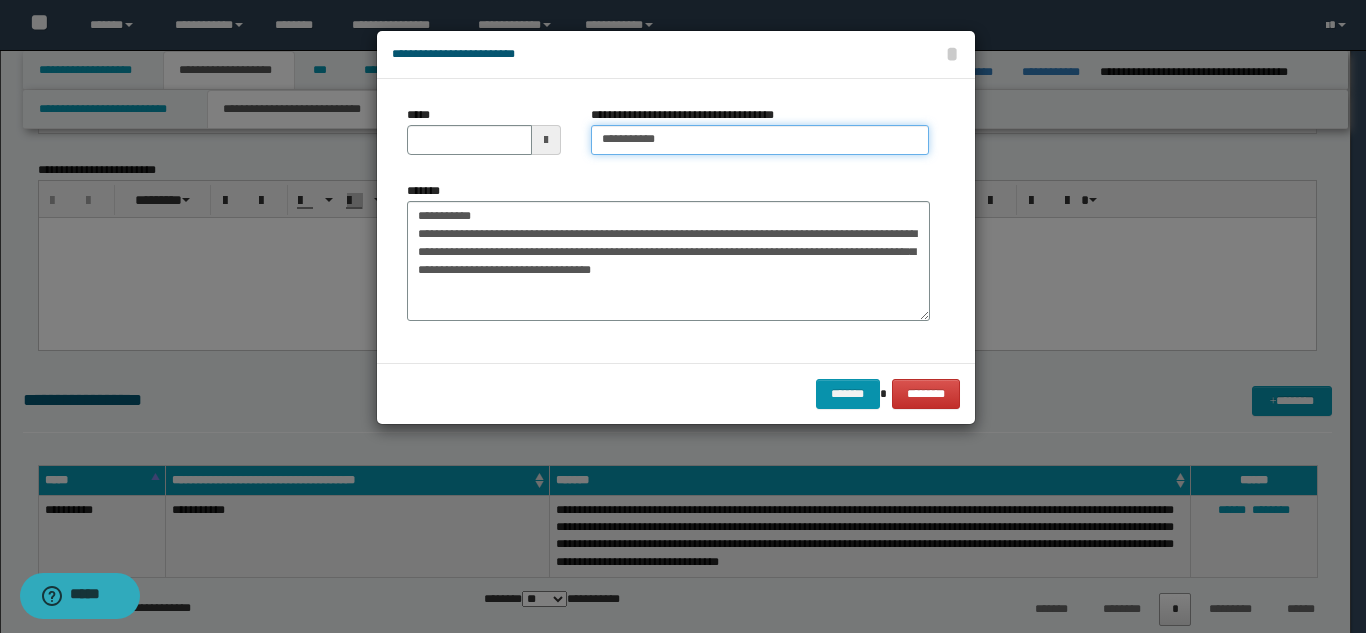 type on "**********" 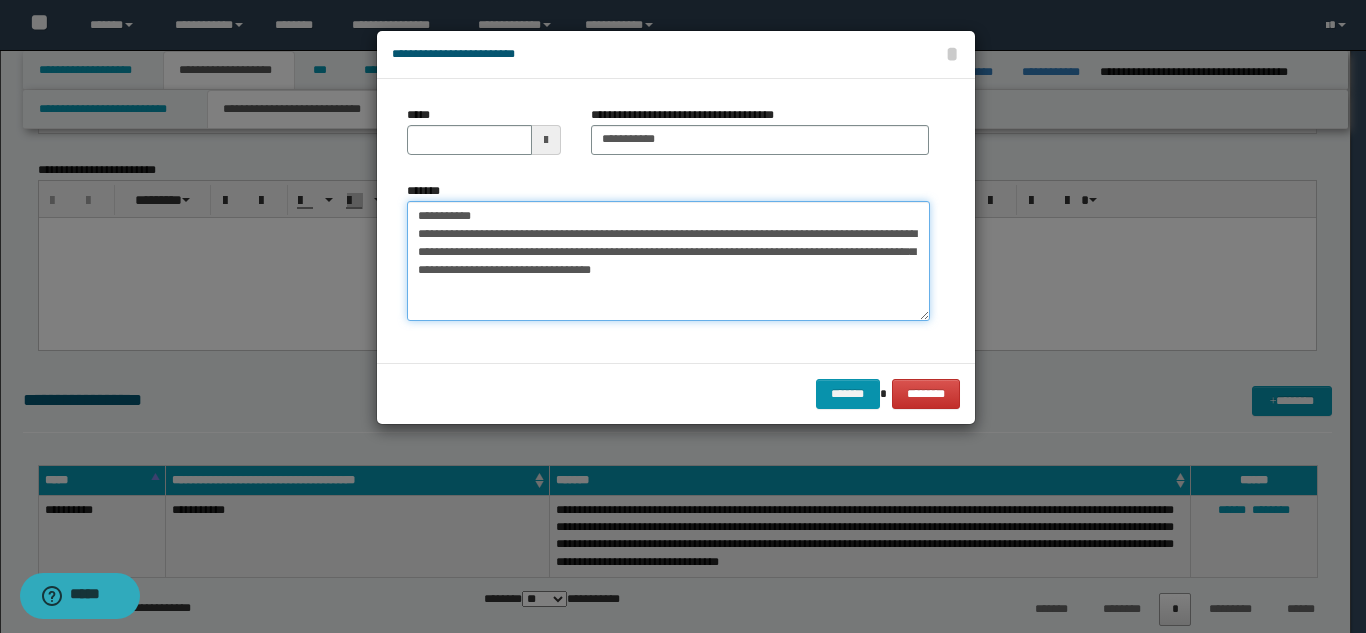 drag, startPoint x: 499, startPoint y: 207, endPoint x: 398, endPoint y: 209, distance: 101.0198 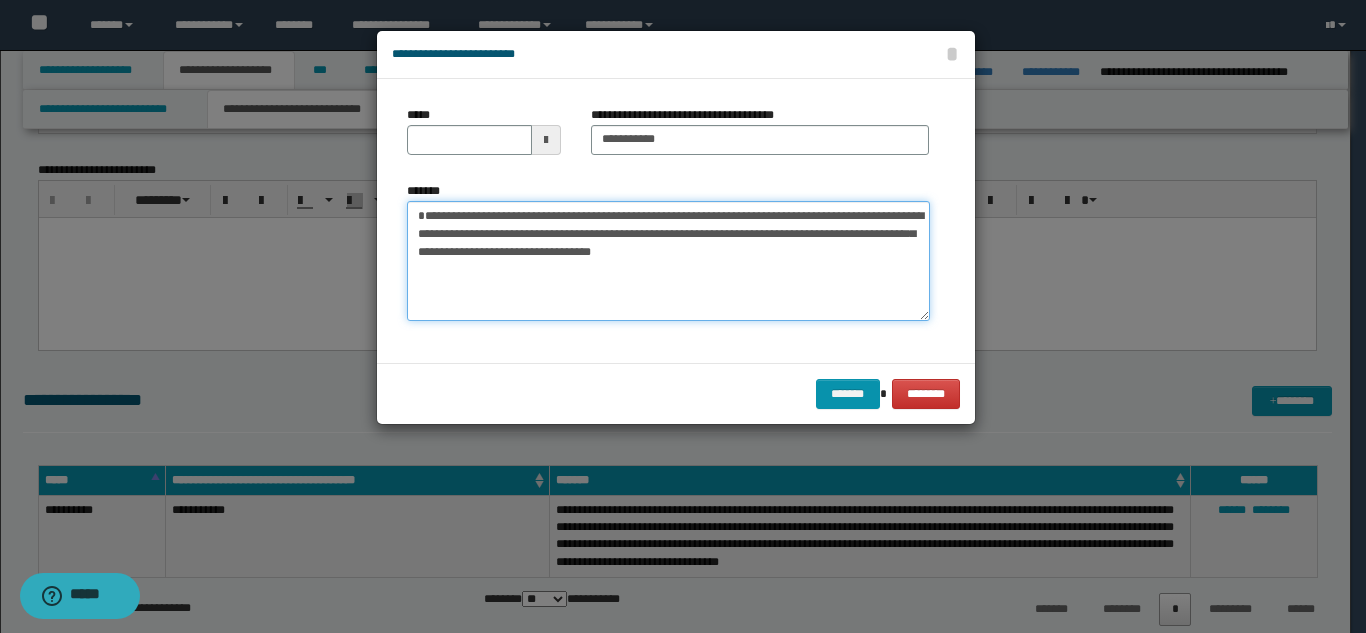 type 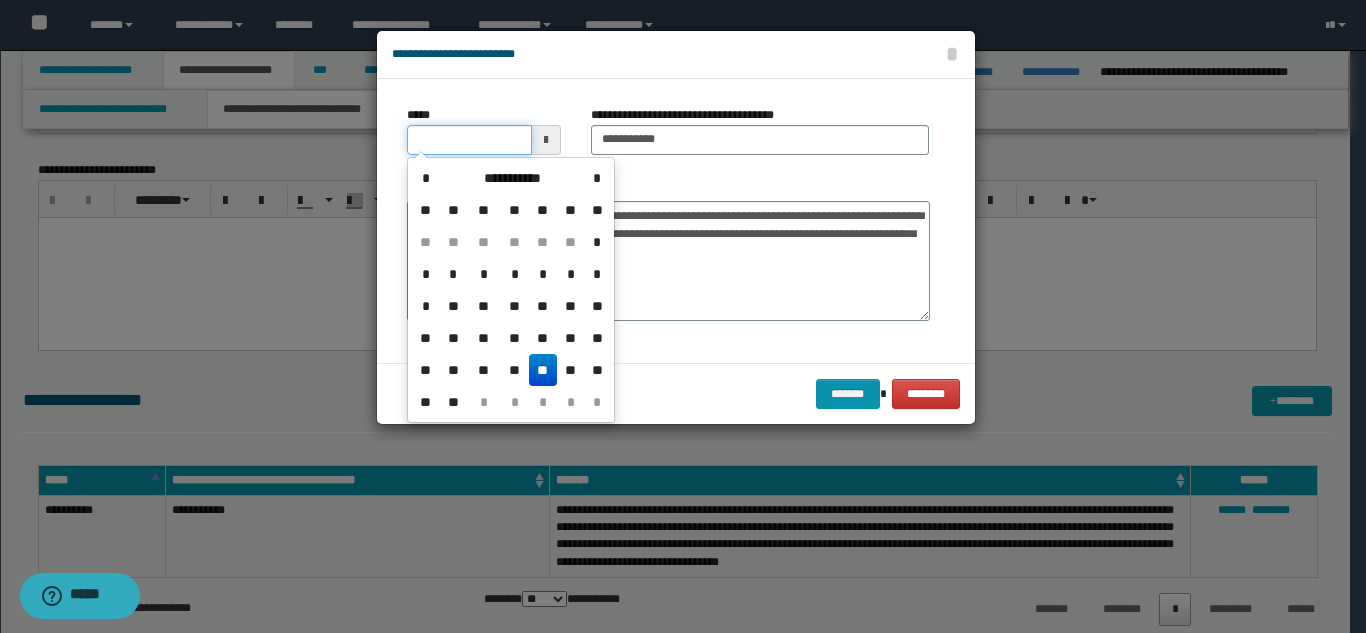 click on "*****" at bounding box center (469, 140) 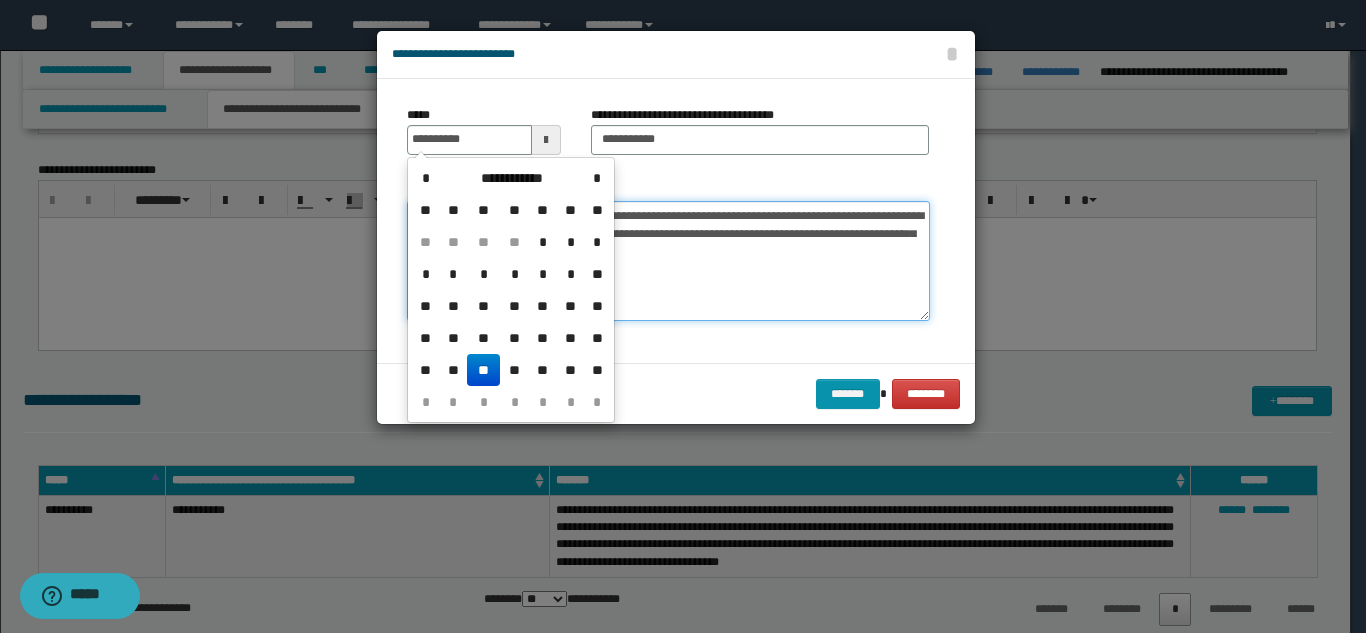 type on "**********" 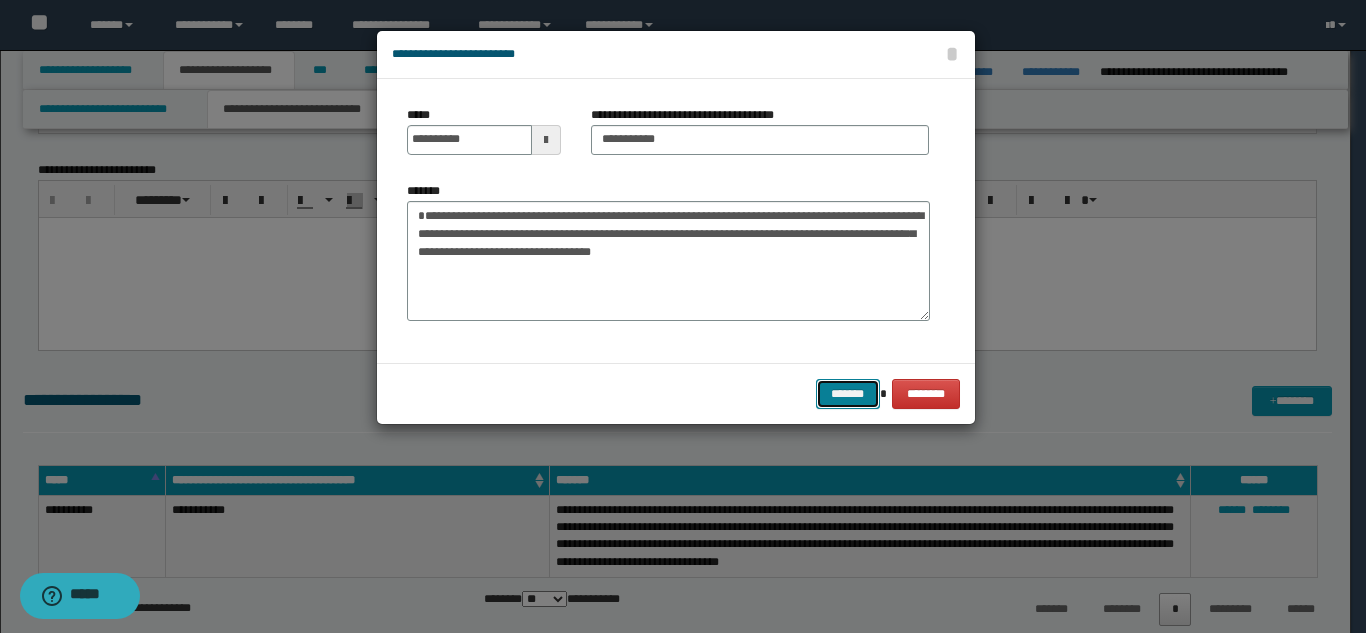 click on "*******" at bounding box center (848, 394) 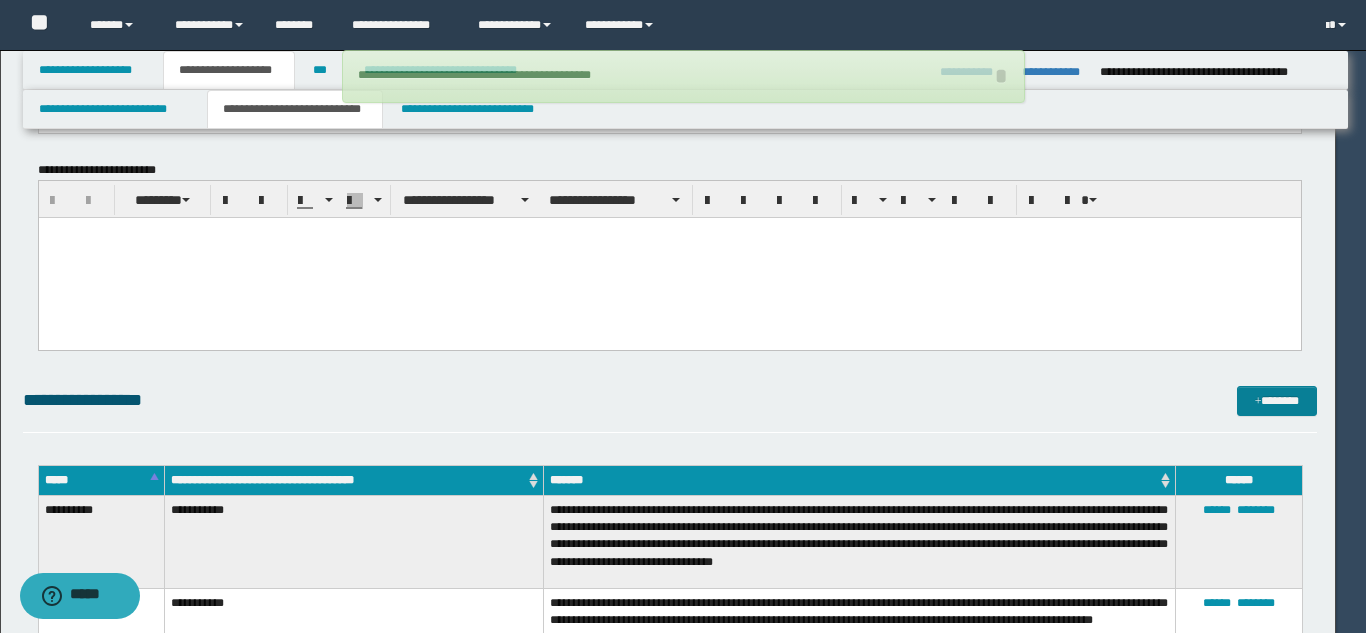 type 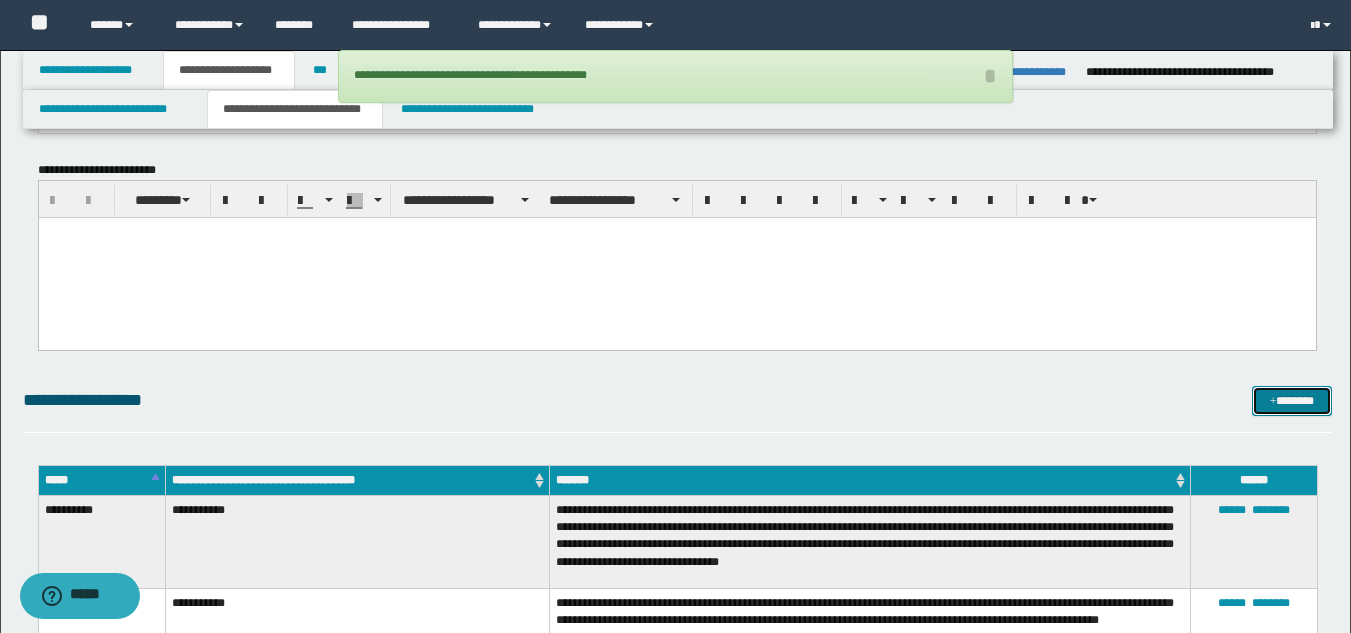 click at bounding box center (1273, 402) 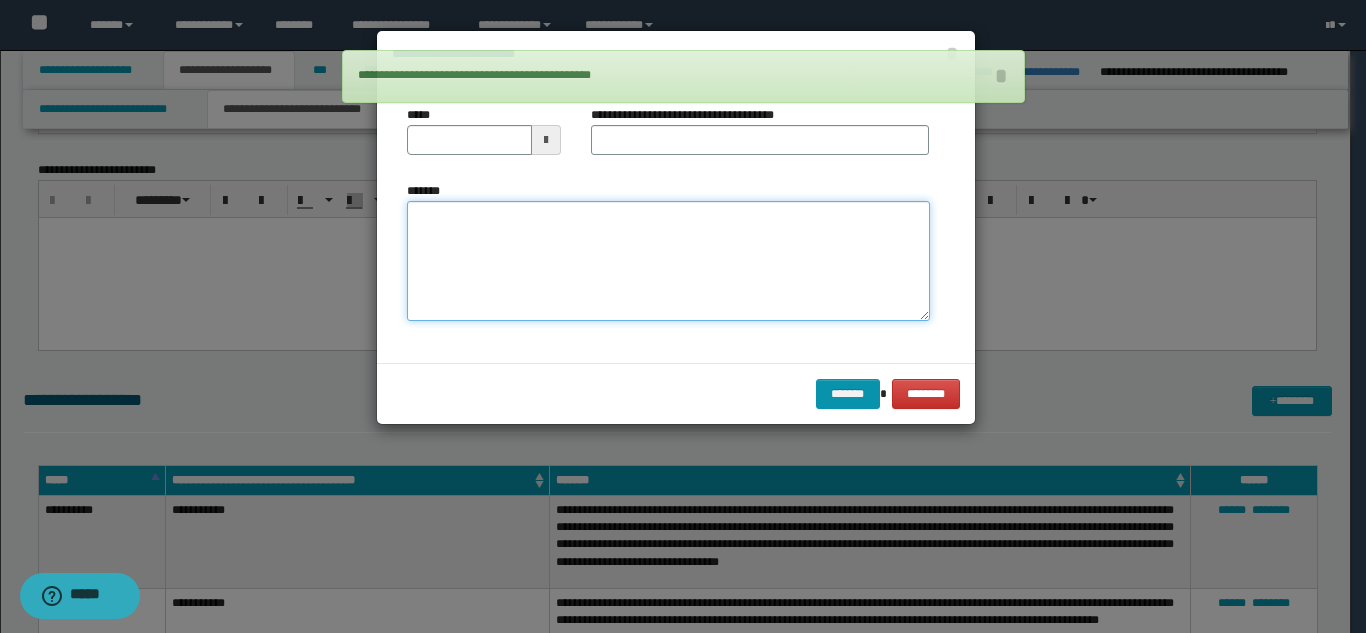 click on "*******" at bounding box center (668, 261) 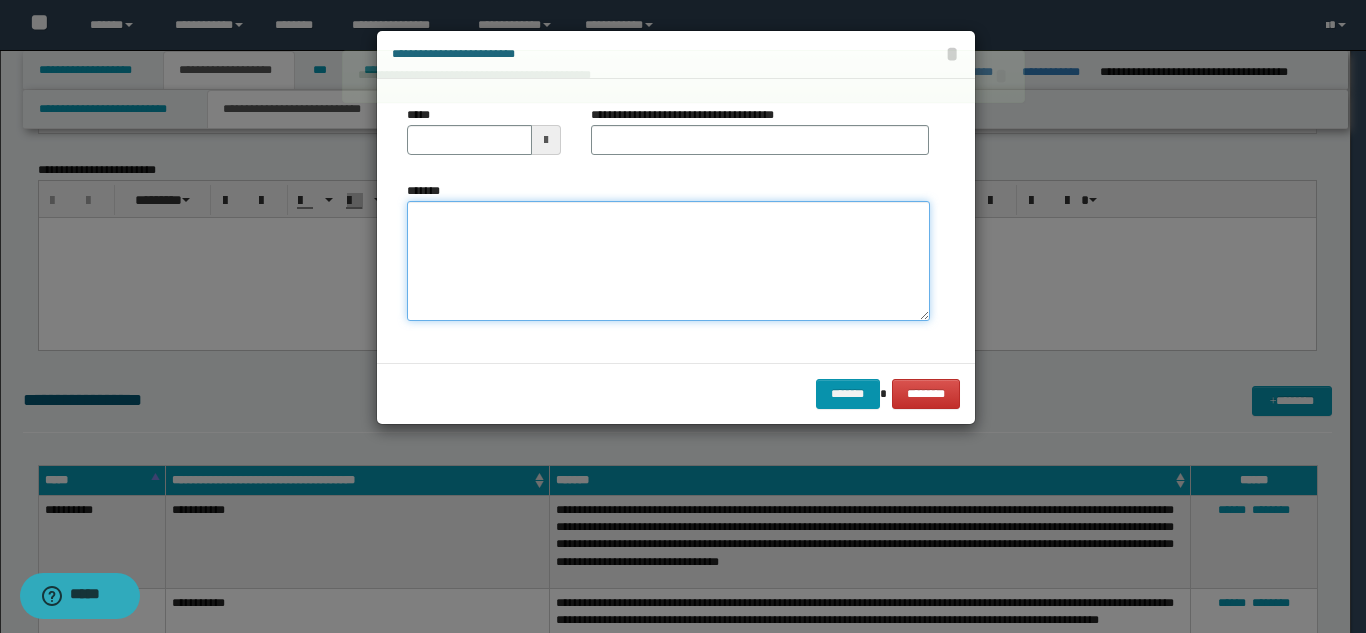 paste on "**********" 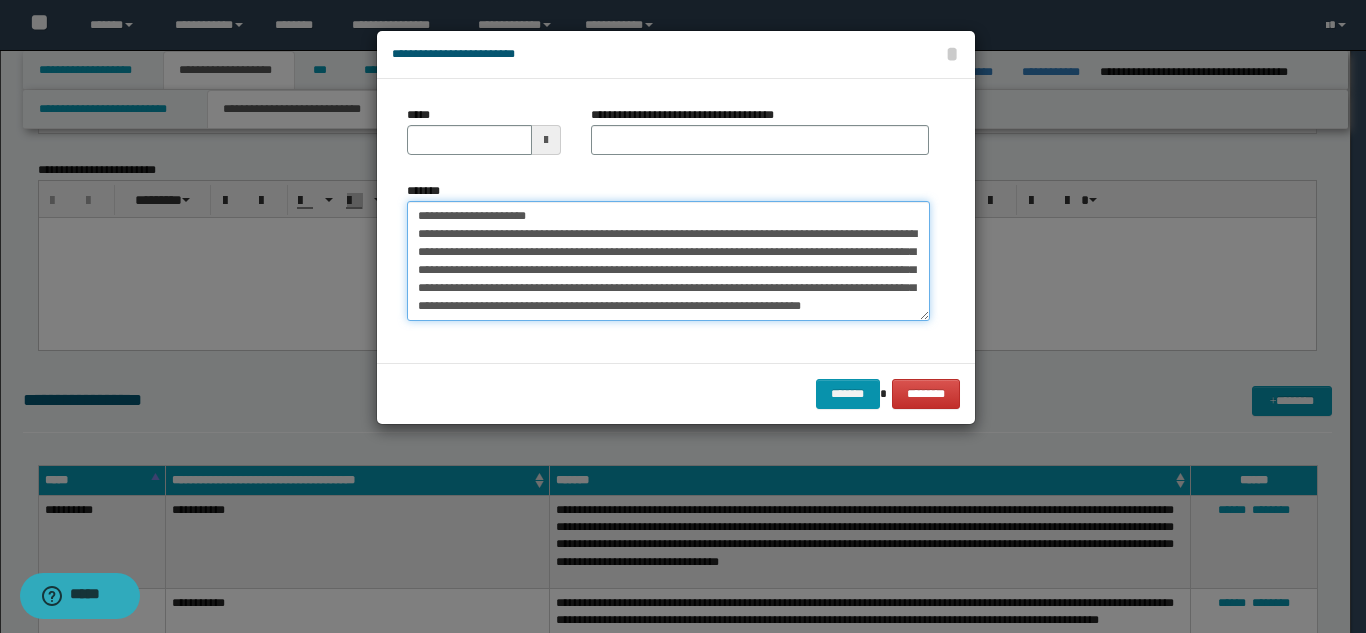 scroll, scrollTop: 0, scrollLeft: 0, axis: both 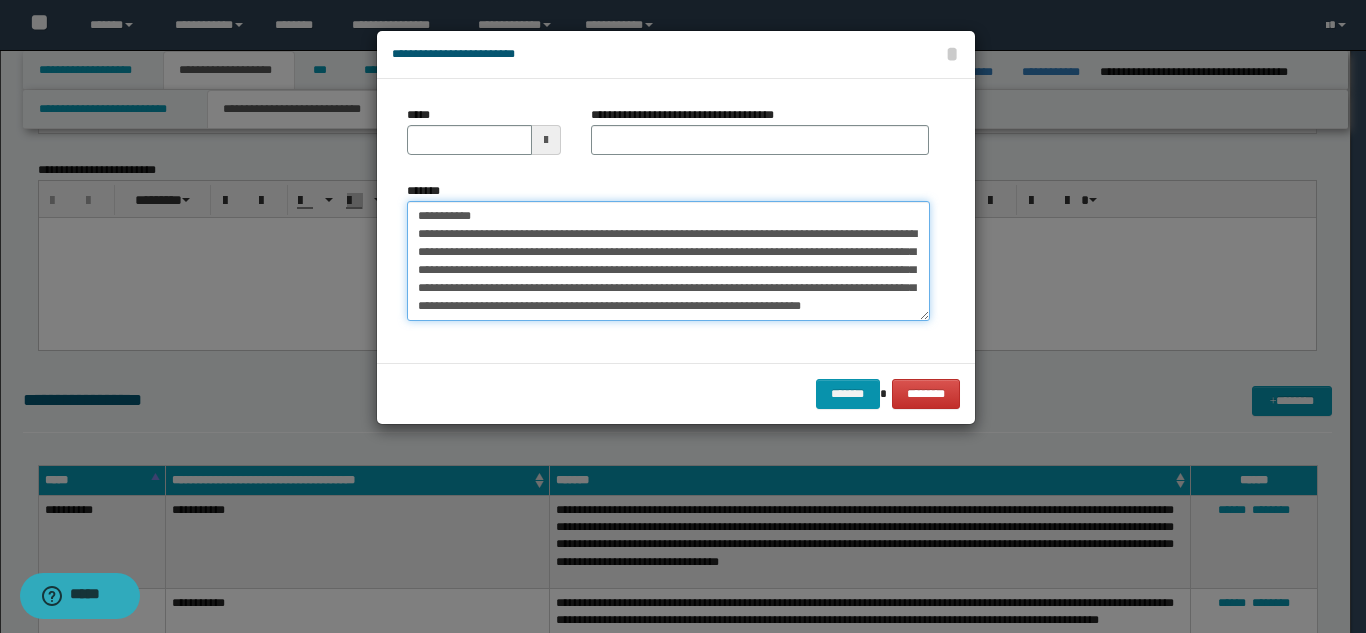 drag, startPoint x: 506, startPoint y: 217, endPoint x: 484, endPoint y: 213, distance: 22.36068 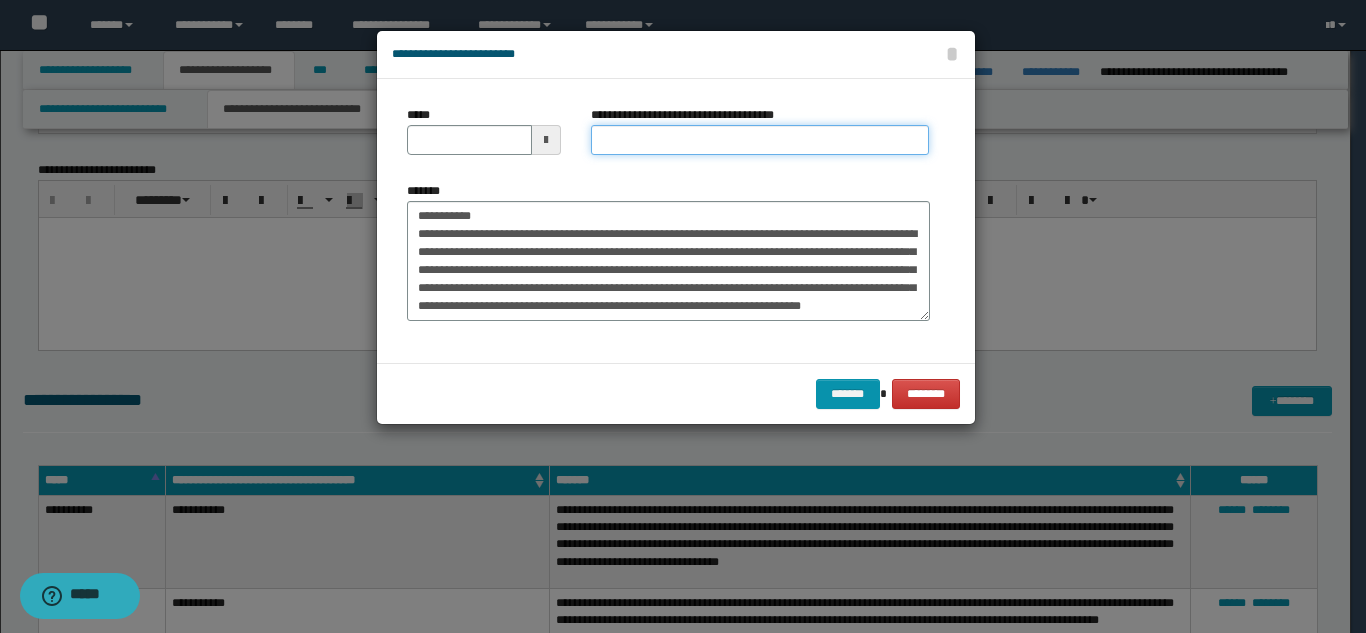 click on "**********" at bounding box center [760, 140] 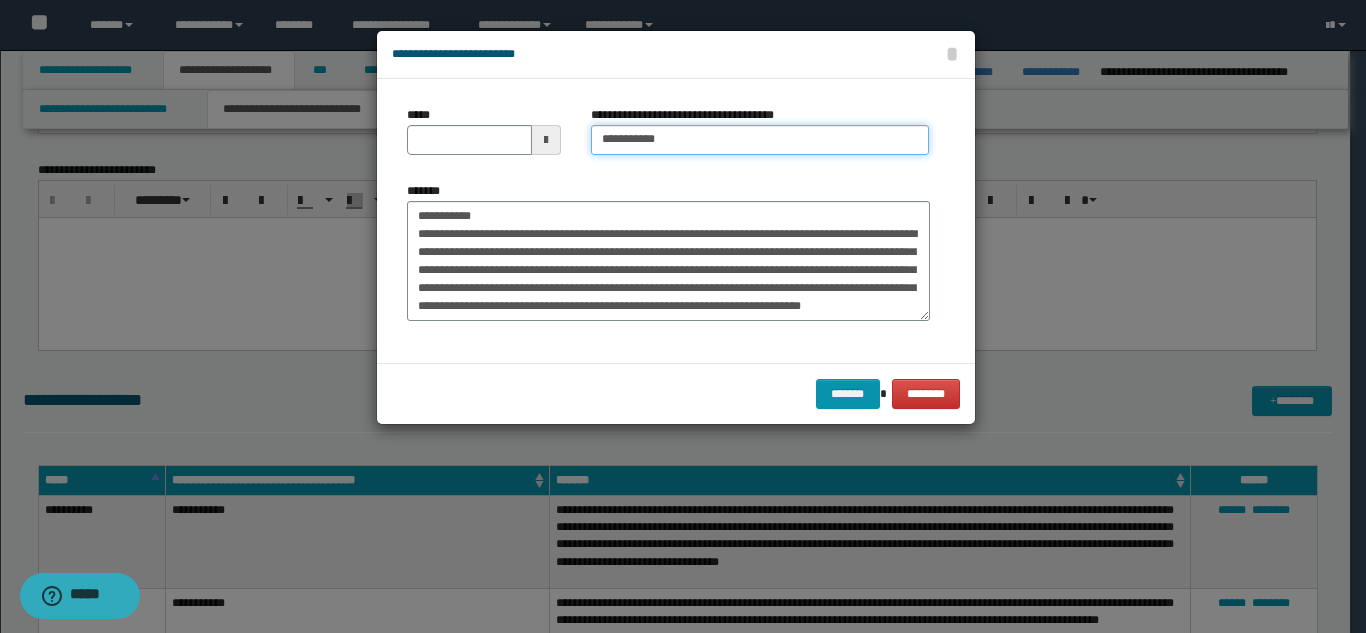 type on "**********" 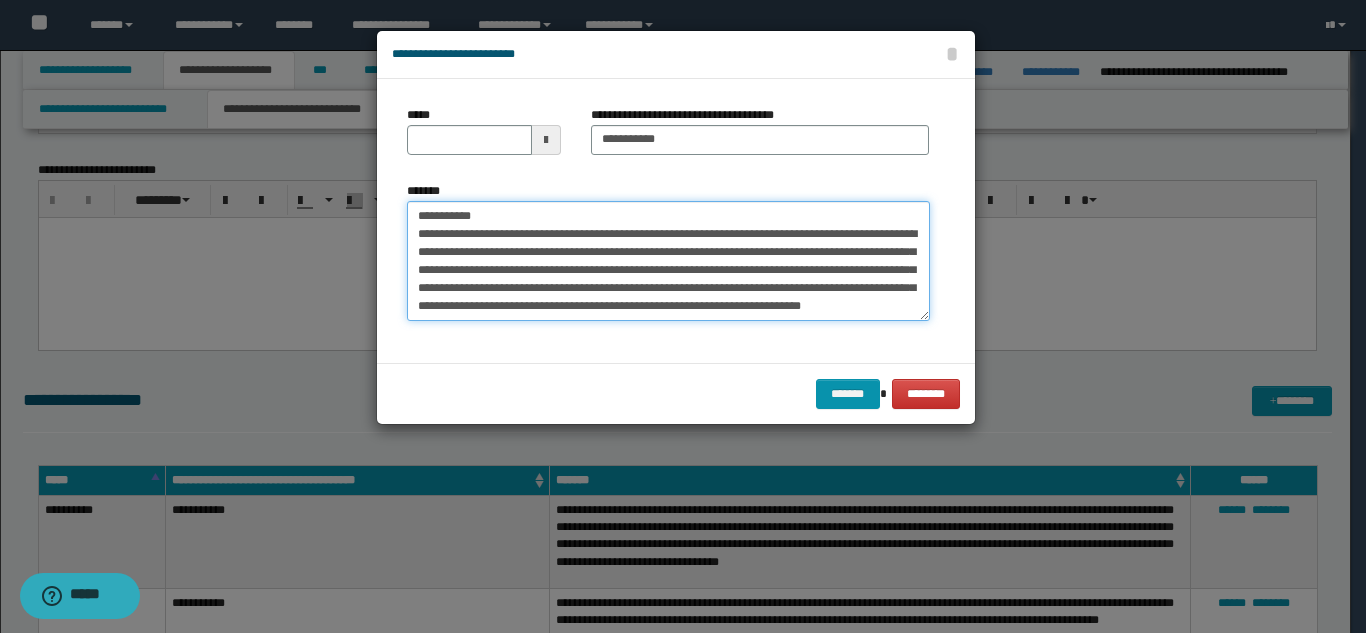 drag, startPoint x: 502, startPoint y: 213, endPoint x: 387, endPoint y: 204, distance: 115.35164 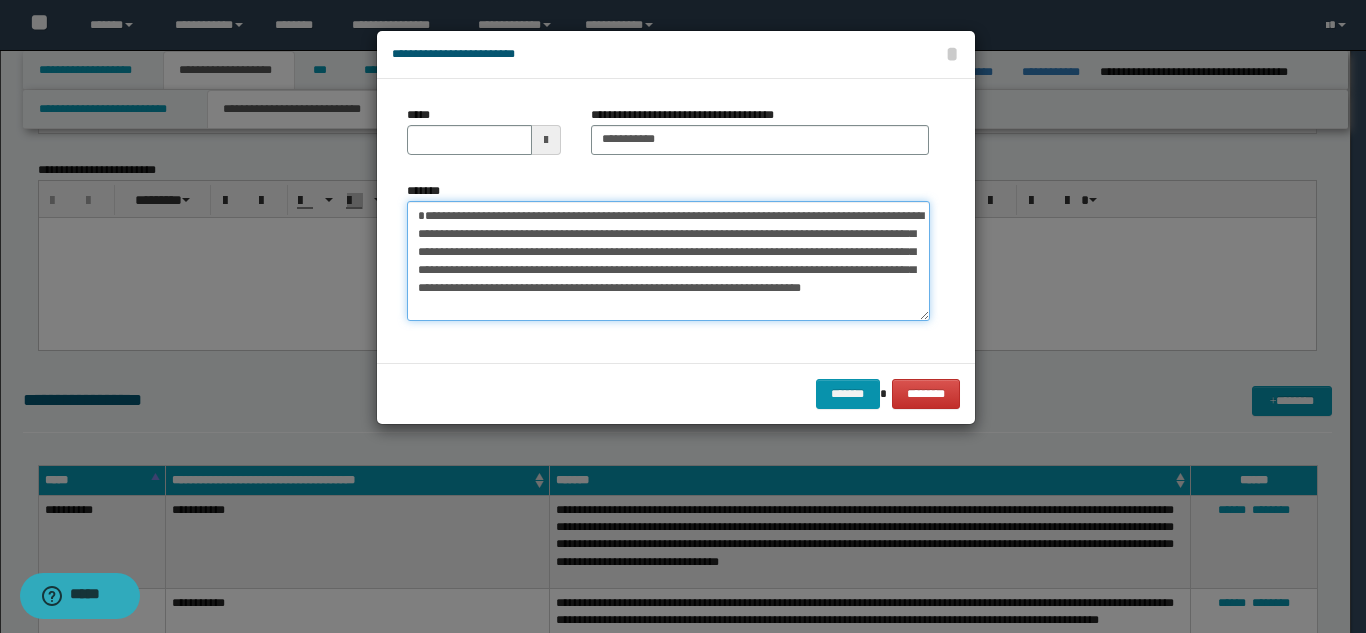 type 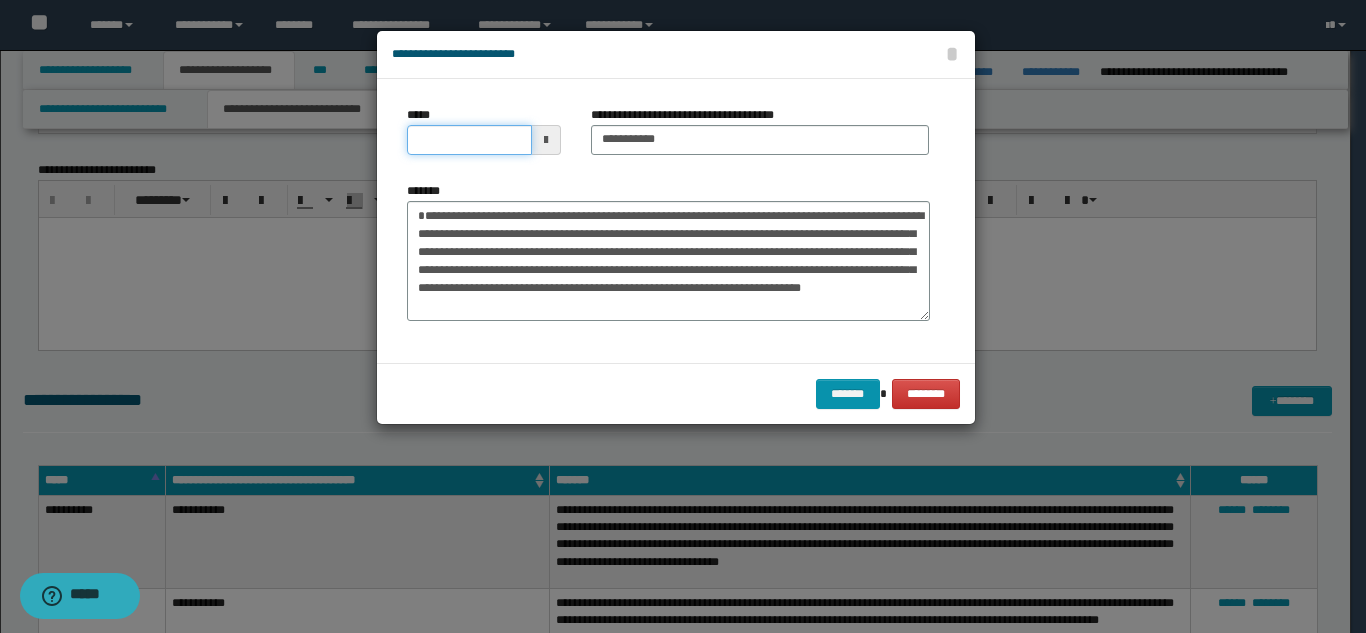 click on "*****" at bounding box center [469, 140] 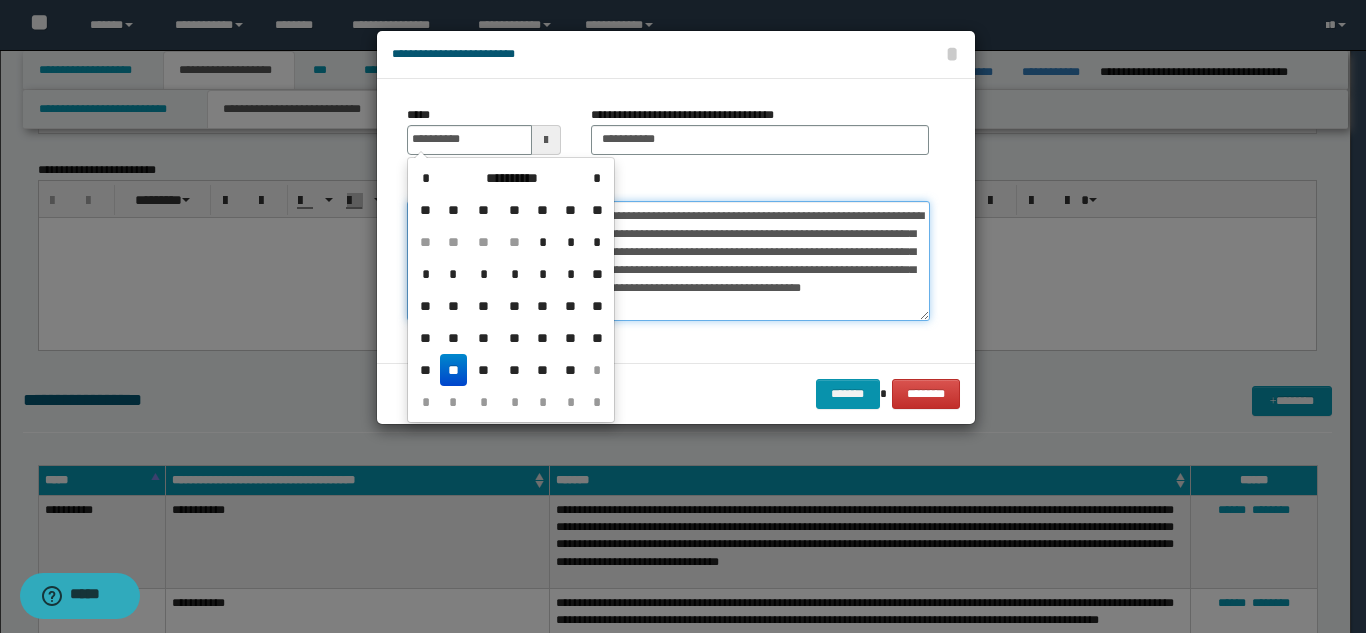 type on "**********" 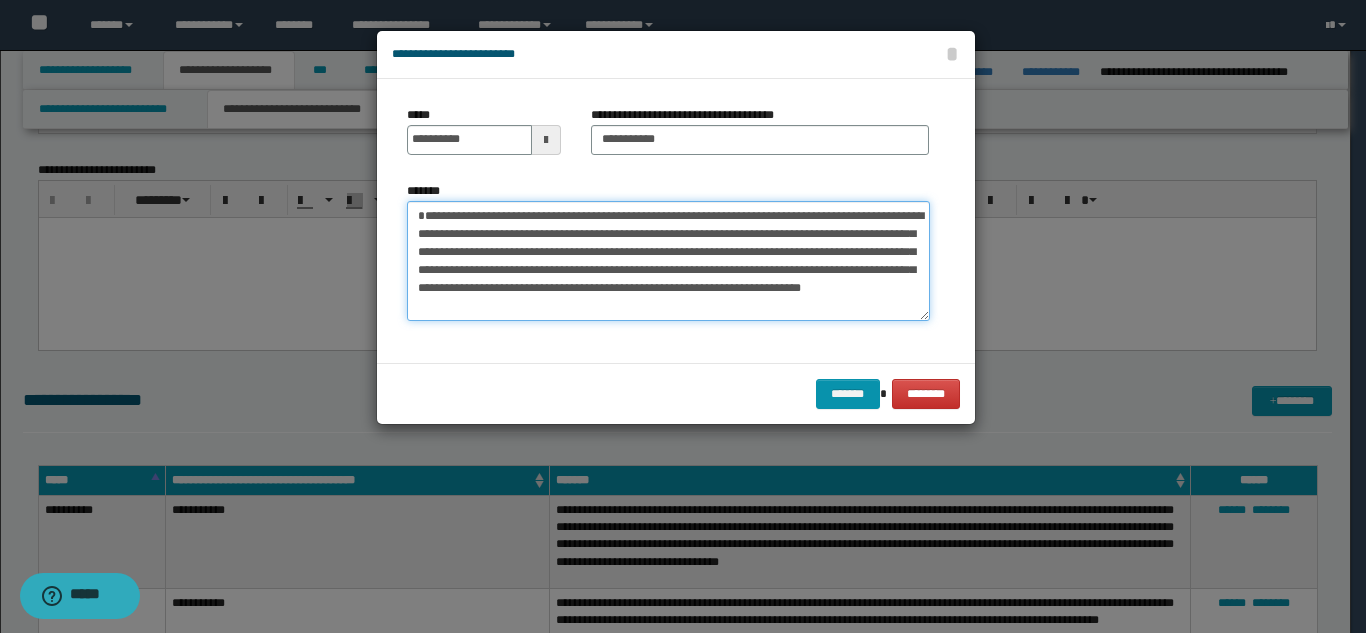 click on "**********" at bounding box center (668, 261) 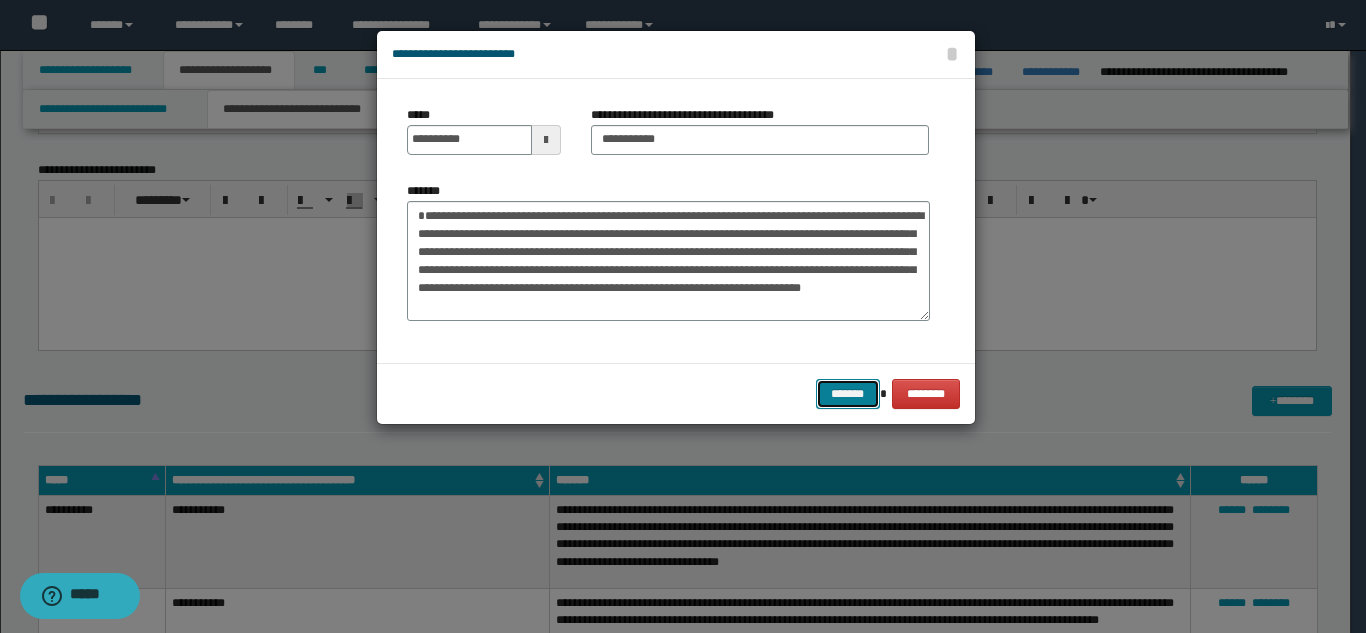 drag, startPoint x: 846, startPoint y: 399, endPoint x: 825, endPoint y: 405, distance: 21.84033 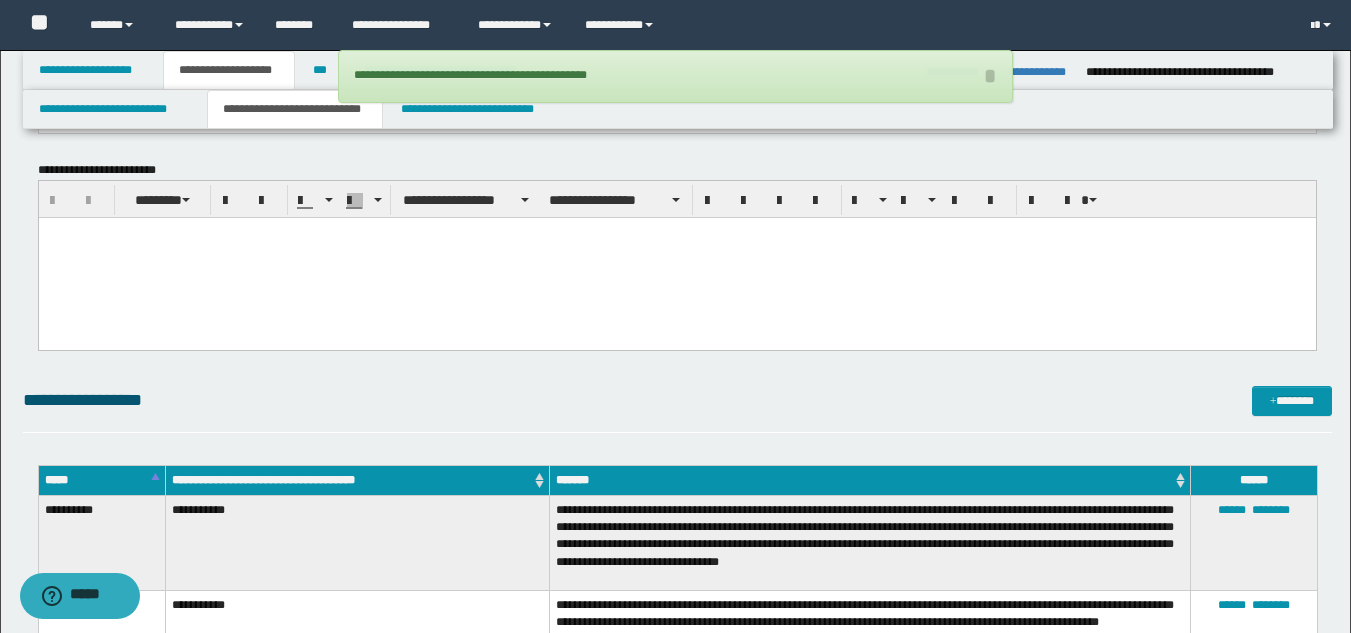 drag, startPoint x: 1251, startPoint y: 404, endPoint x: 1239, endPoint y: 404, distance: 12 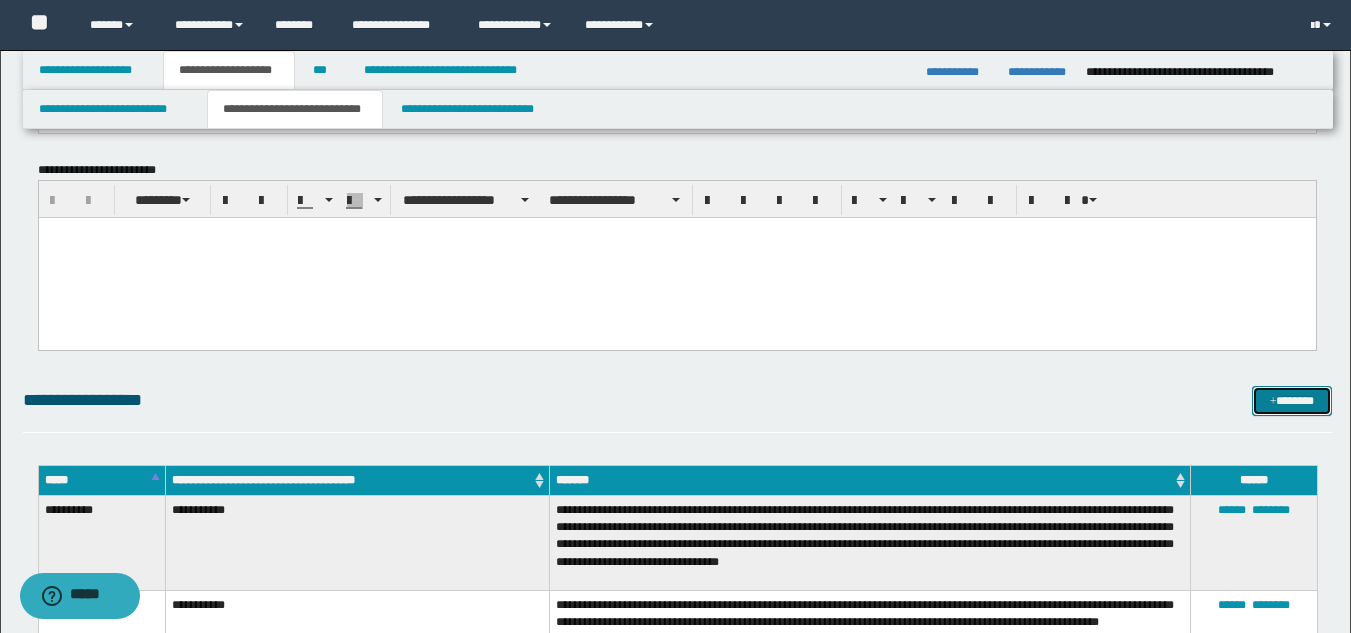 click on "*******" at bounding box center (1292, 401) 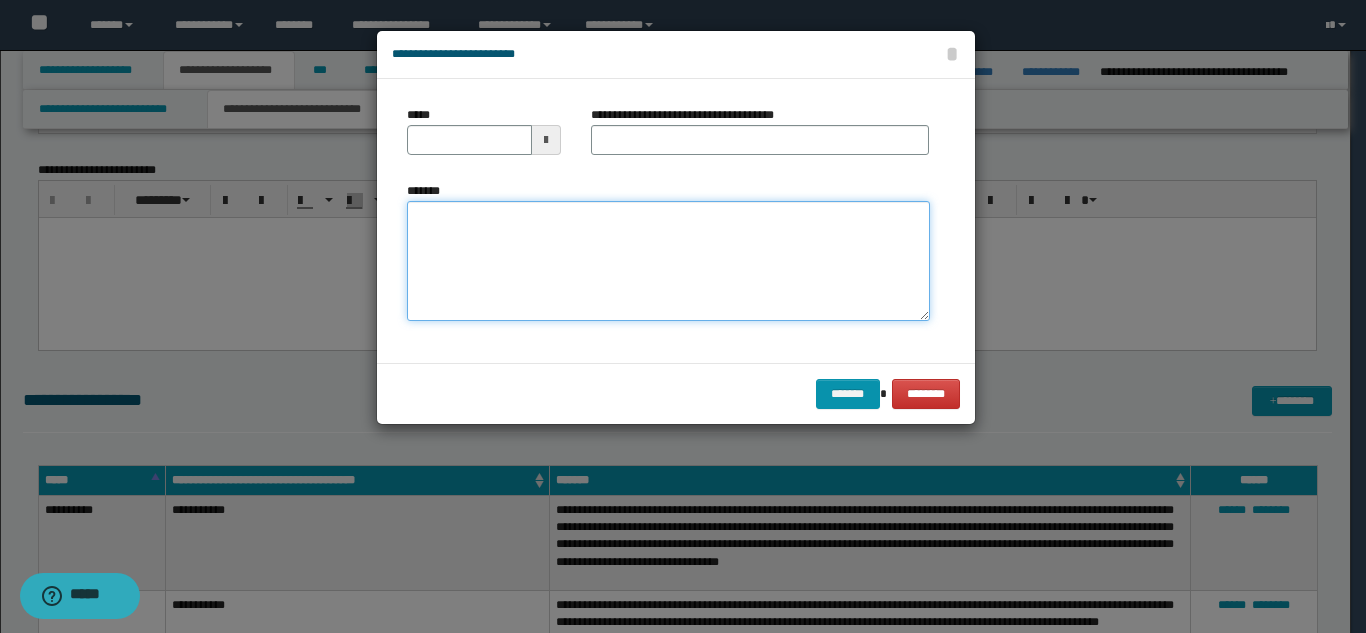 click on "*******" at bounding box center (668, 261) 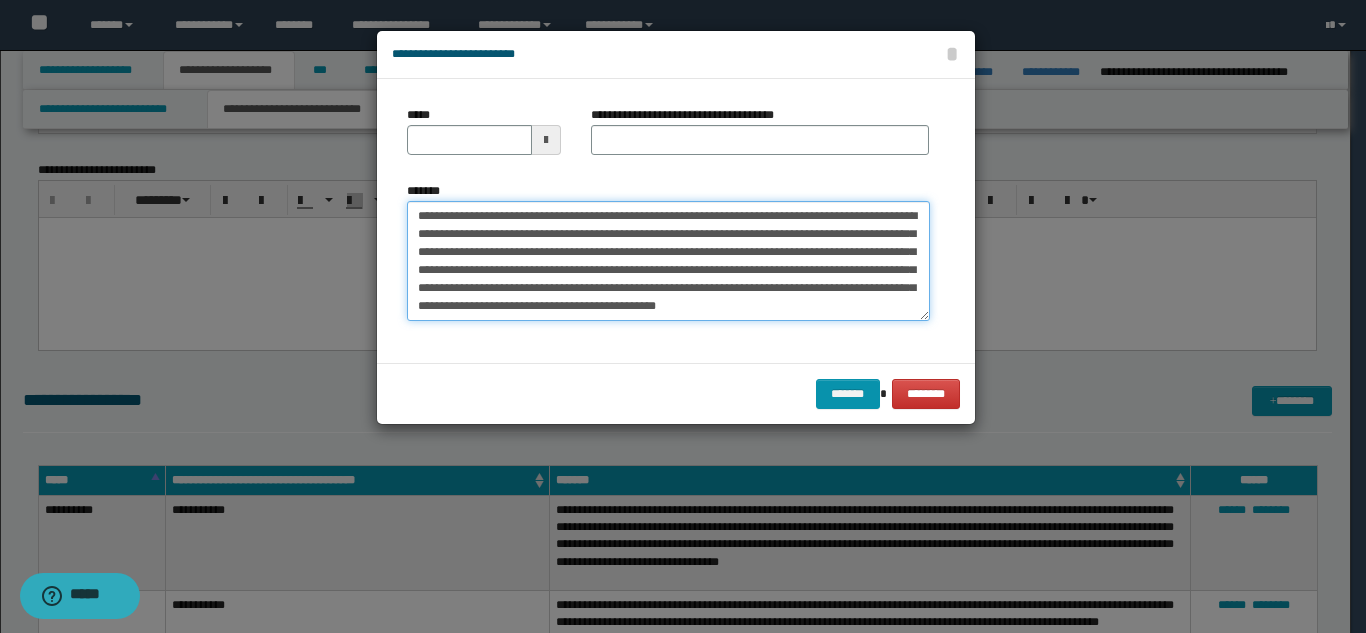 scroll, scrollTop: 0, scrollLeft: 0, axis: both 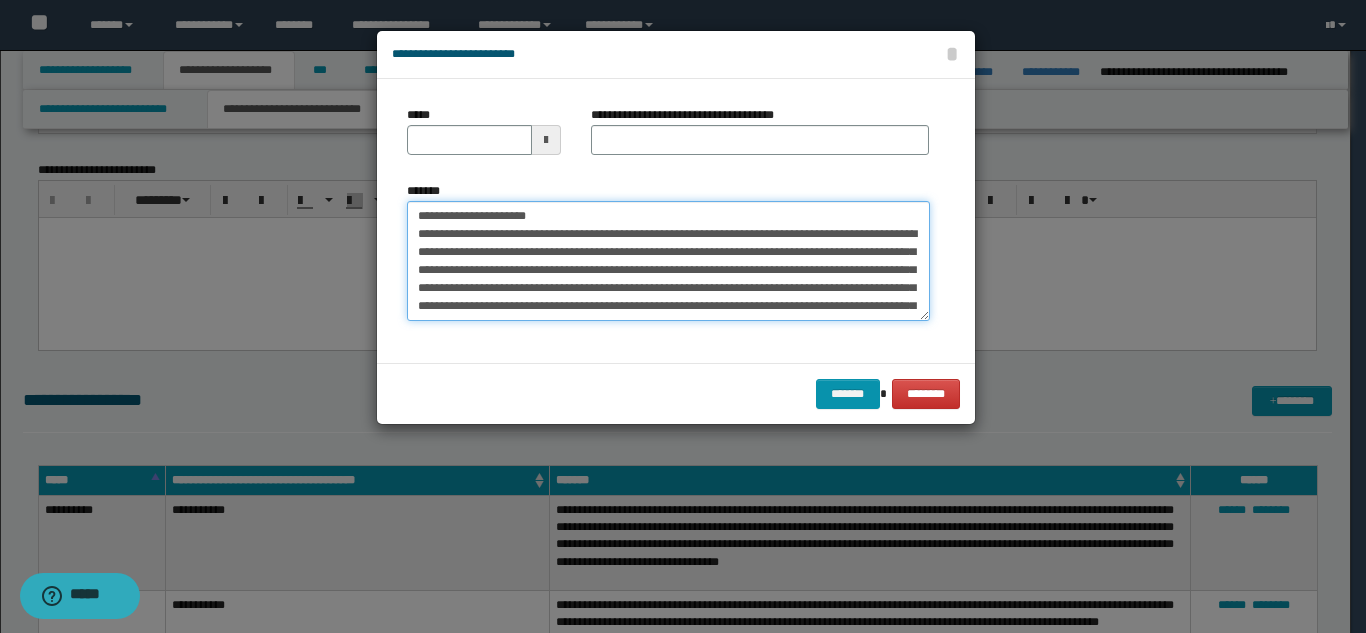 drag, startPoint x: 546, startPoint y: 216, endPoint x: 492, endPoint y: 219, distance: 54.08327 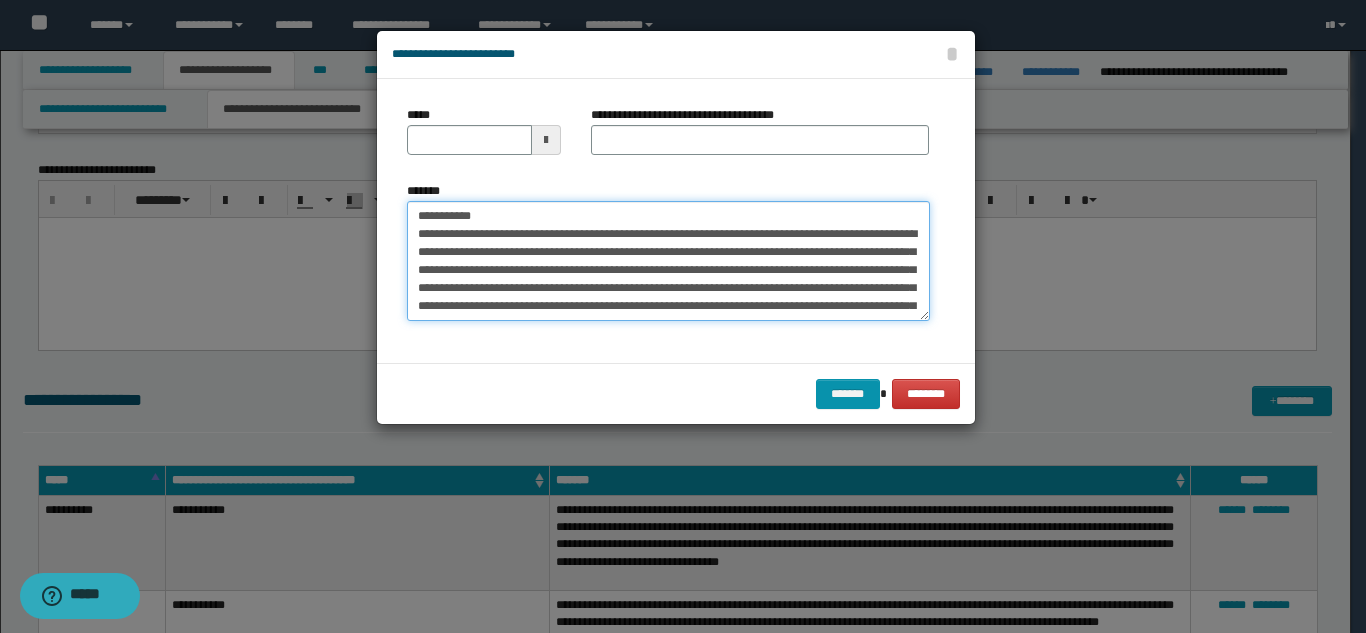 drag, startPoint x: 483, startPoint y: 214, endPoint x: 493, endPoint y: 210, distance: 10.770329 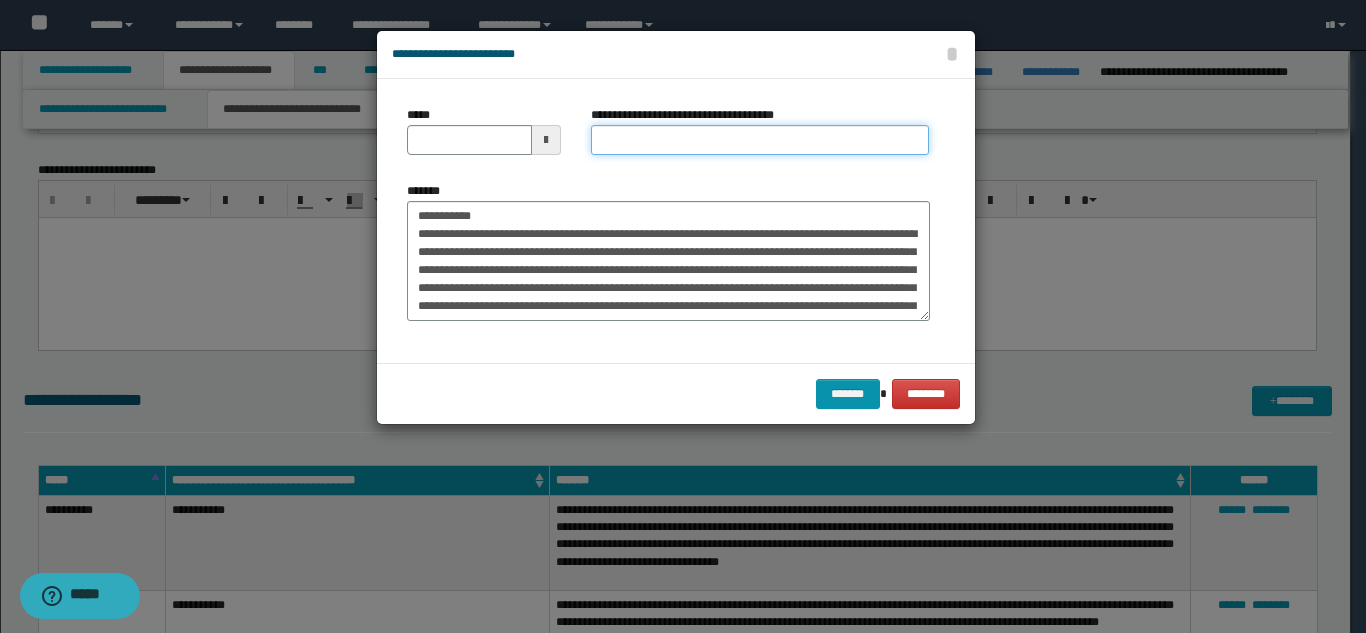 drag, startPoint x: 644, startPoint y: 142, endPoint x: 620, endPoint y: 151, distance: 25.632011 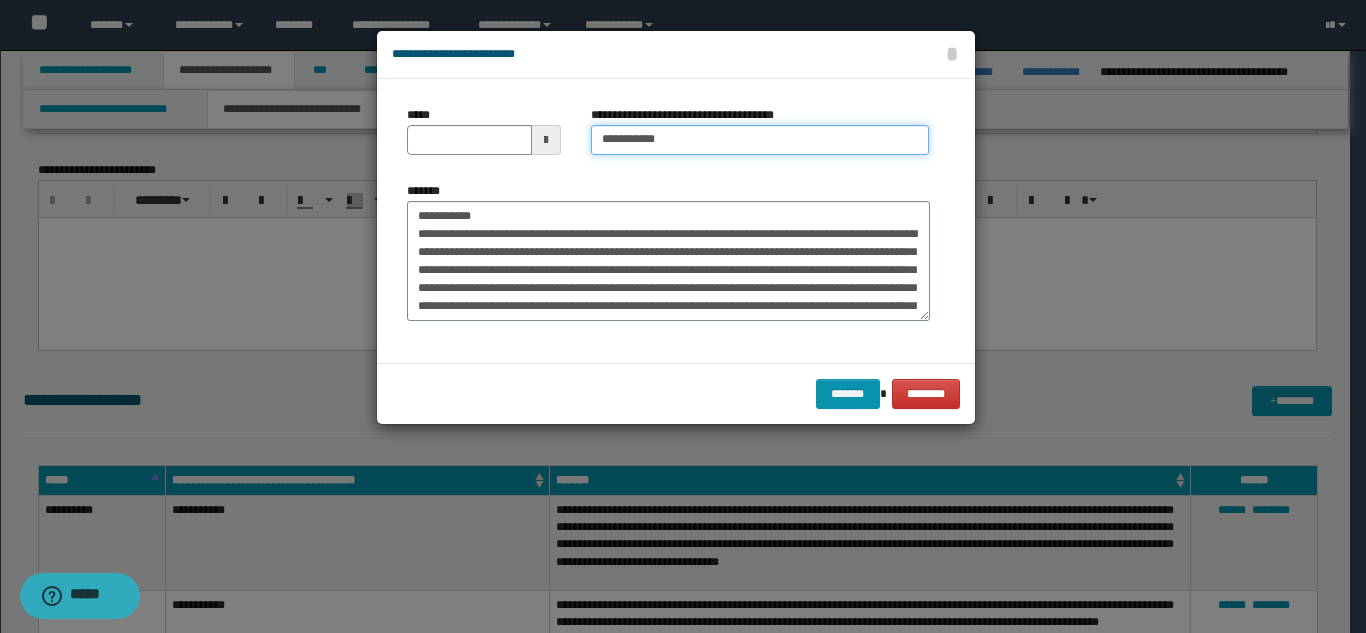 type on "**********" 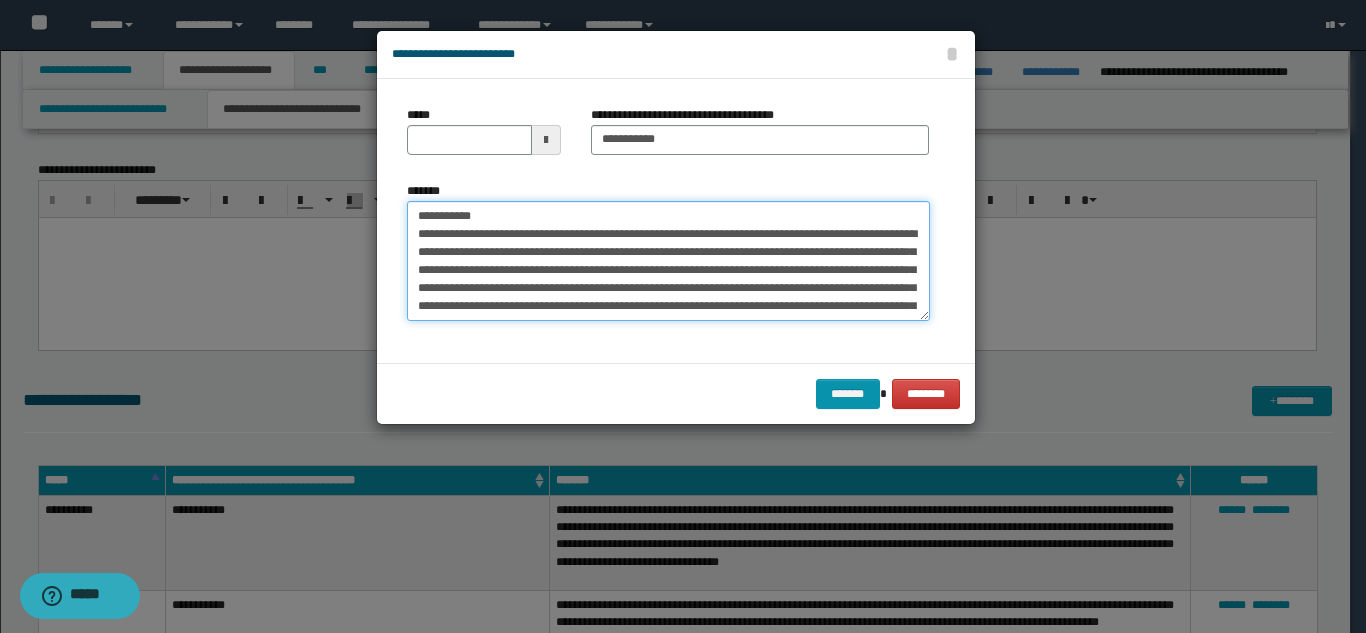 drag, startPoint x: 471, startPoint y: 218, endPoint x: 412, endPoint y: 207, distance: 60.016663 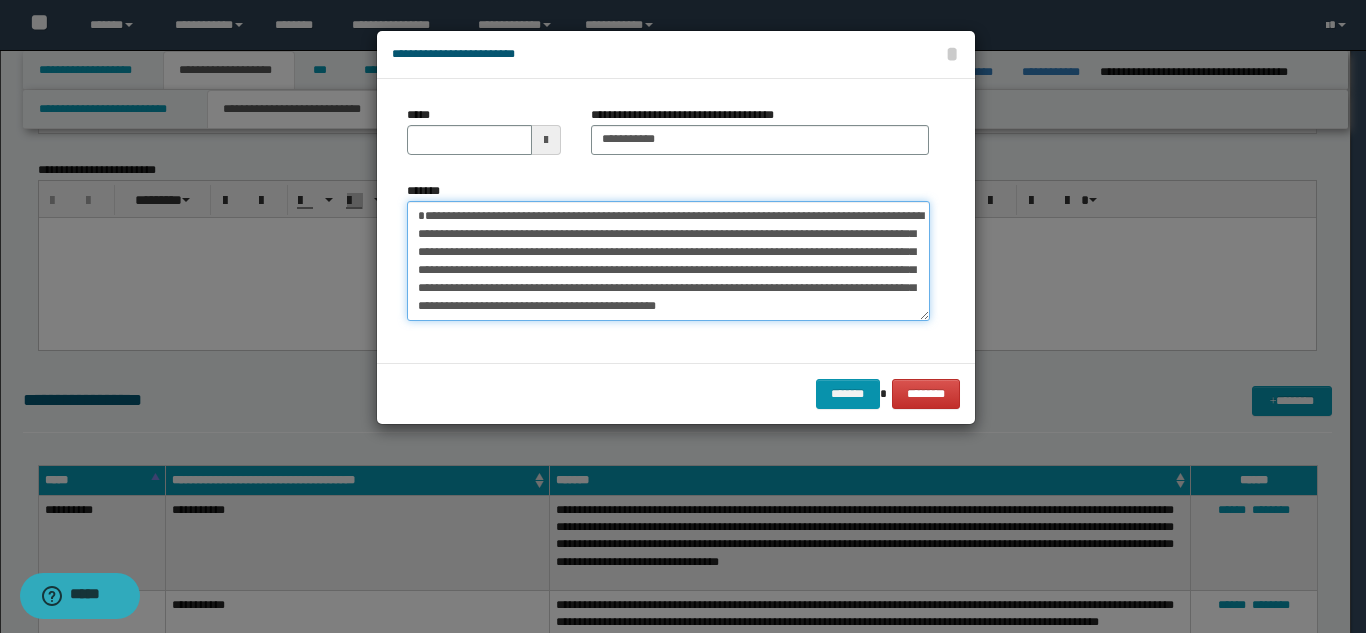 type 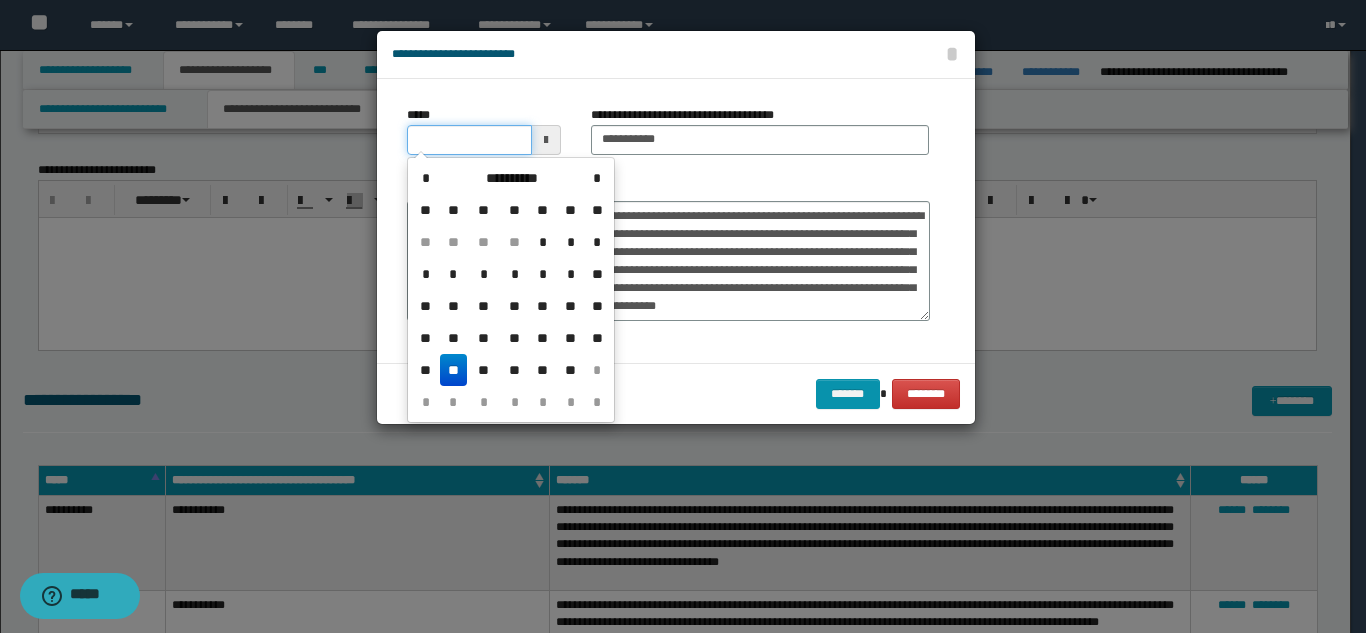 click on "*****" at bounding box center [469, 140] 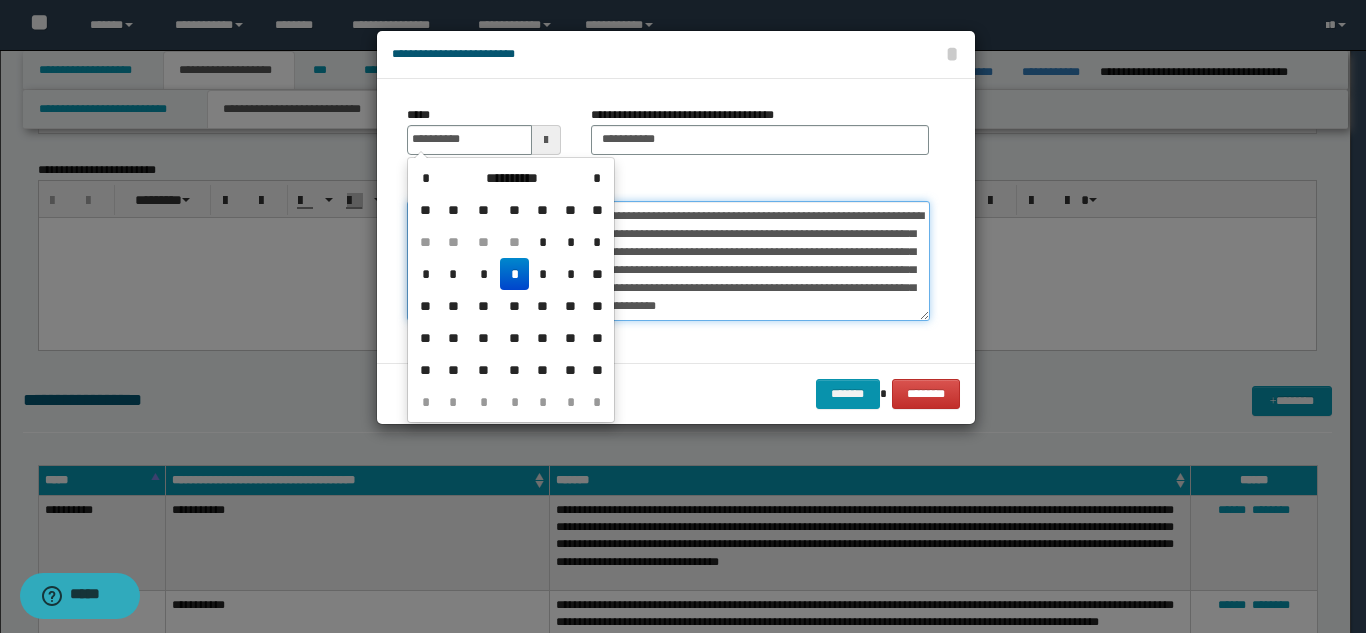 type on "**********" 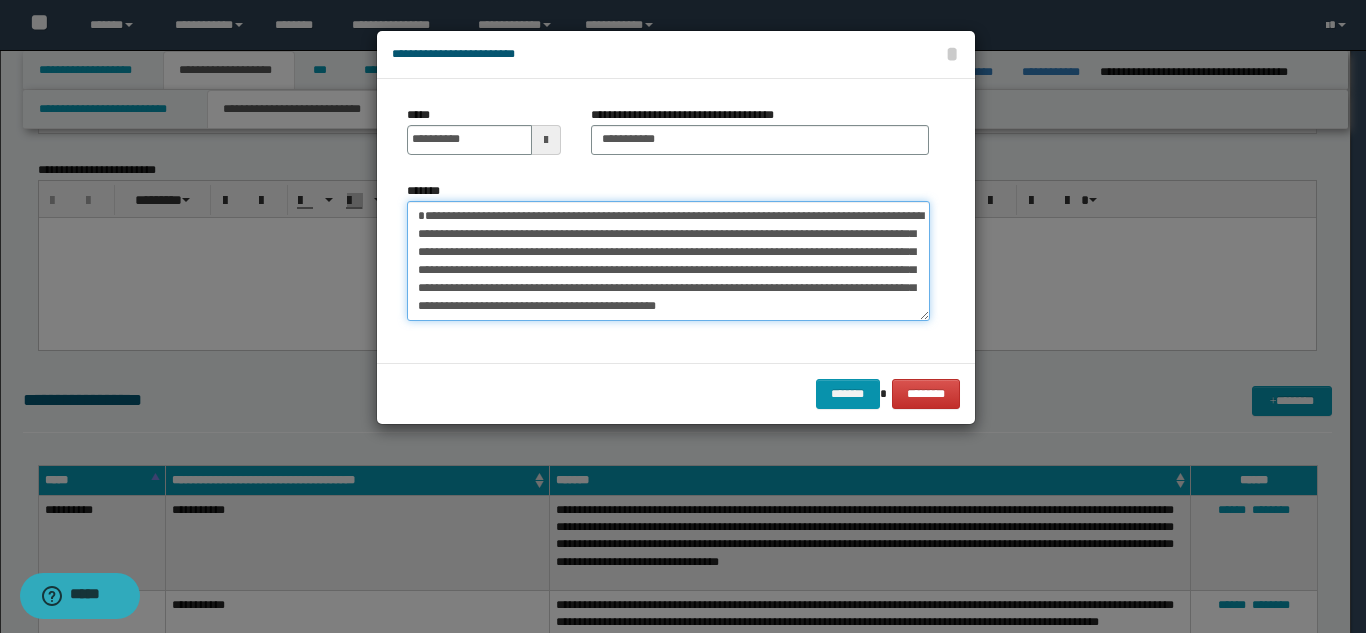 scroll, scrollTop: 0, scrollLeft: 0, axis: both 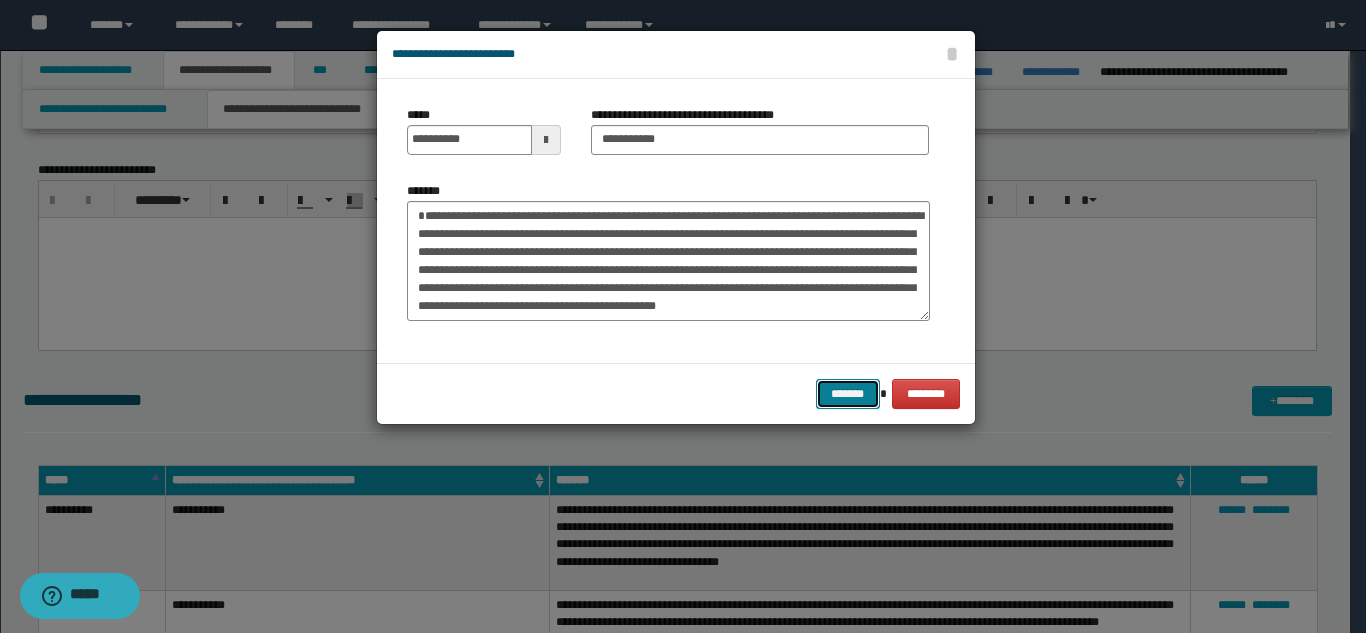 click on "*******" at bounding box center [848, 394] 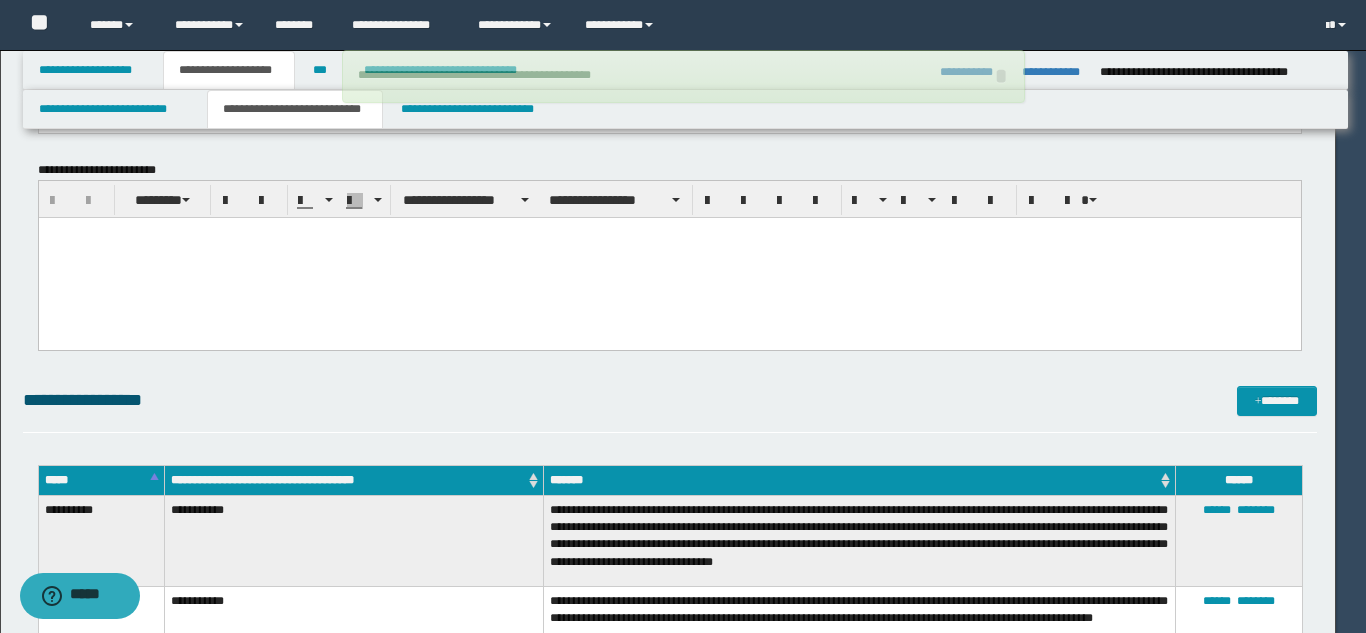 type 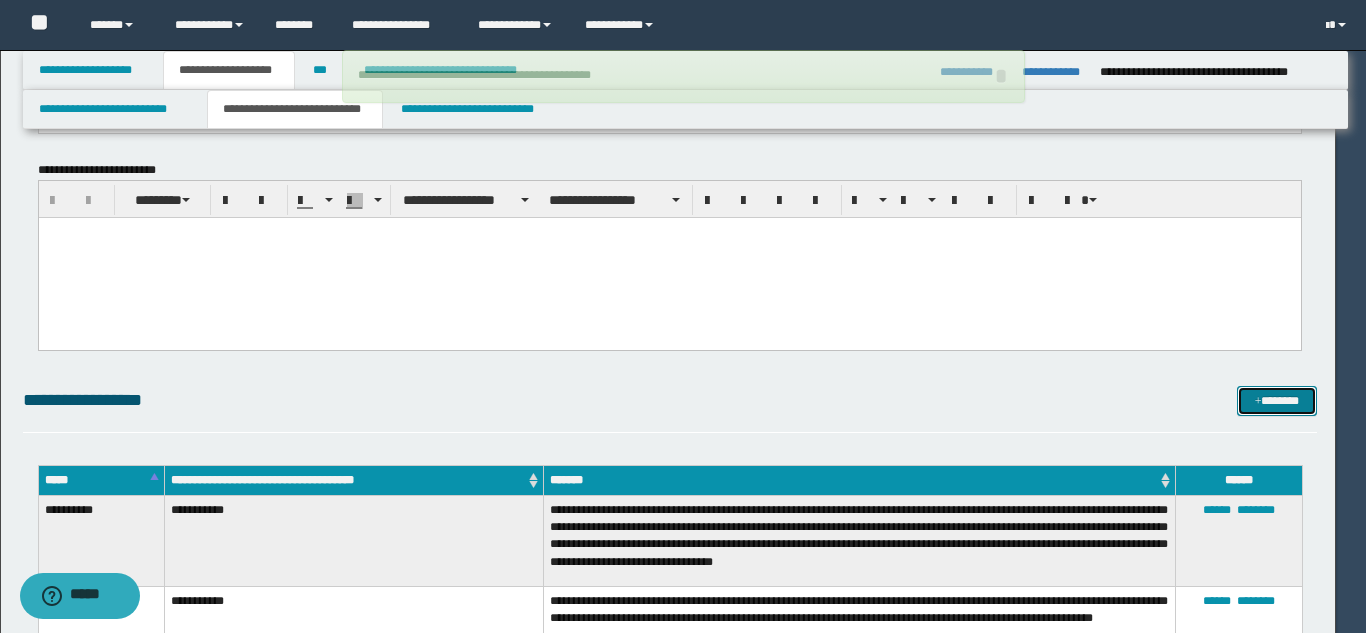 type 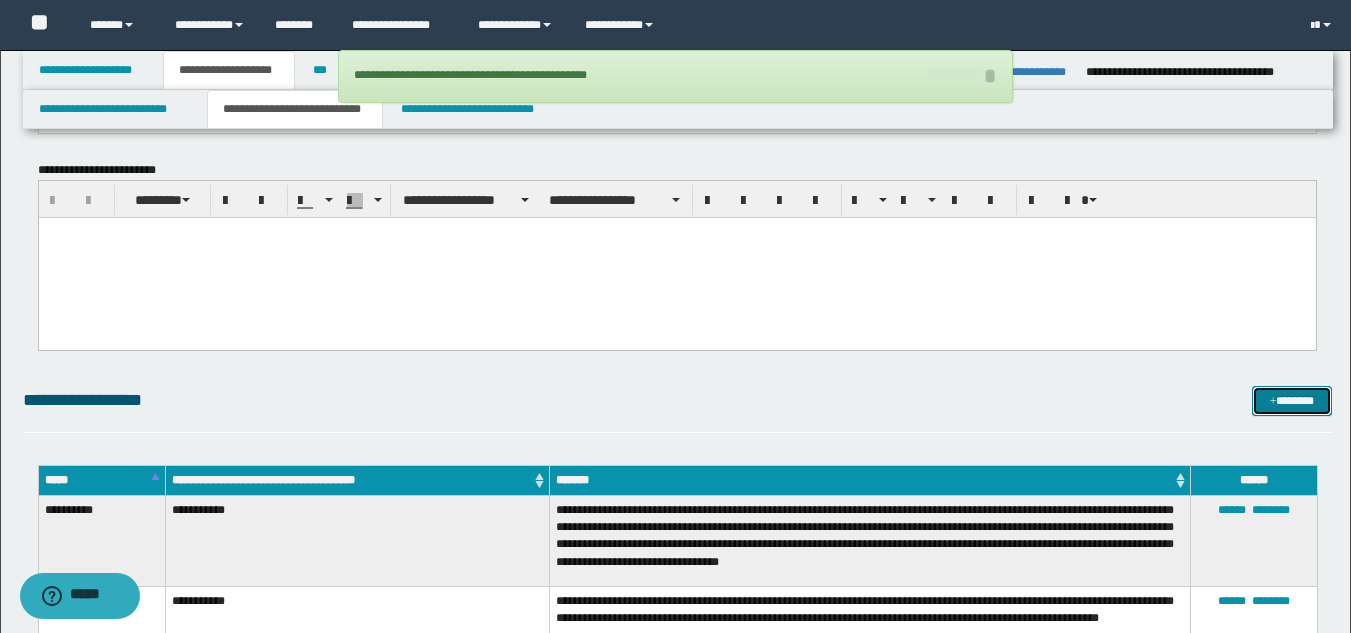 click at bounding box center [1273, 402] 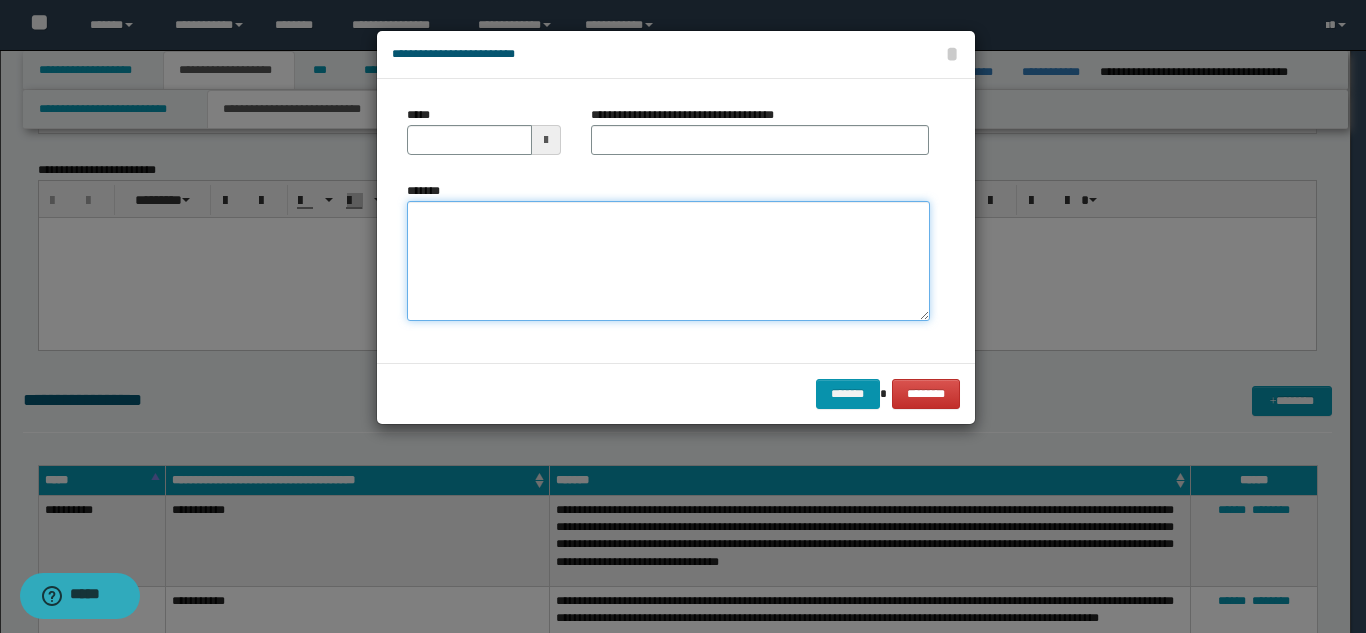click on "*******" at bounding box center [668, 261] 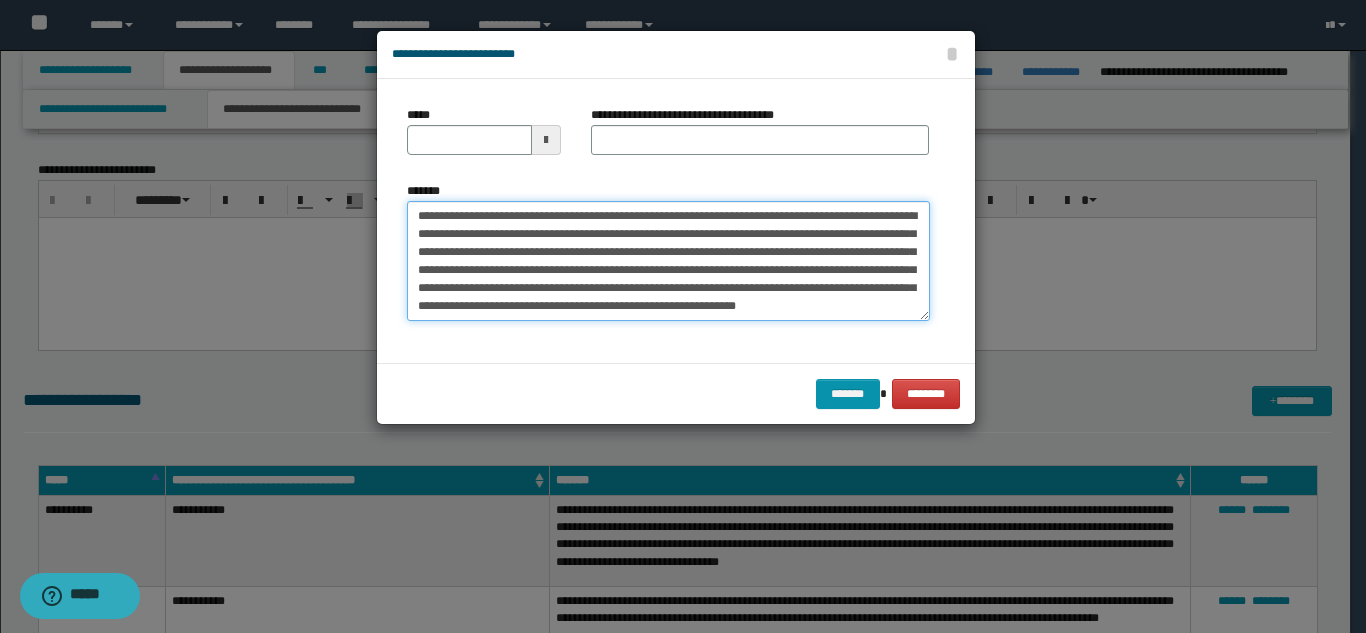scroll, scrollTop: 0, scrollLeft: 0, axis: both 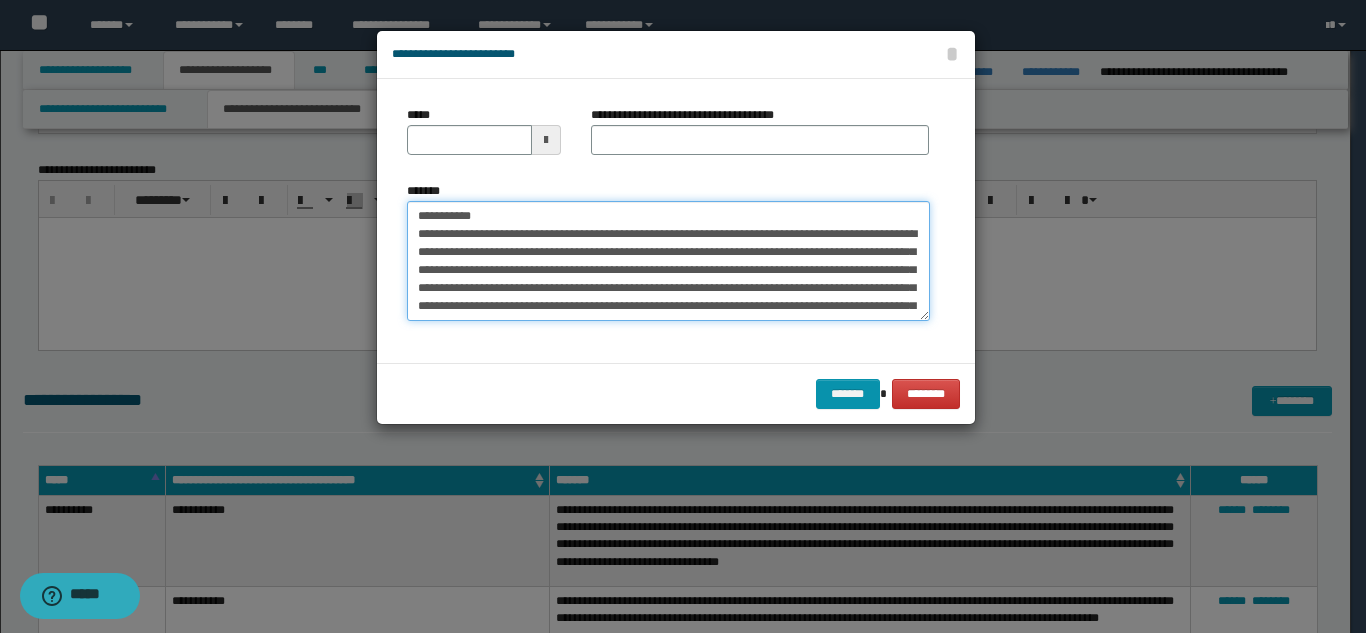 drag, startPoint x: 542, startPoint y: 217, endPoint x: 483, endPoint y: 214, distance: 59.07622 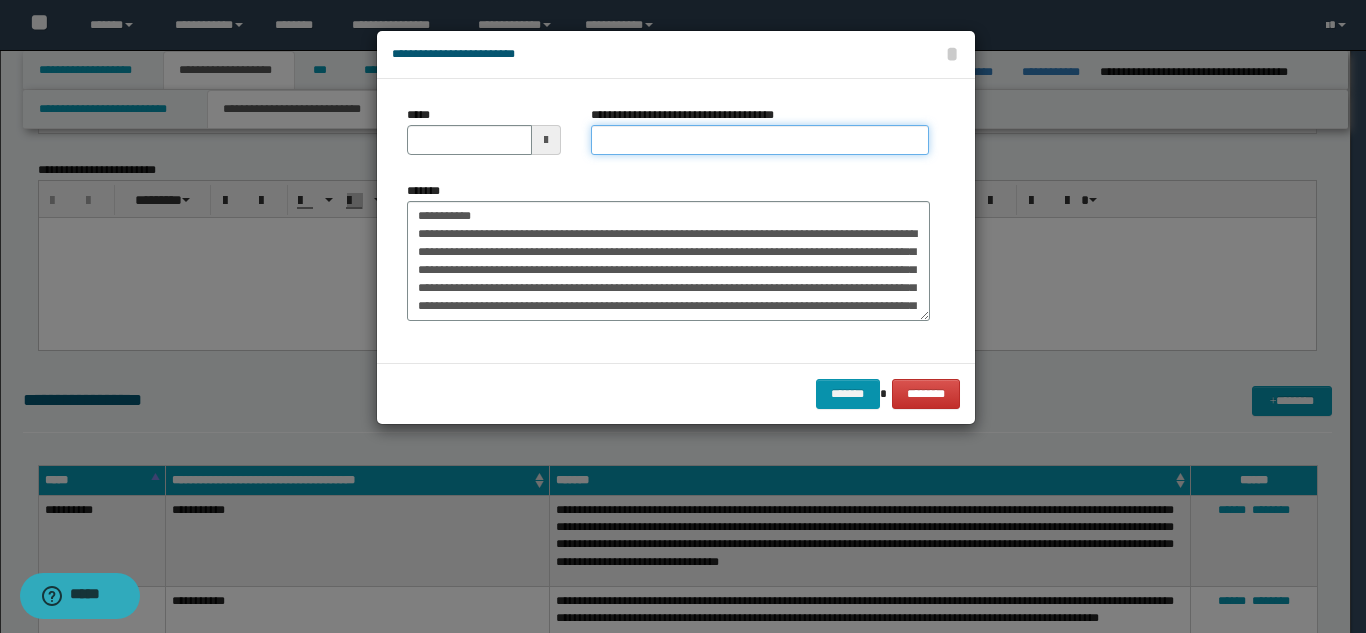 click on "**********" at bounding box center [760, 140] 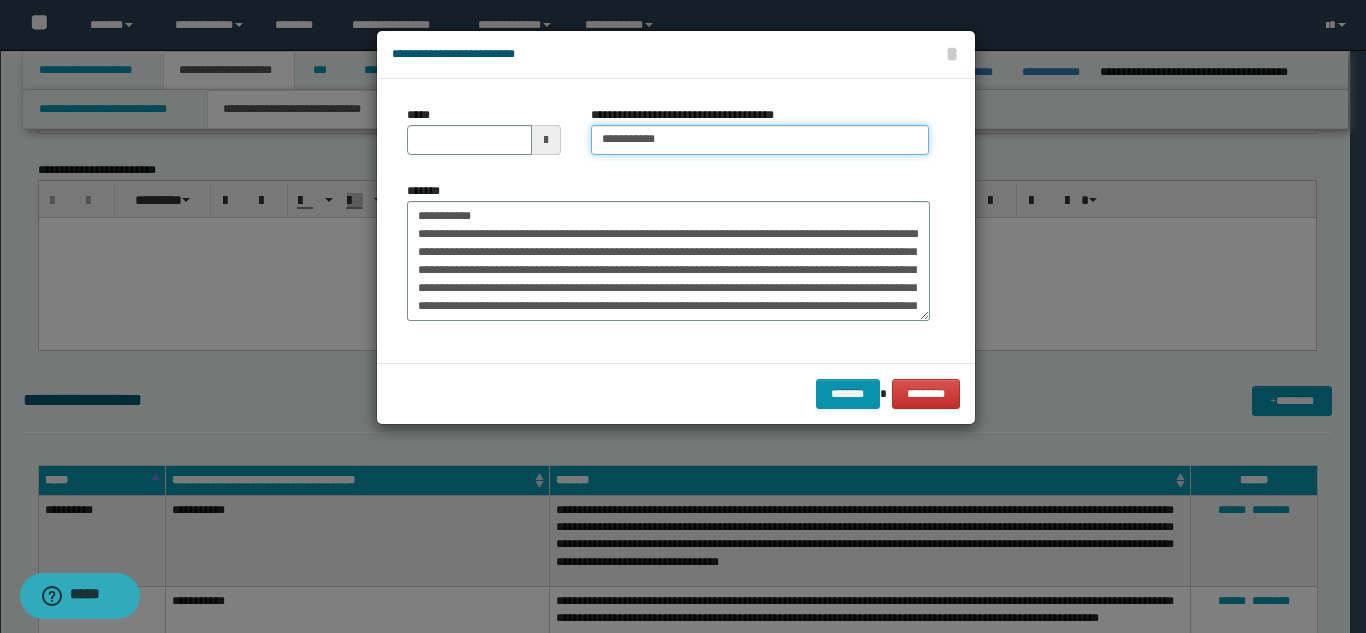 type on "**********" 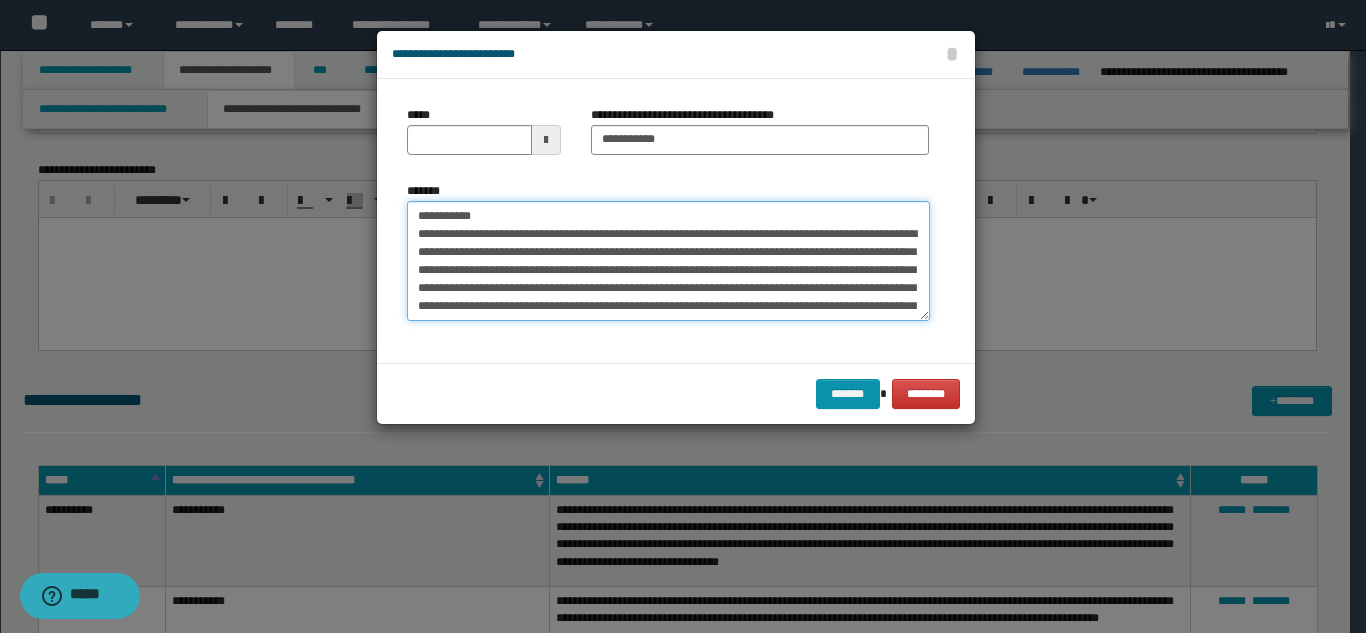 drag, startPoint x: 474, startPoint y: 218, endPoint x: 436, endPoint y: 218, distance: 38 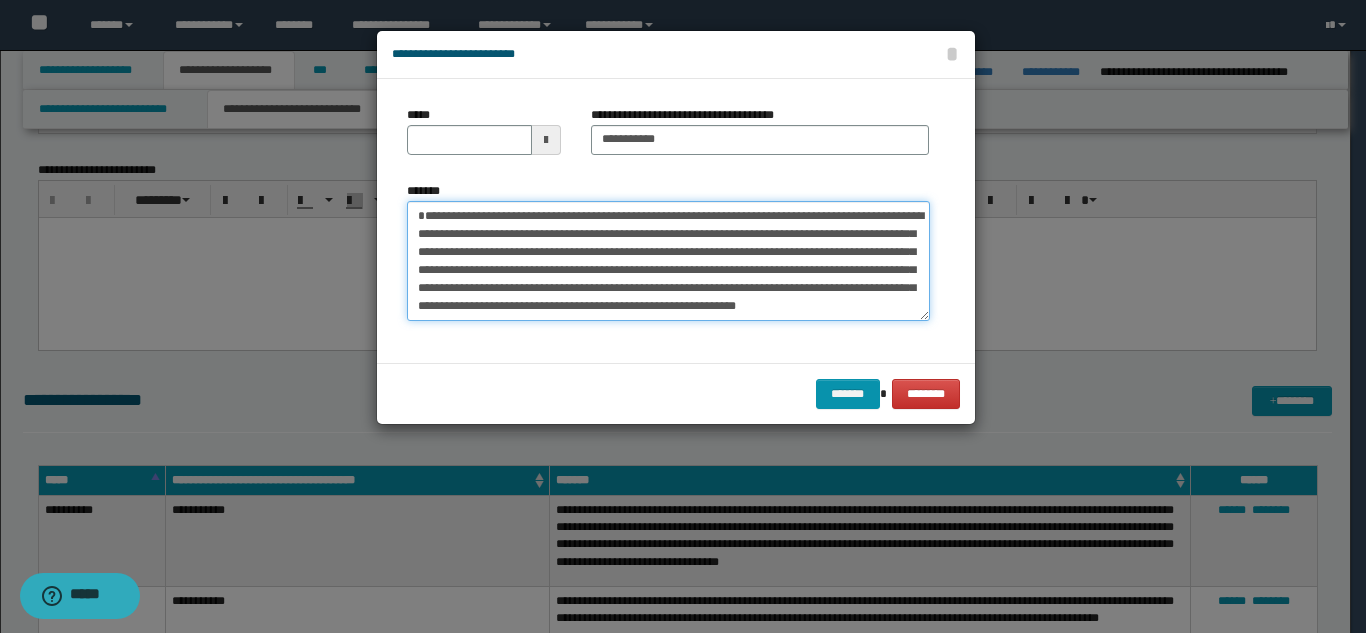 type 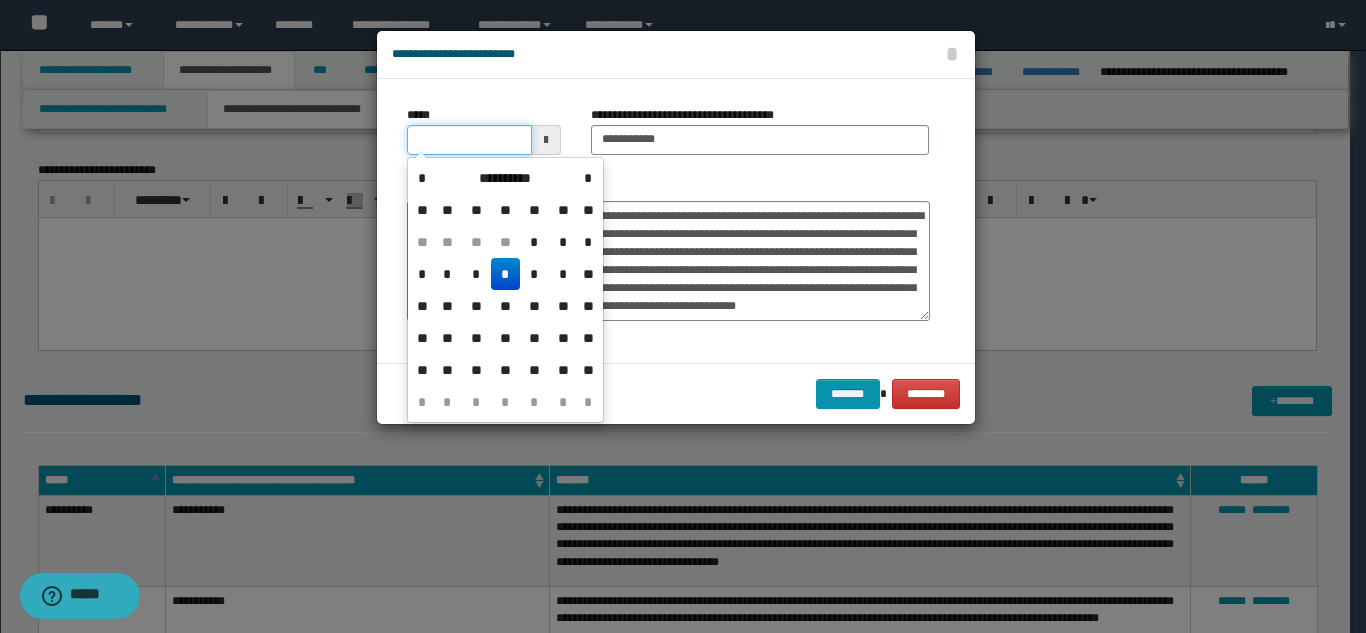 click on "*****" at bounding box center [469, 140] 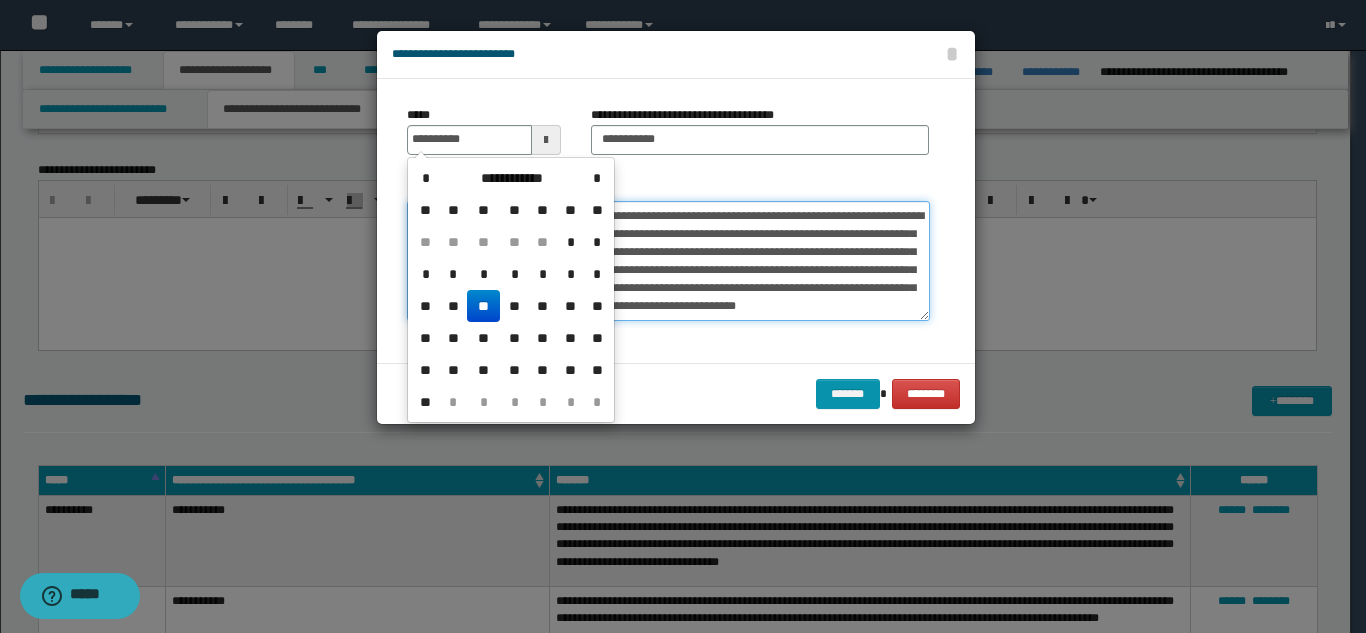type on "**********" 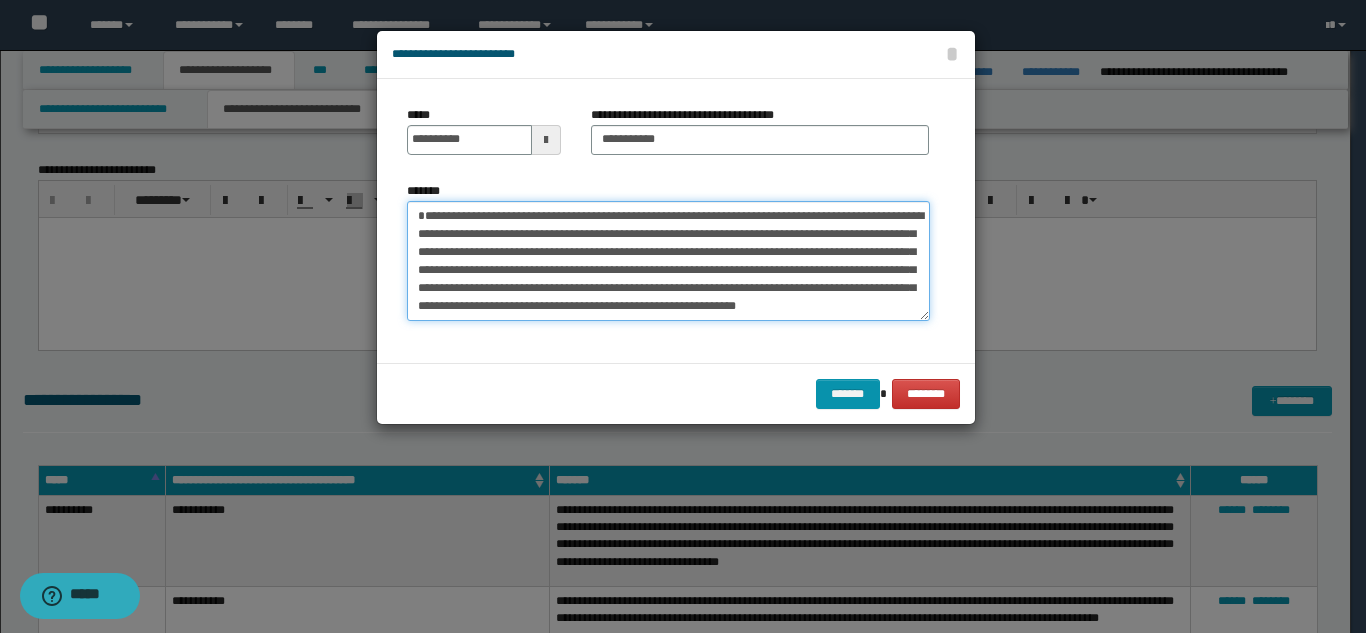 scroll, scrollTop: 0, scrollLeft: 0, axis: both 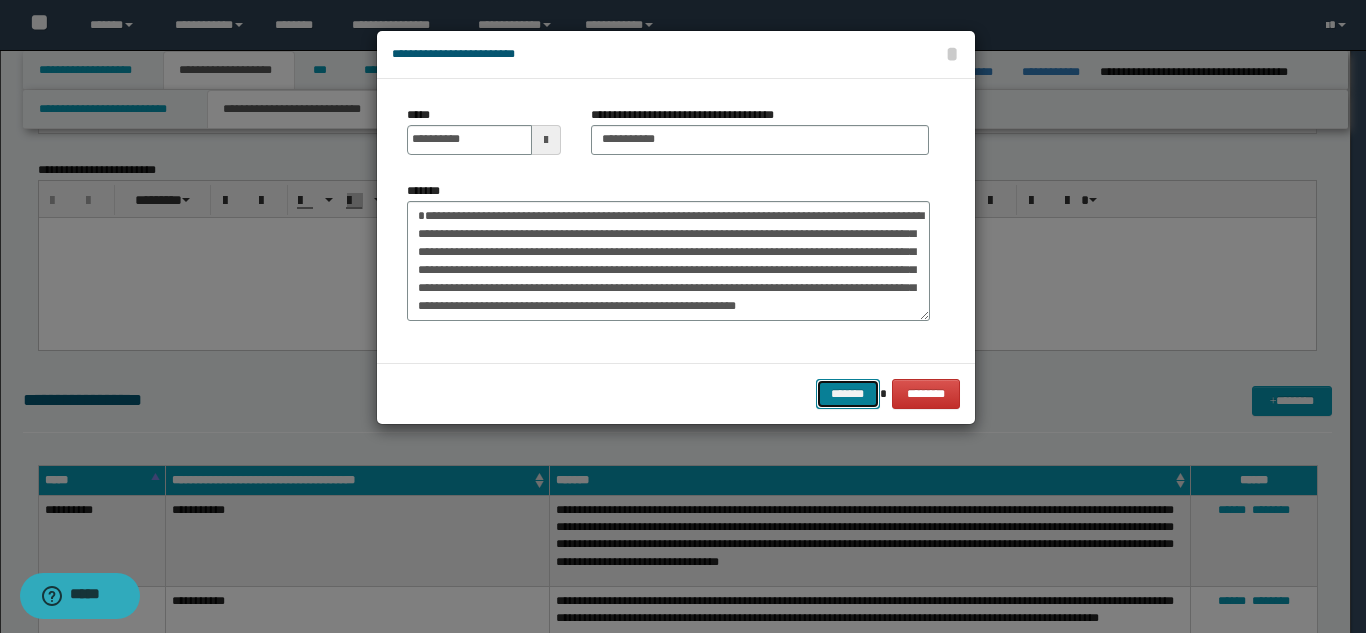 click on "*******" at bounding box center [848, 394] 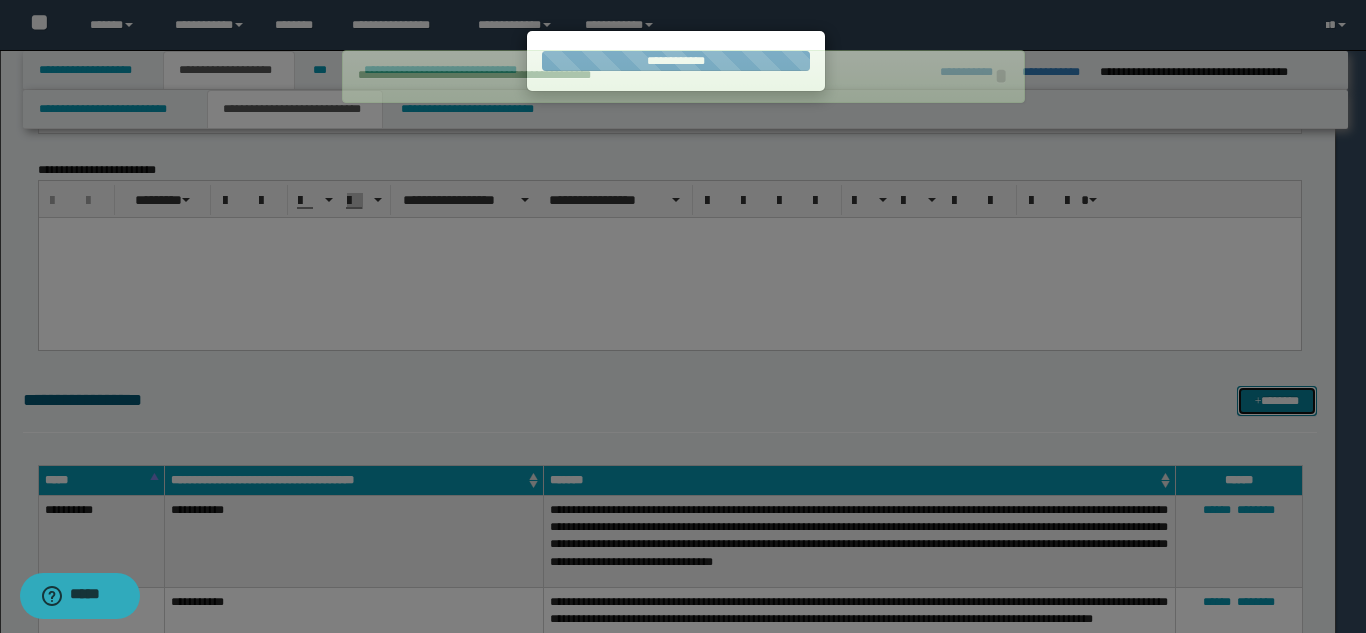 type 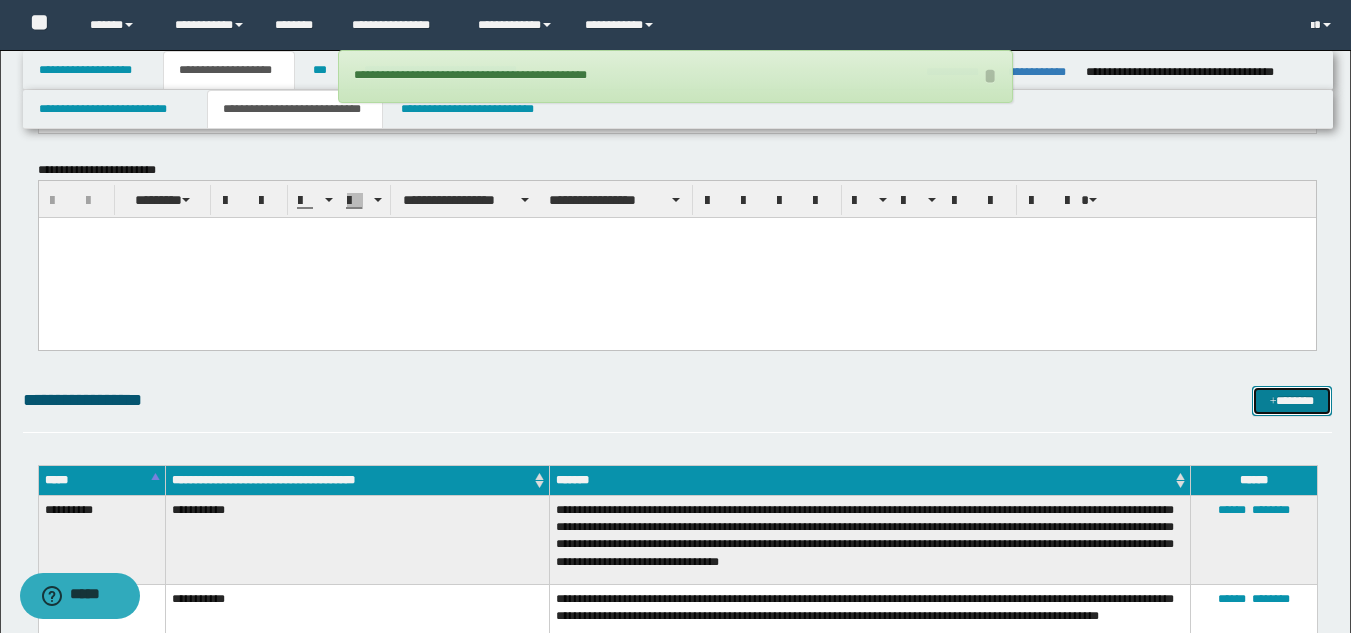 click at bounding box center (1273, 402) 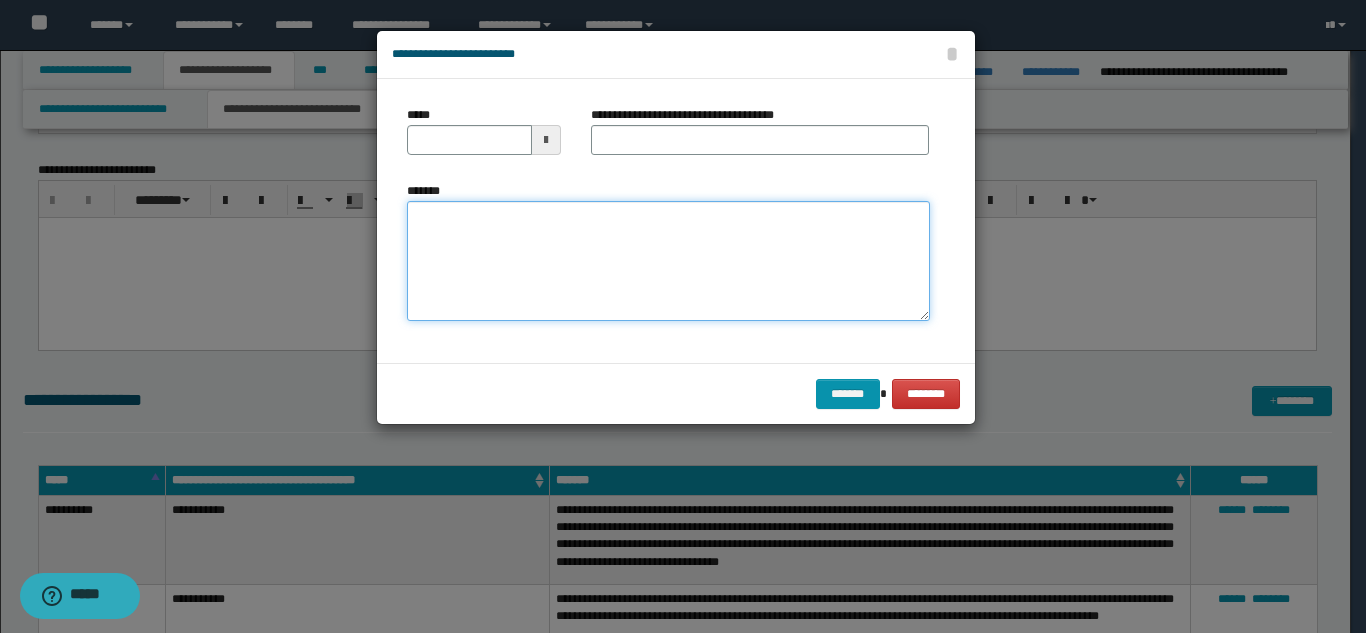 click on "*******" at bounding box center (668, 261) 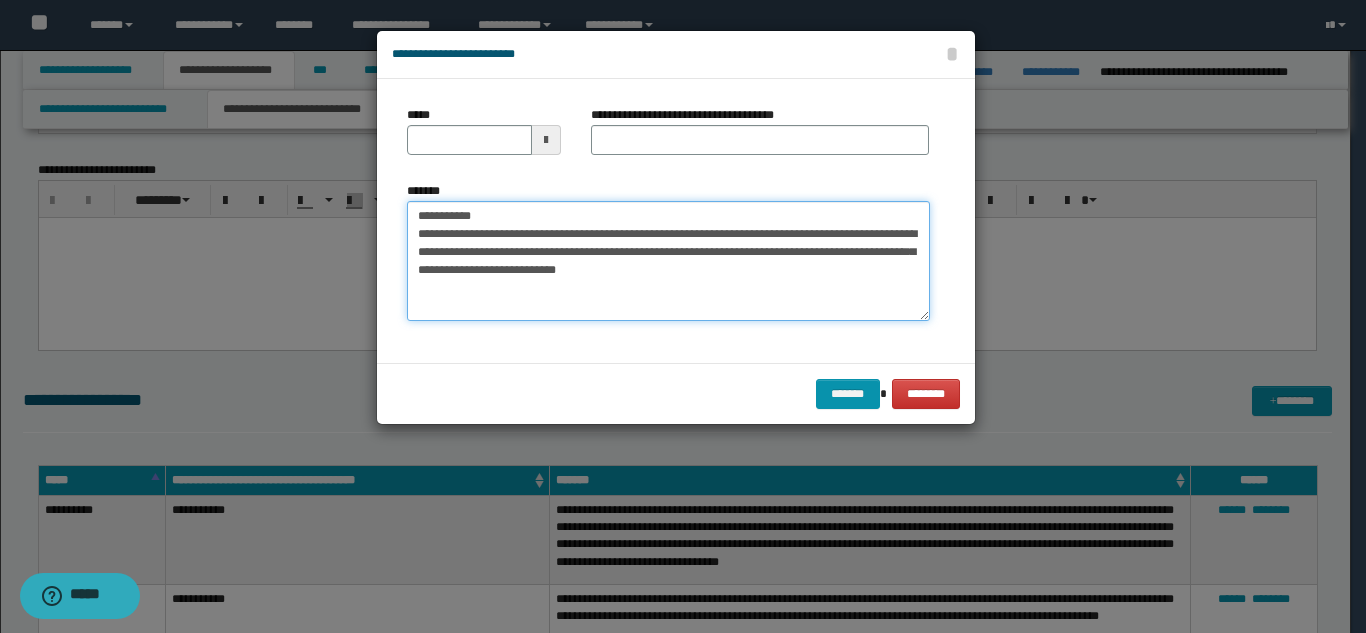 drag, startPoint x: 556, startPoint y: 214, endPoint x: 485, endPoint y: 209, distance: 71.17584 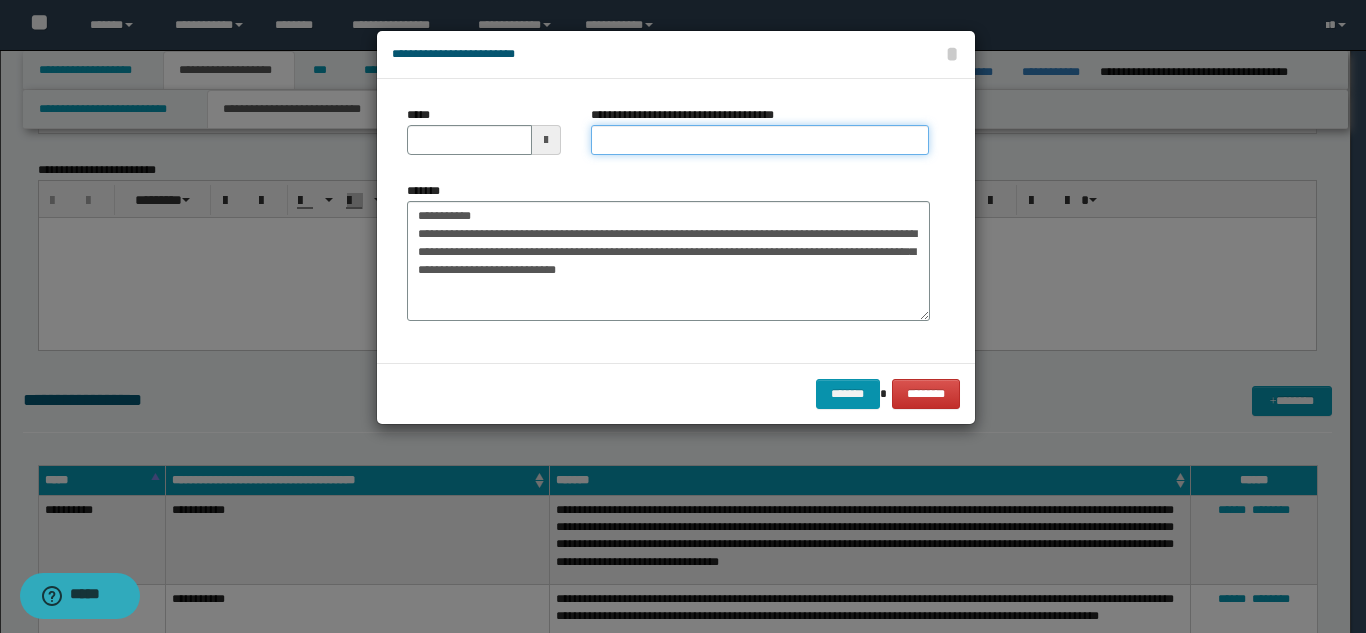 click on "**********" at bounding box center [760, 140] 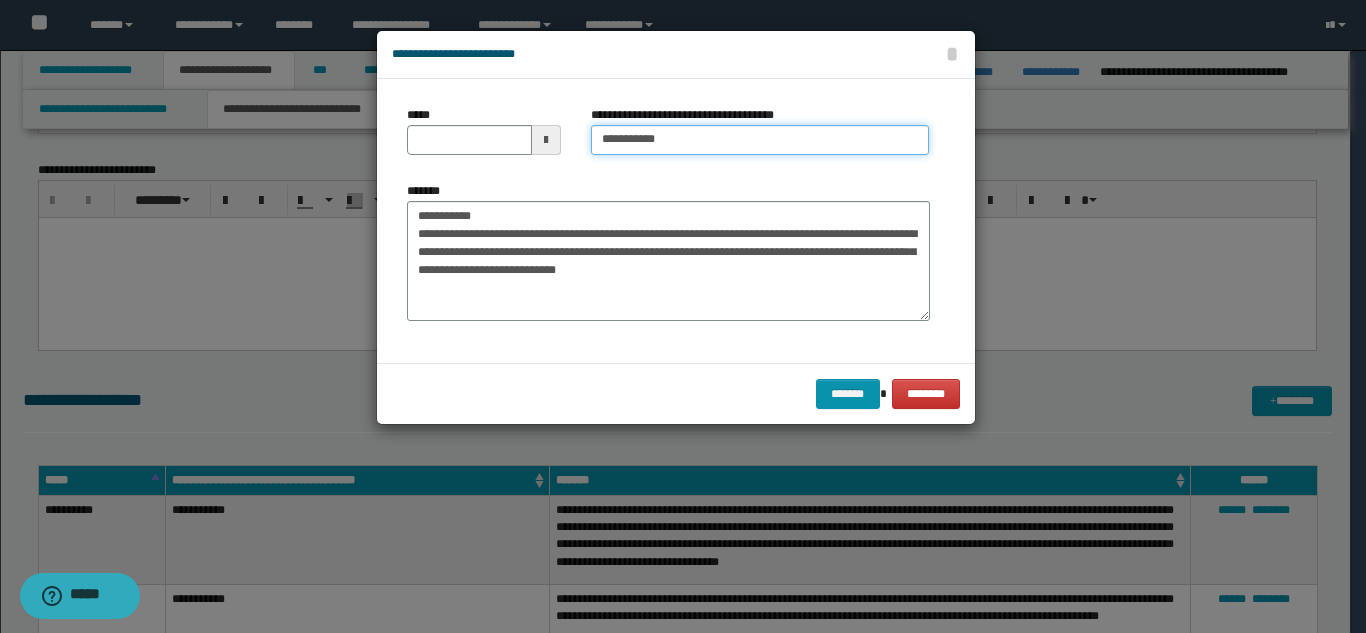 type on "**********" 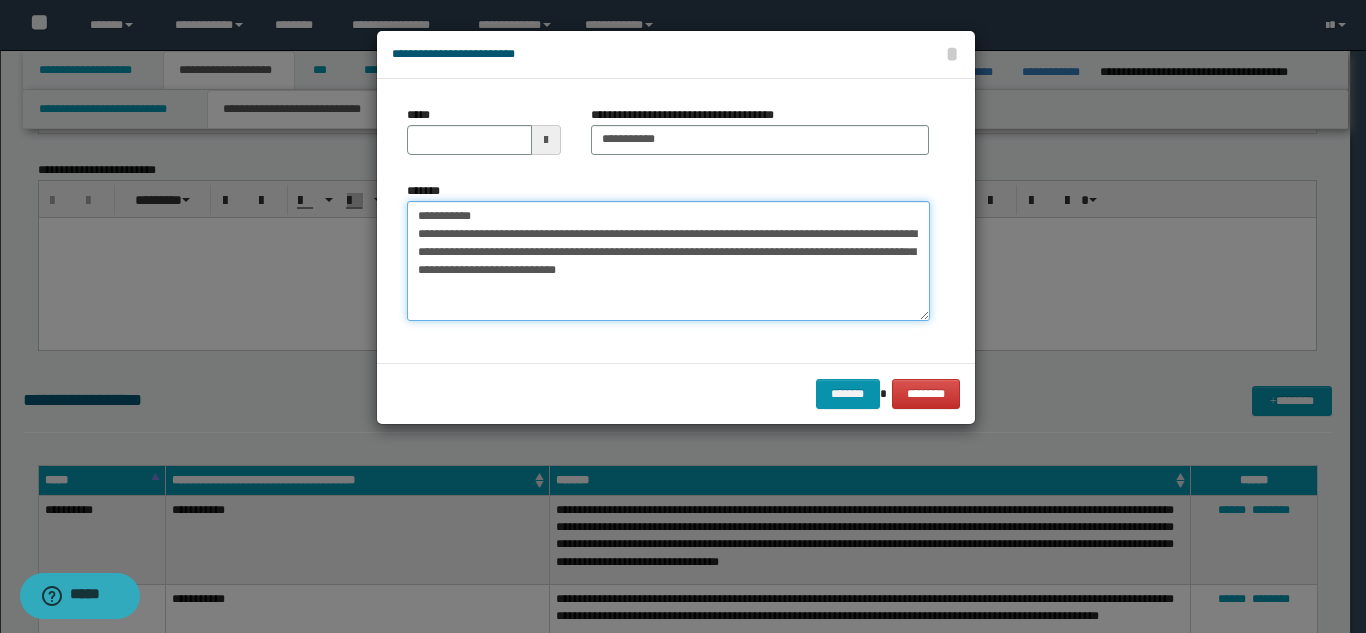 drag, startPoint x: 493, startPoint y: 214, endPoint x: 407, endPoint y: 206, distance: 86.37129 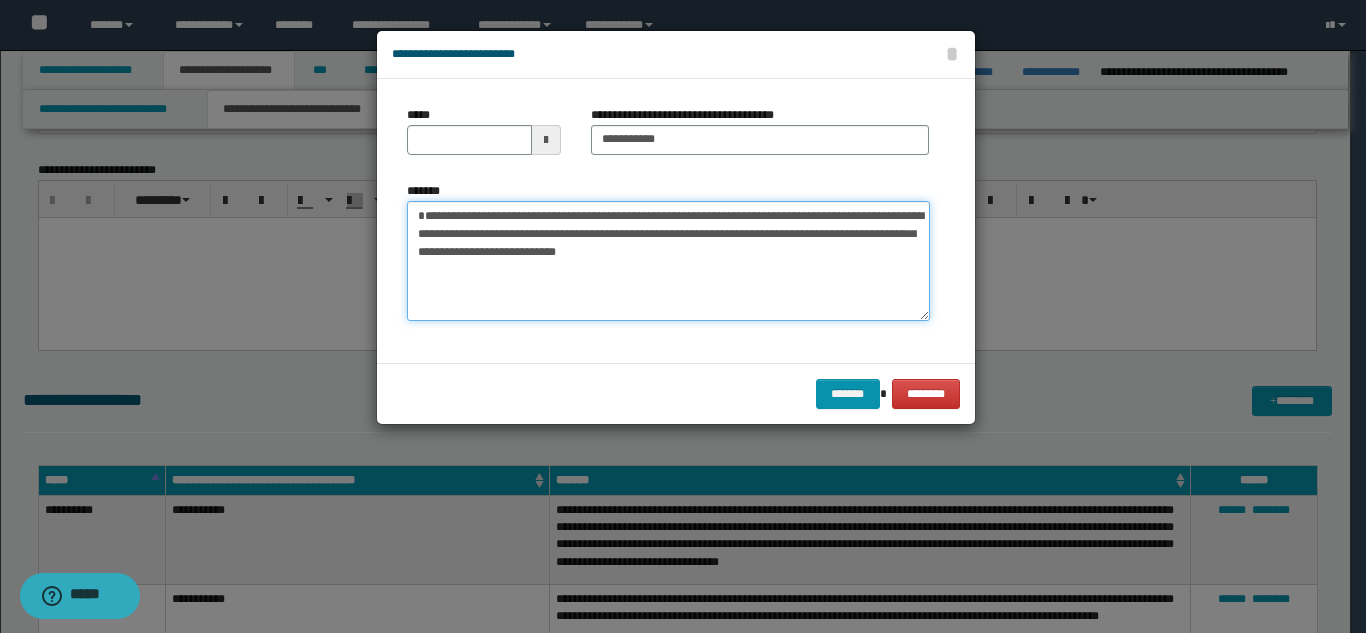type 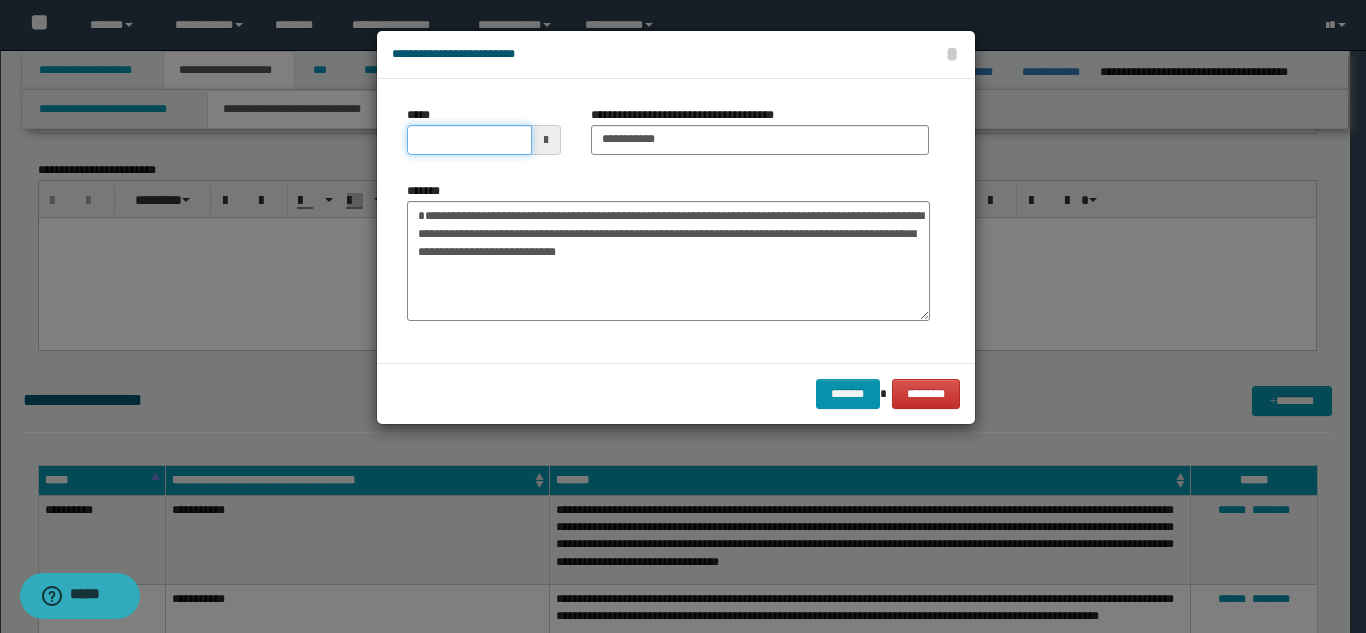 click on "*****" at bounding box center (469, 140) 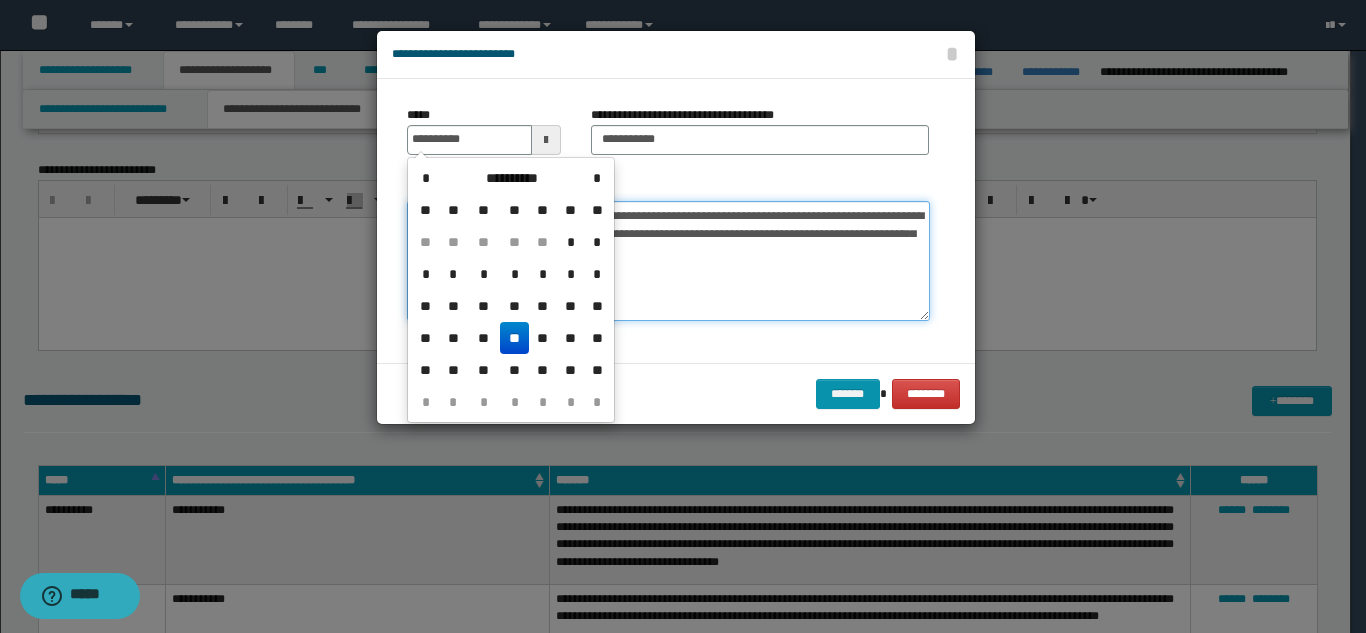 type on "**********" 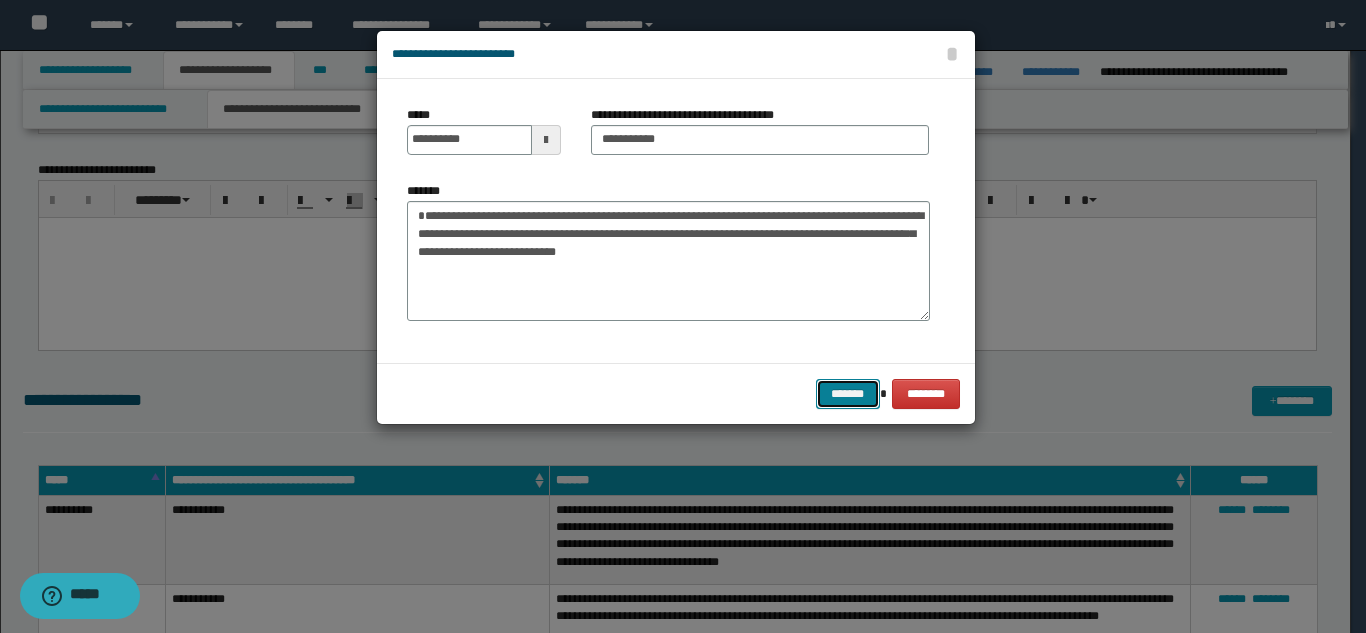 click on "*******" at bounding box center (848, 394) 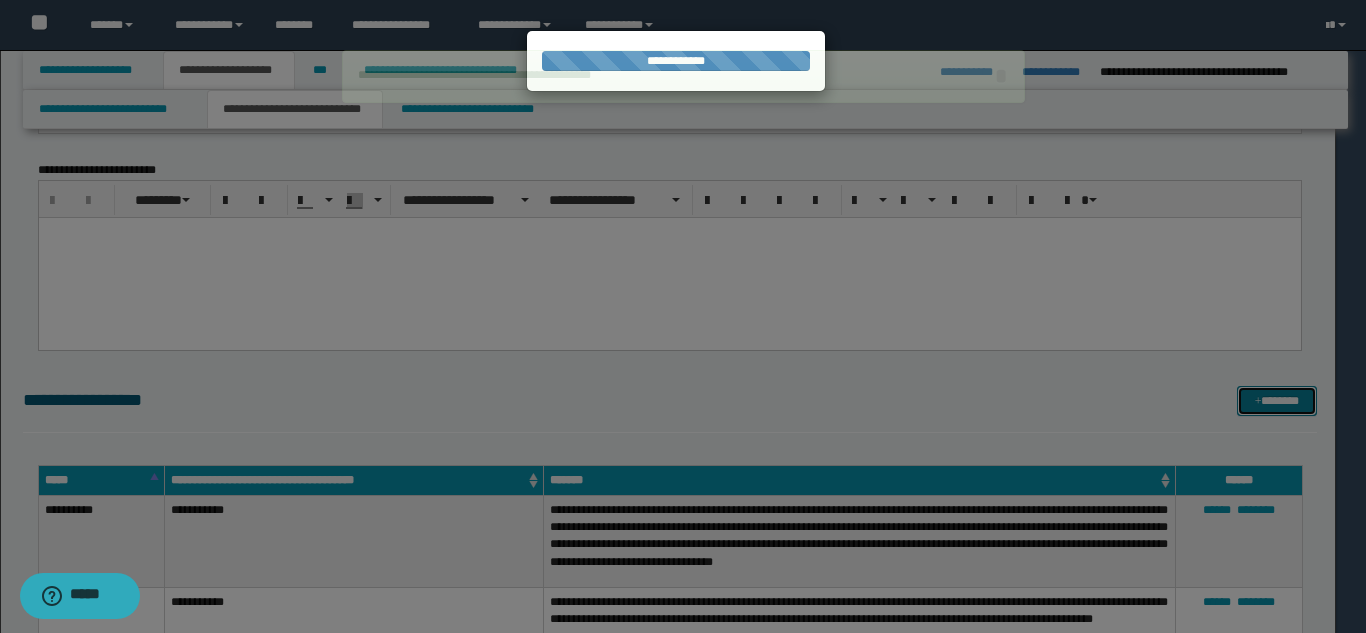 type 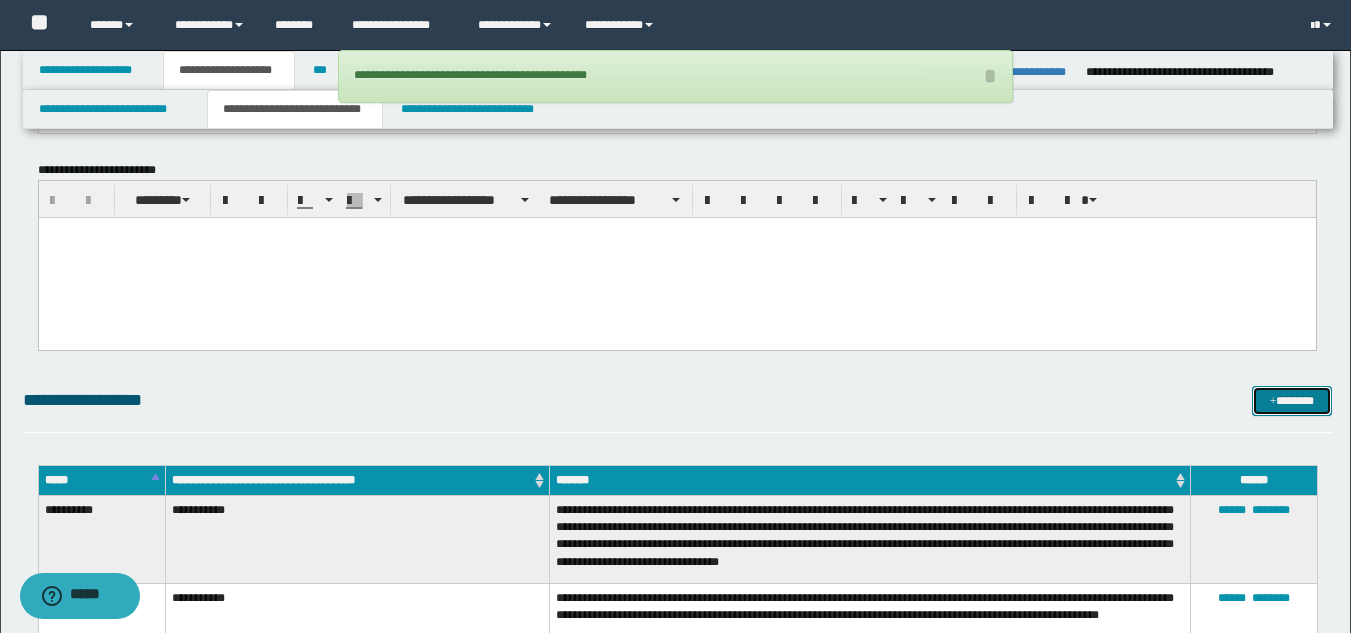 click on "*******" at bounding box center (1292, 401) 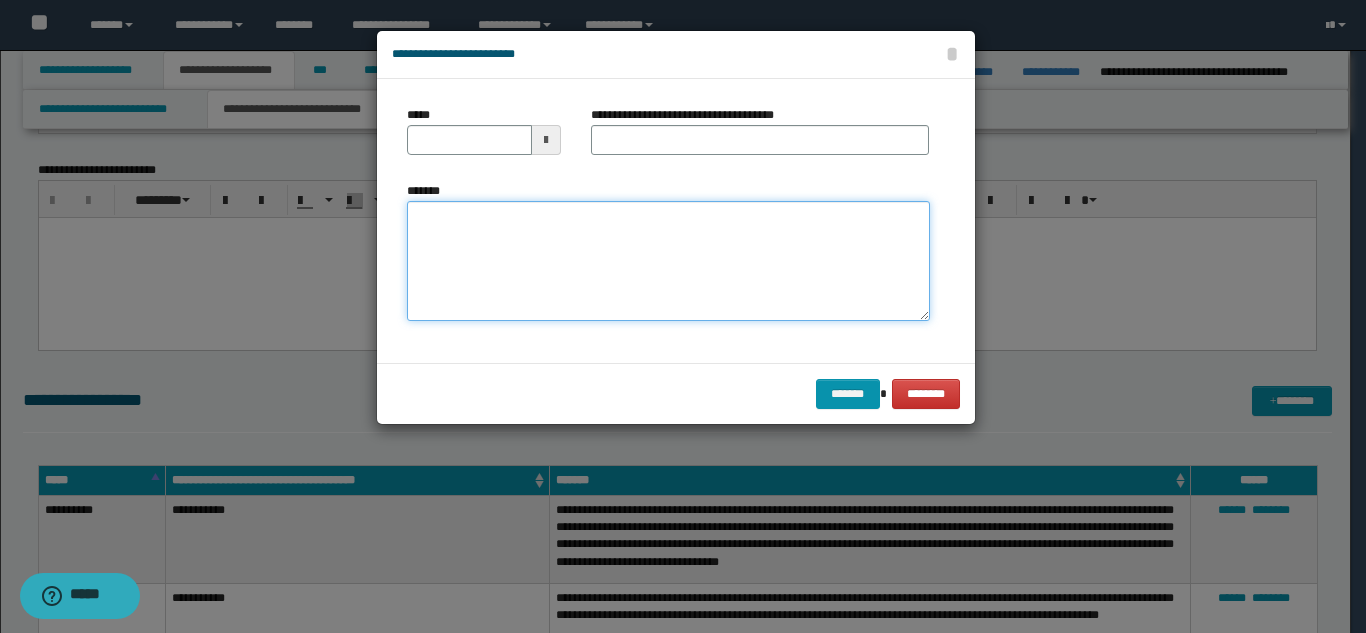 click on "*******" at bounding box center (668, 261) 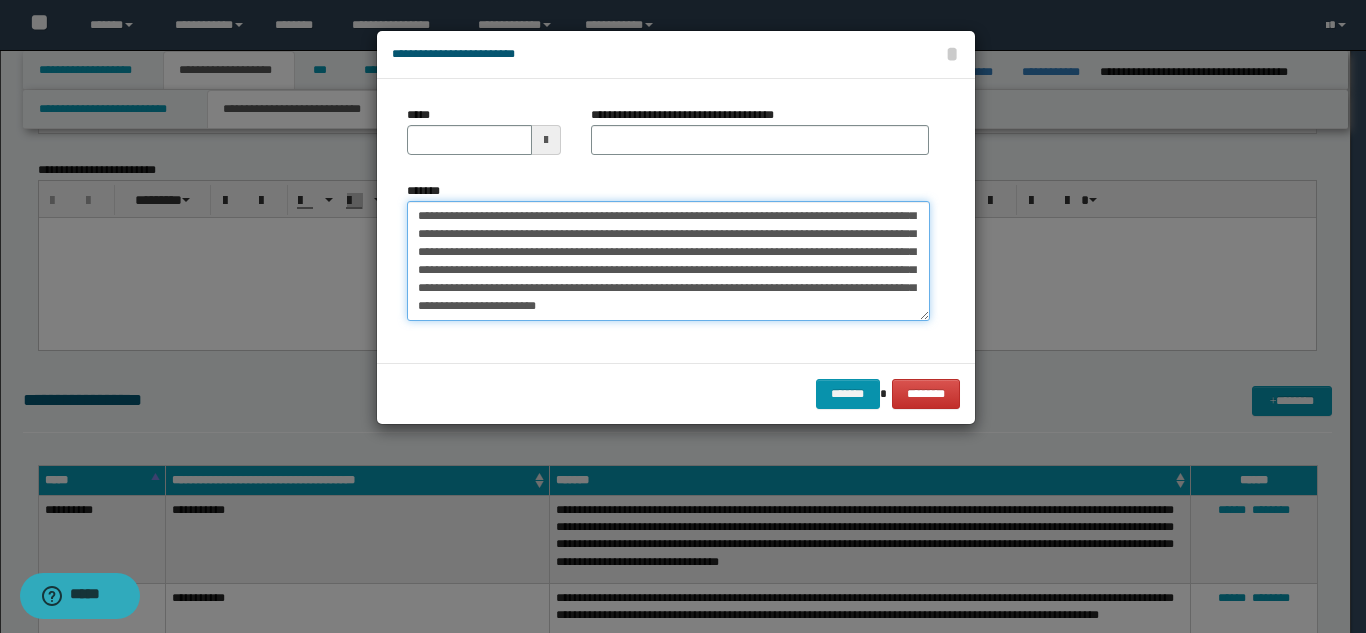 scroll, scrollTop: 0, scrollLeft: 0, axis: both 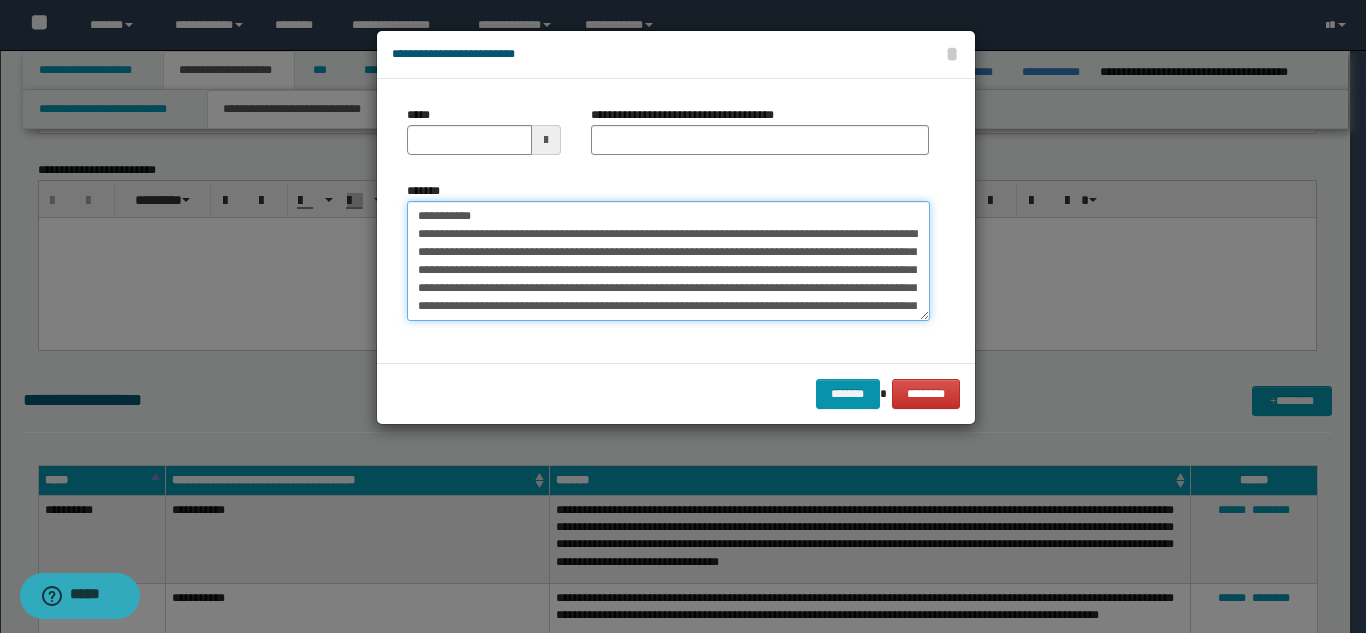 drag, startPoint x: 532, startPoint y: 213, endPoint x: 484, endPoint y: 208, distance: 48.259712 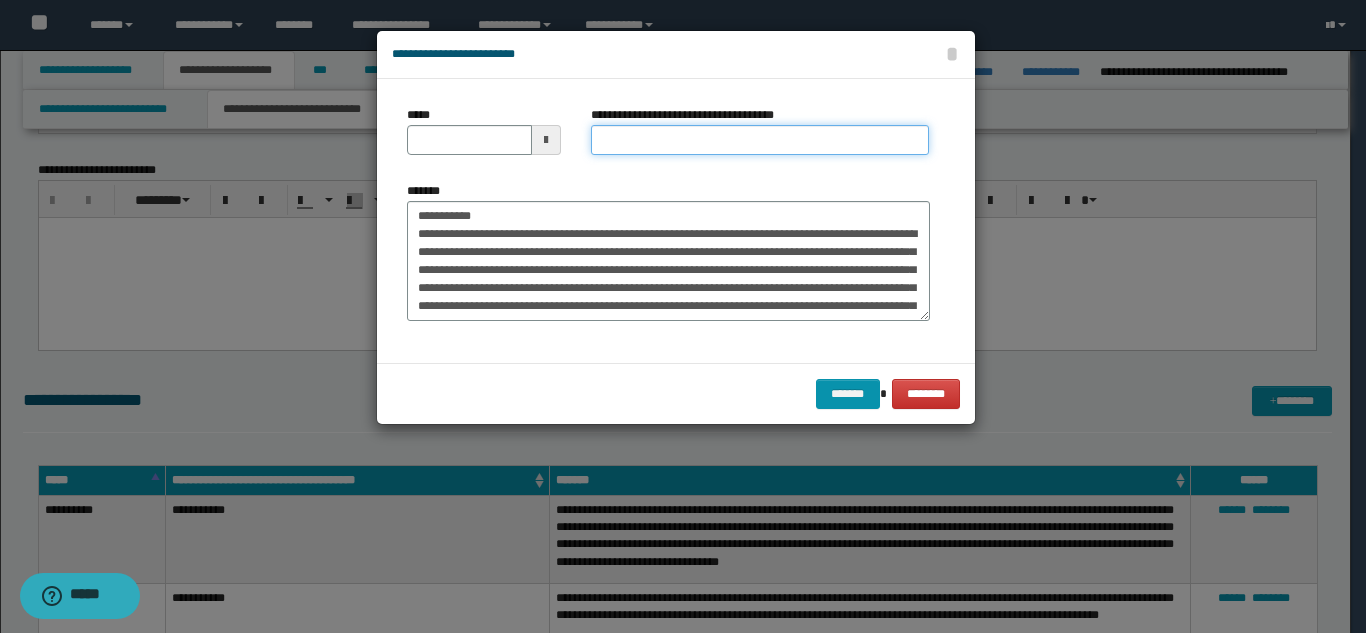drag, startPoint x: 620, startPoint y: 143, endPoint x: 583, endPoint y: 159, distance: 40.311287 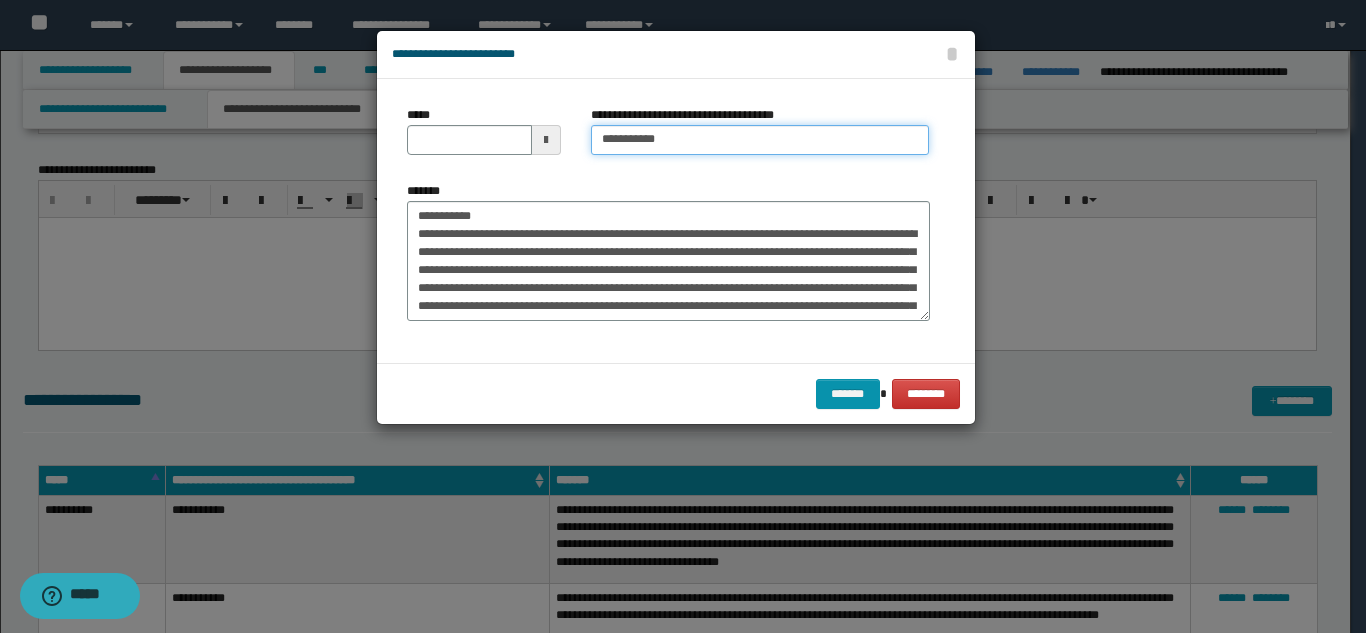 type on "**********" 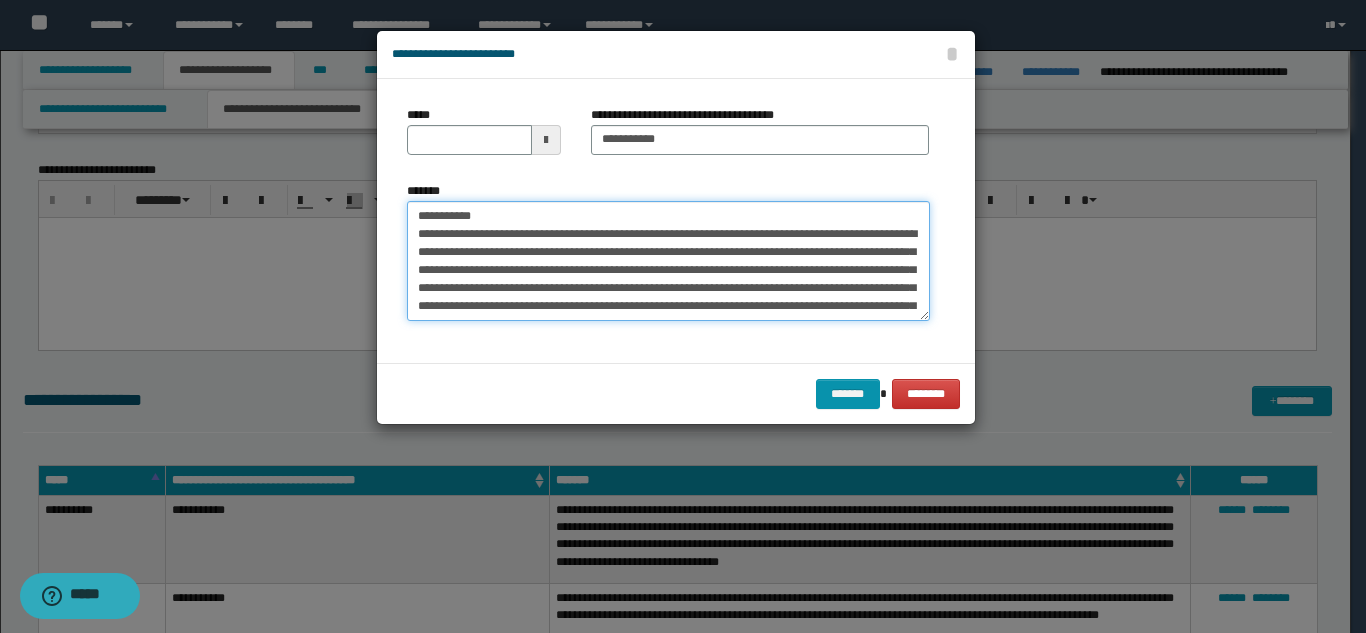 drag, startPoint x: 469, startPoint y: 220, endPoint x: 401, endPoint y: 210, distance: 68.73136 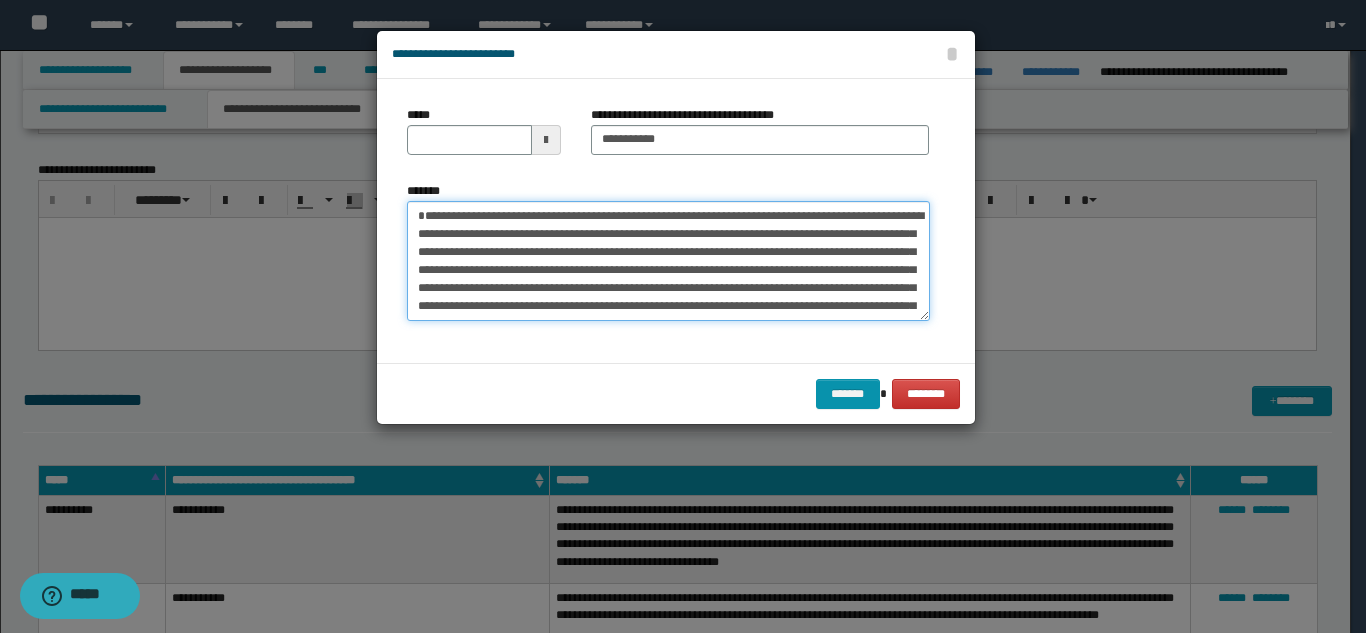 type 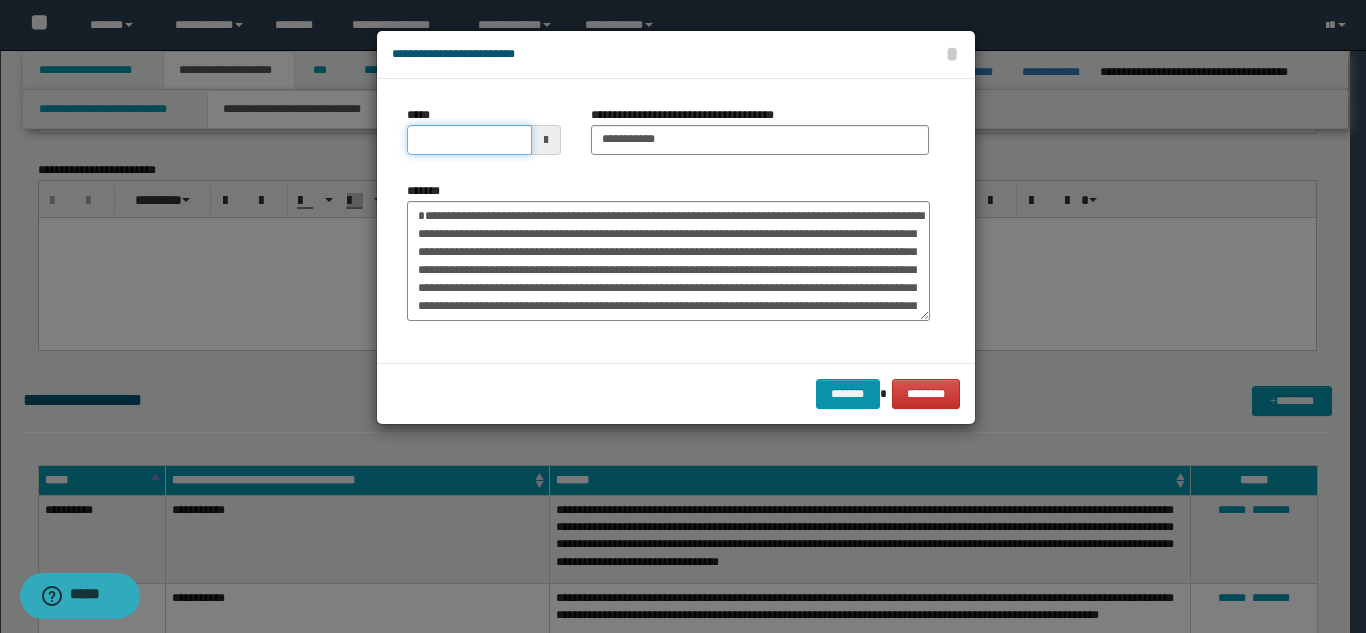 click on "*****" at bounding box center (469, 140) 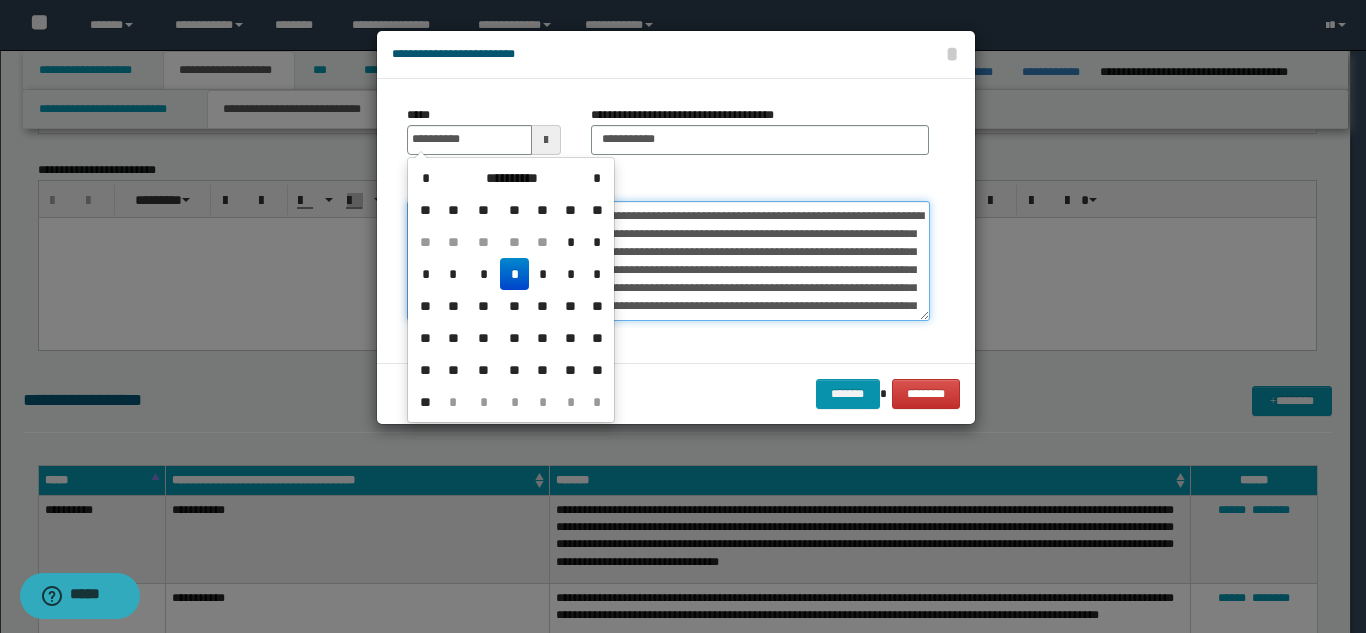 type on "**********" 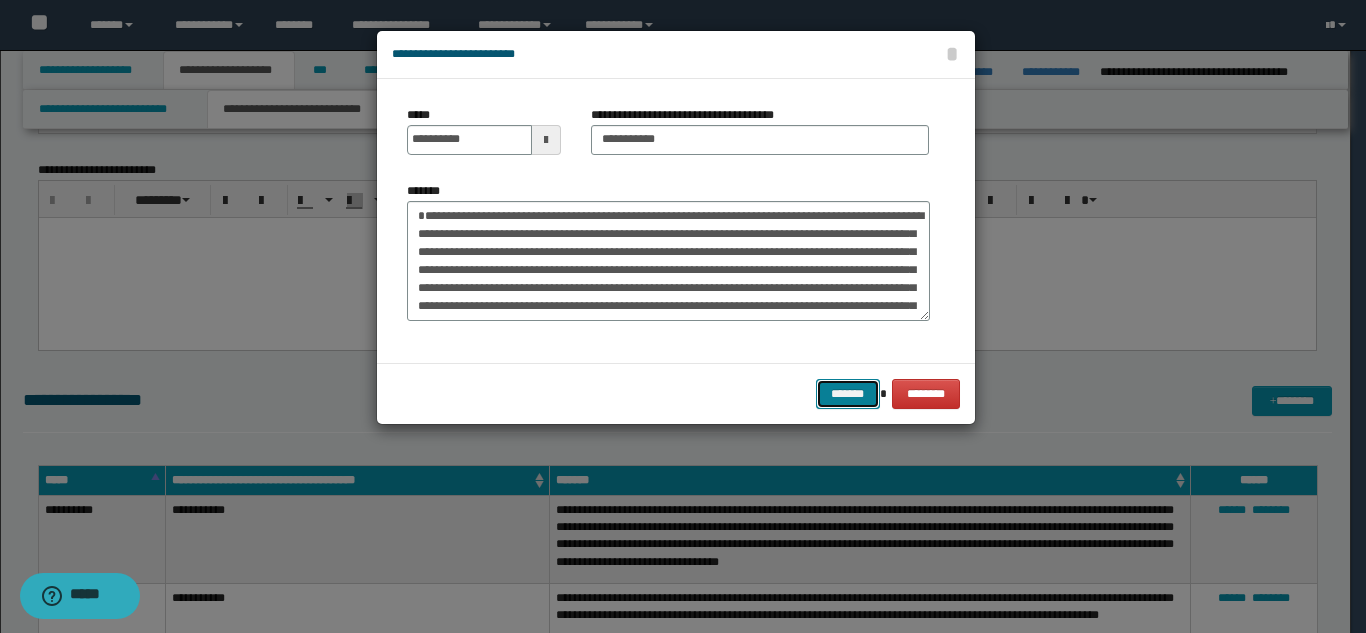 click on "*******" at bounding box center (848, 394) 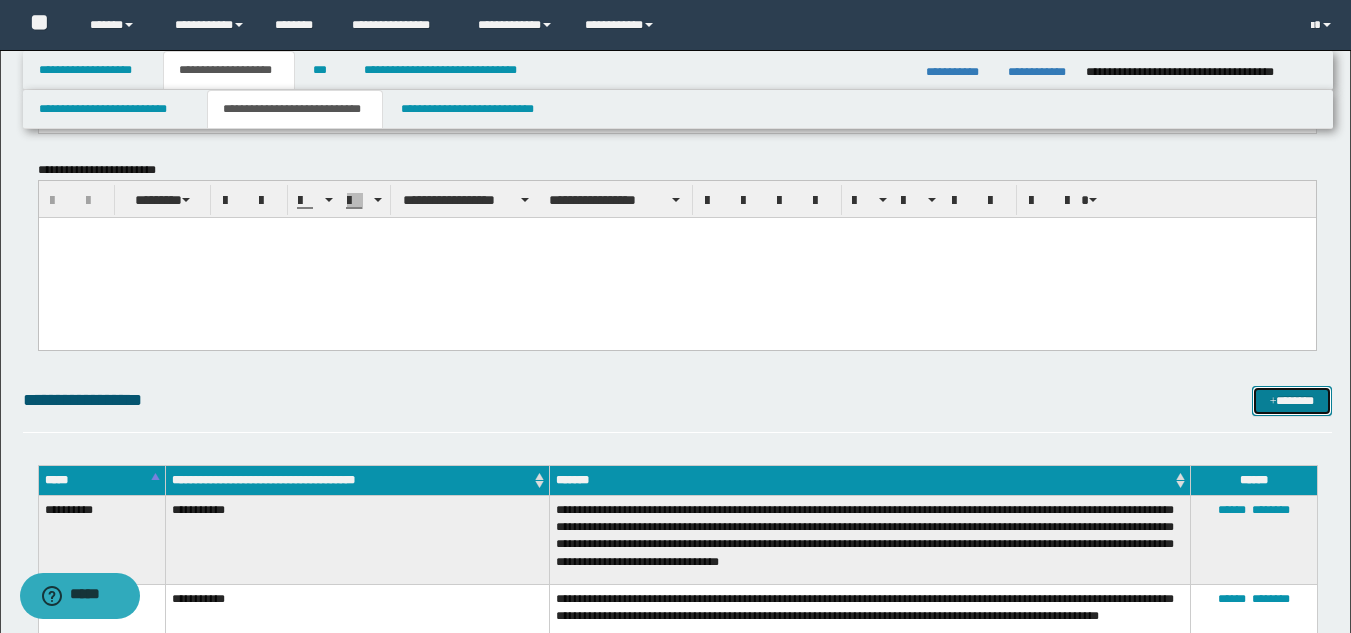 click on "*******" at bounding box center [1292, 401] 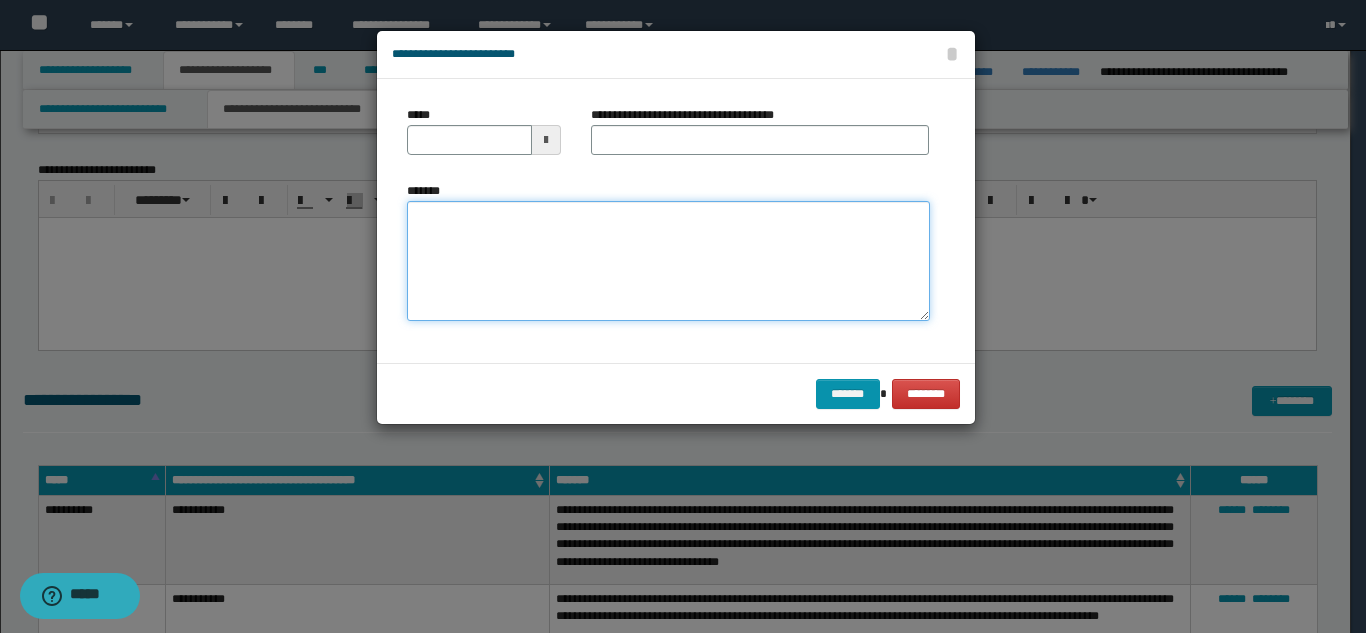 click on "*******" at bounding box center [668, 261] 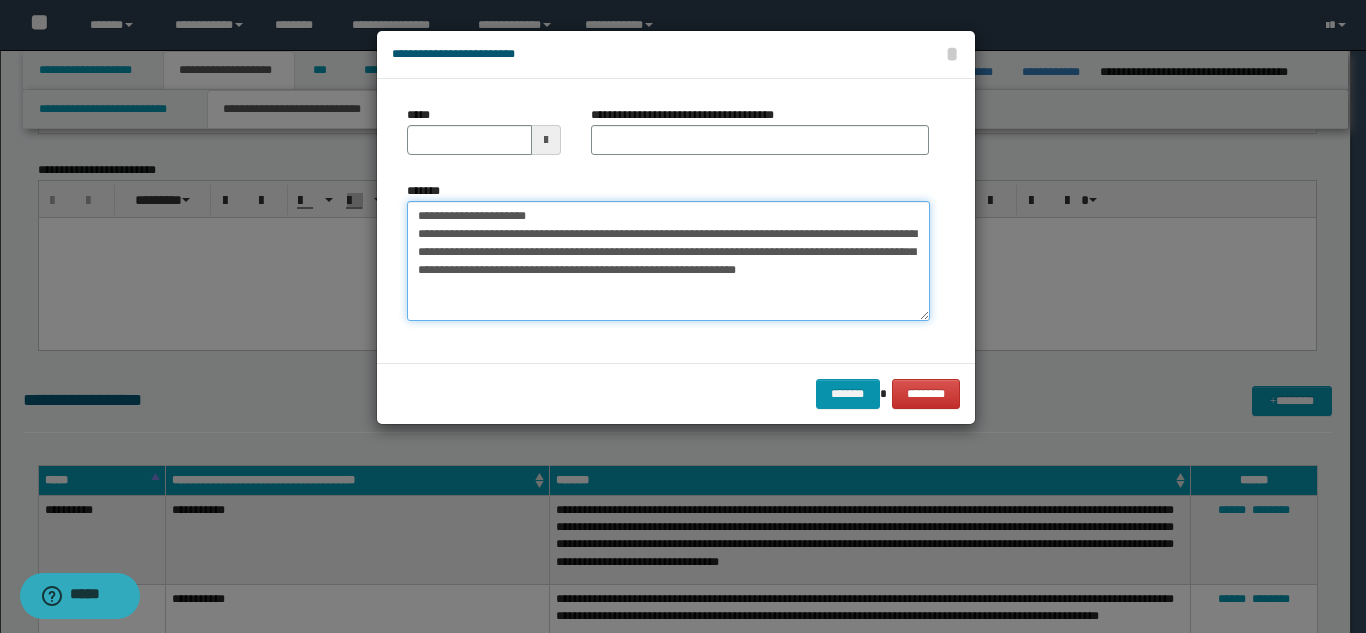 drag, startPoint x: 561, startPoint y: 212, endPoint x: 484, endPoint y: 218, distance: 77.23341 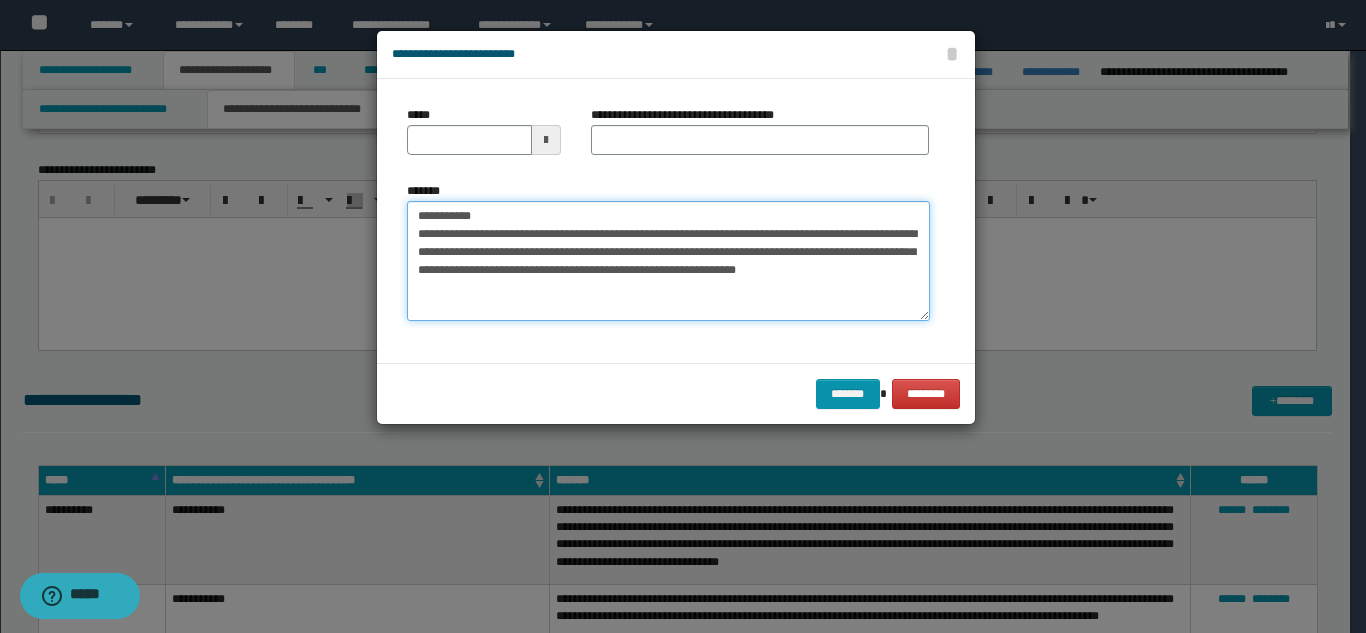 type on "**********" 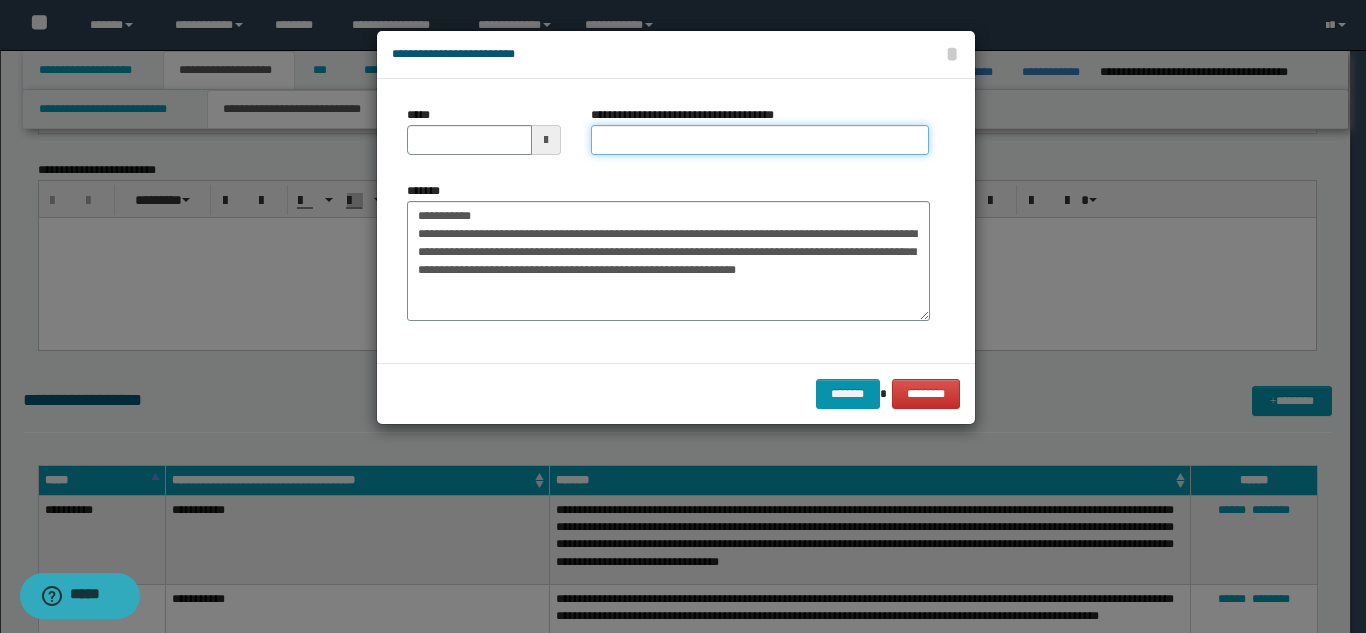 click on "**********" at bounding box center [760, 140] 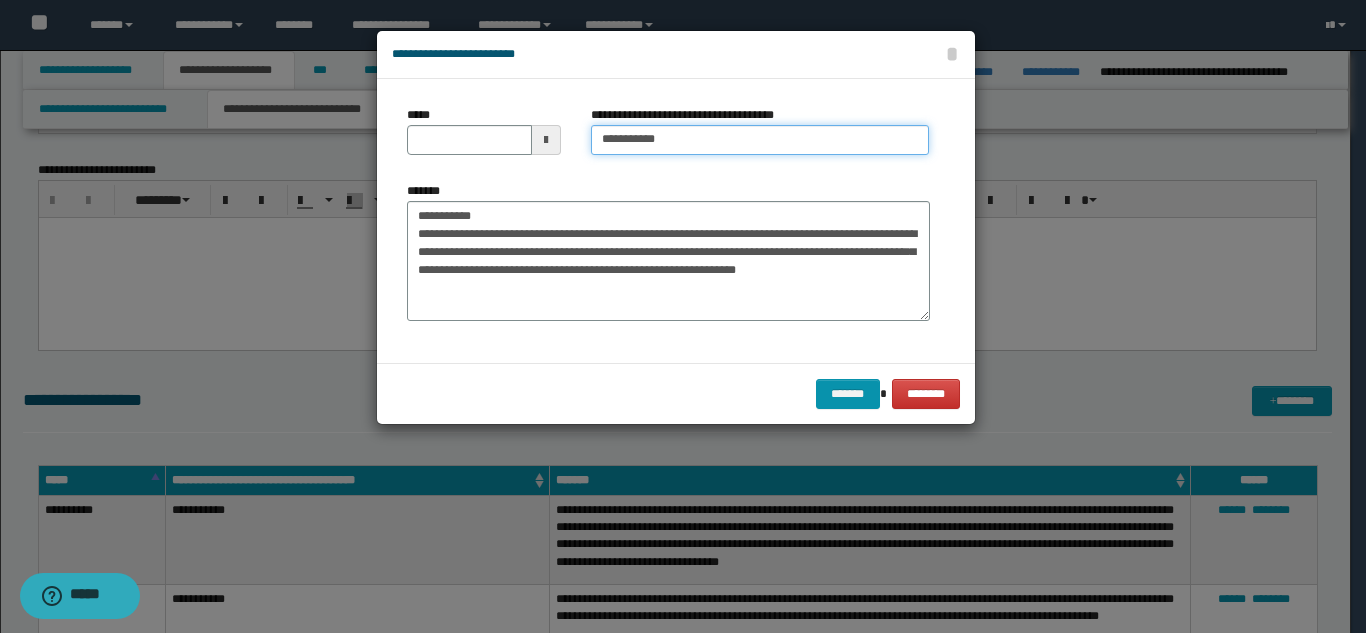 type on "**********" 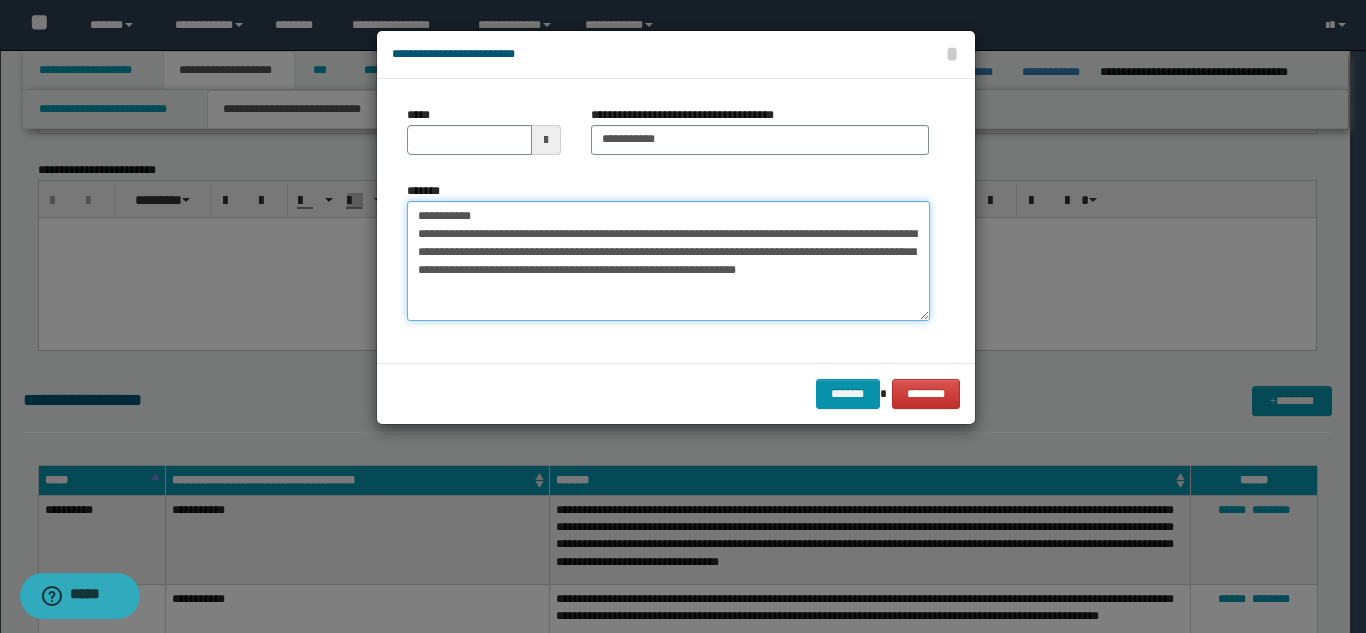drag, startPoint x: 489, startPoint y: 226, endPoint x: 430, endPoint y: 221, distance: 59.211487 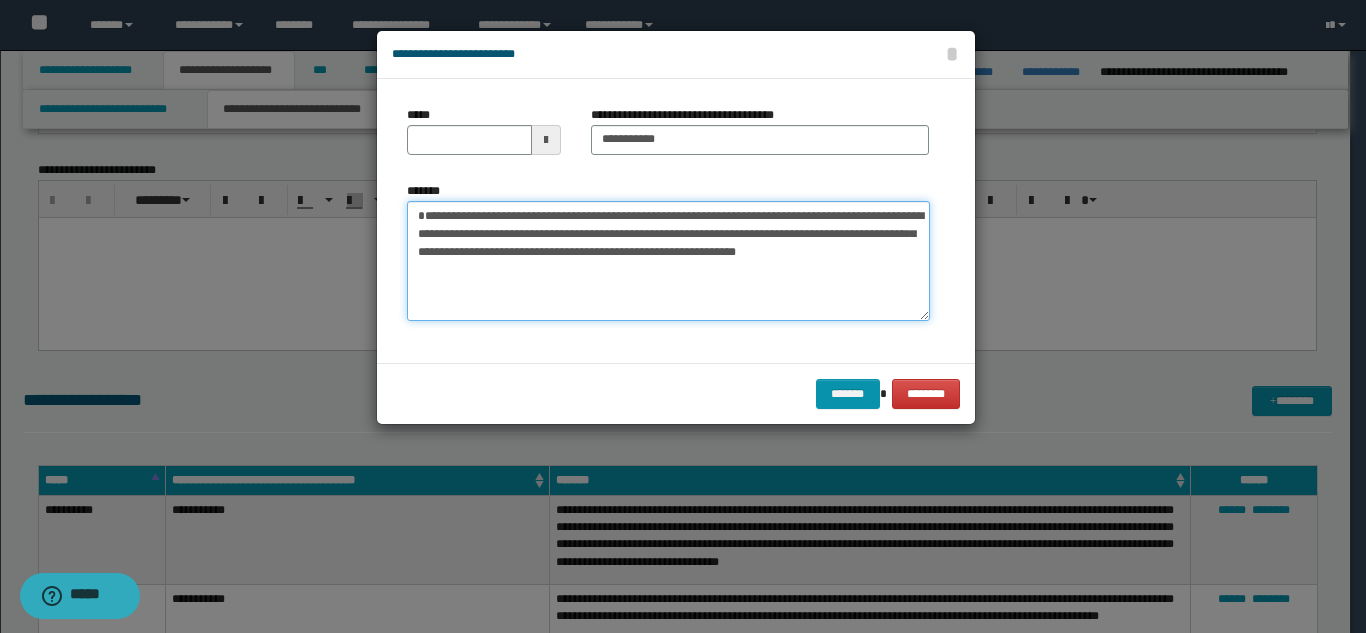 type 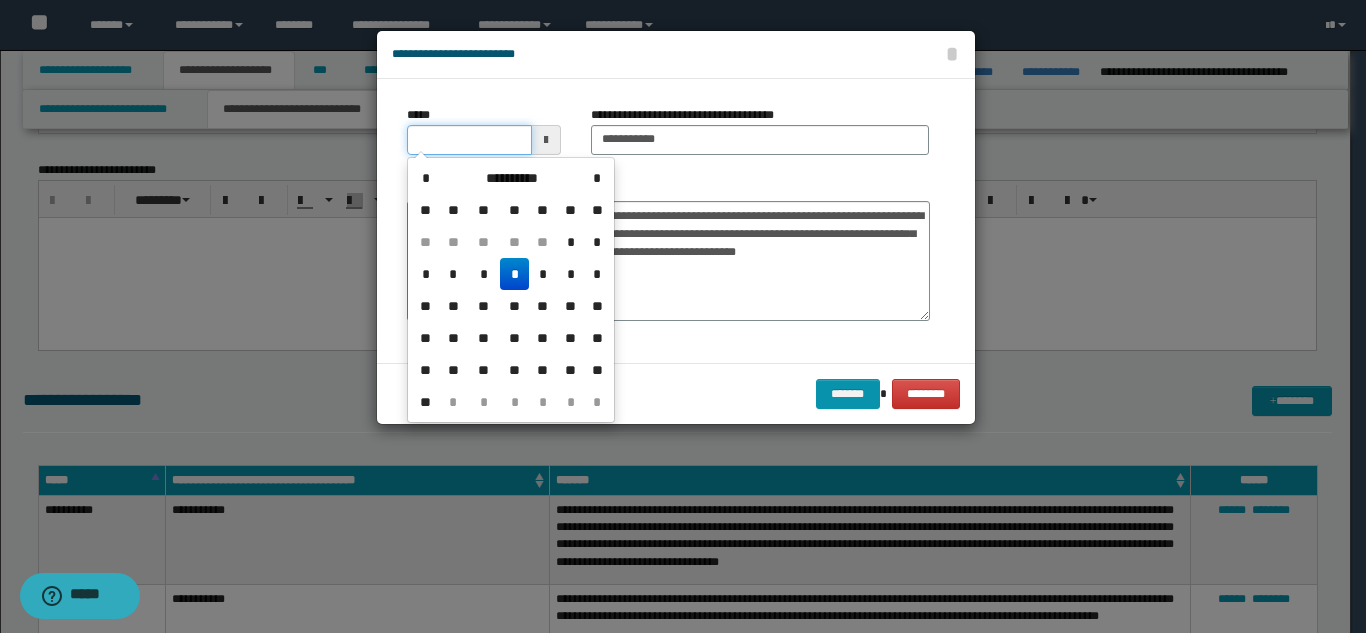 click on "*****" at bounding box center (469, 140) 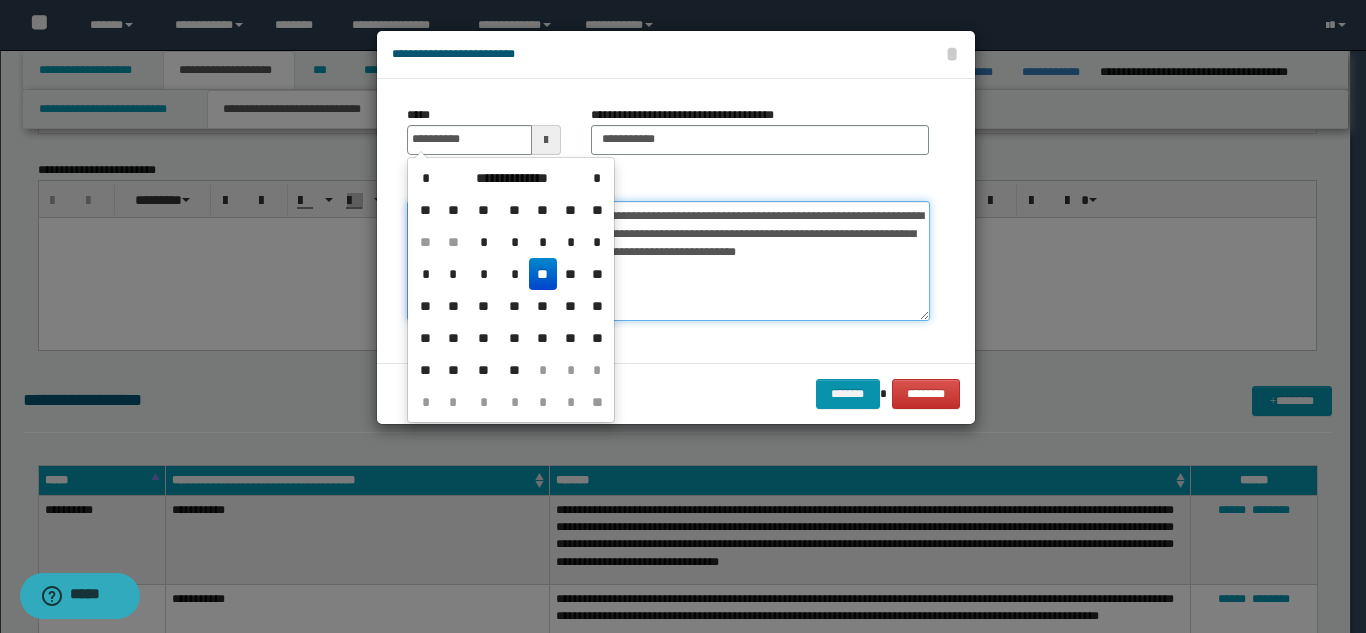 type on "**********" 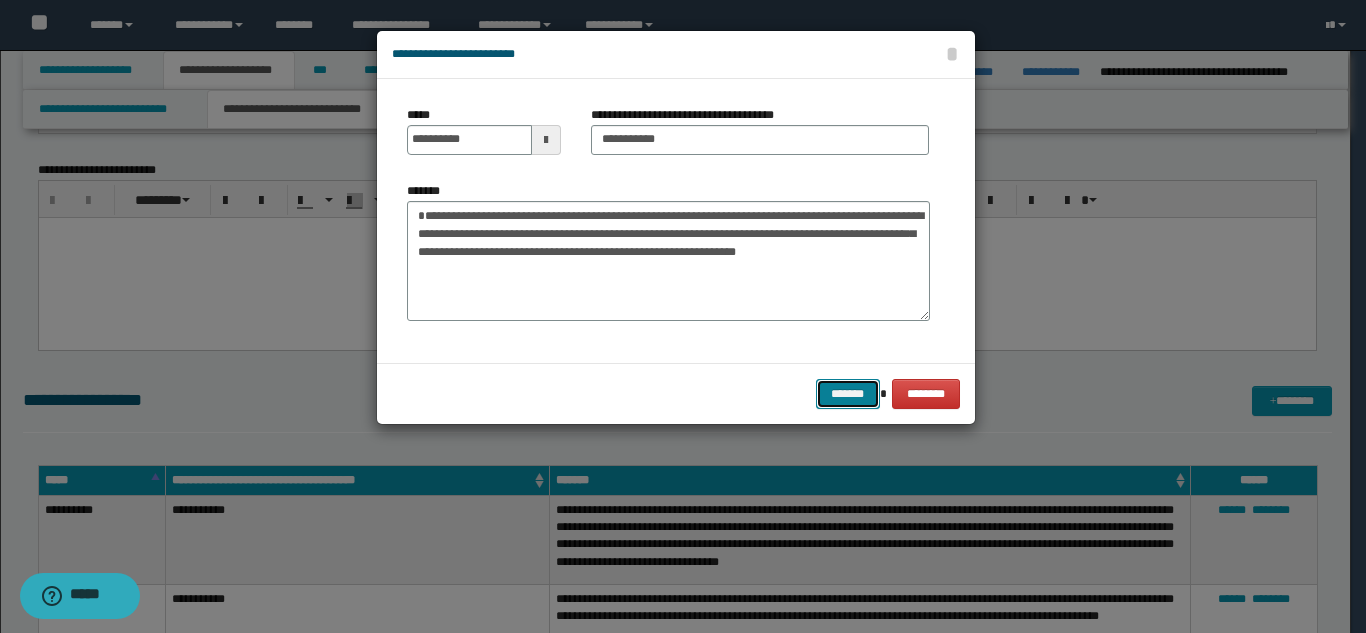 click on "*******" at bounding box center (848, 394) 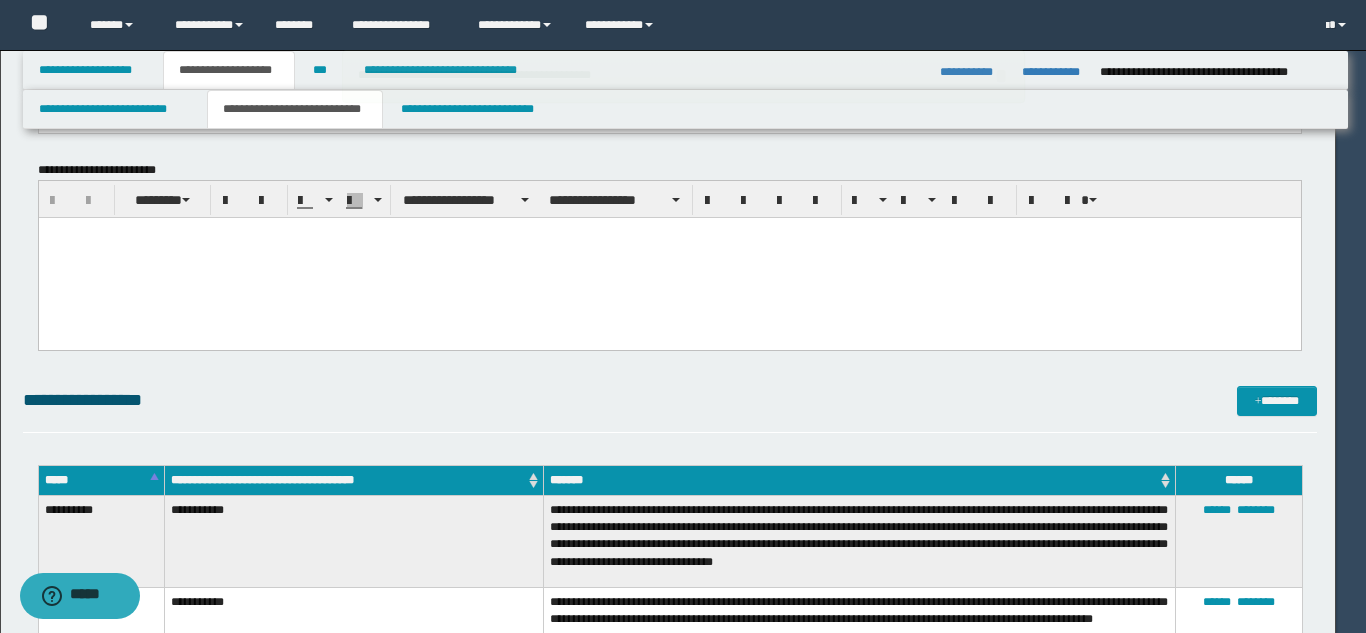 type 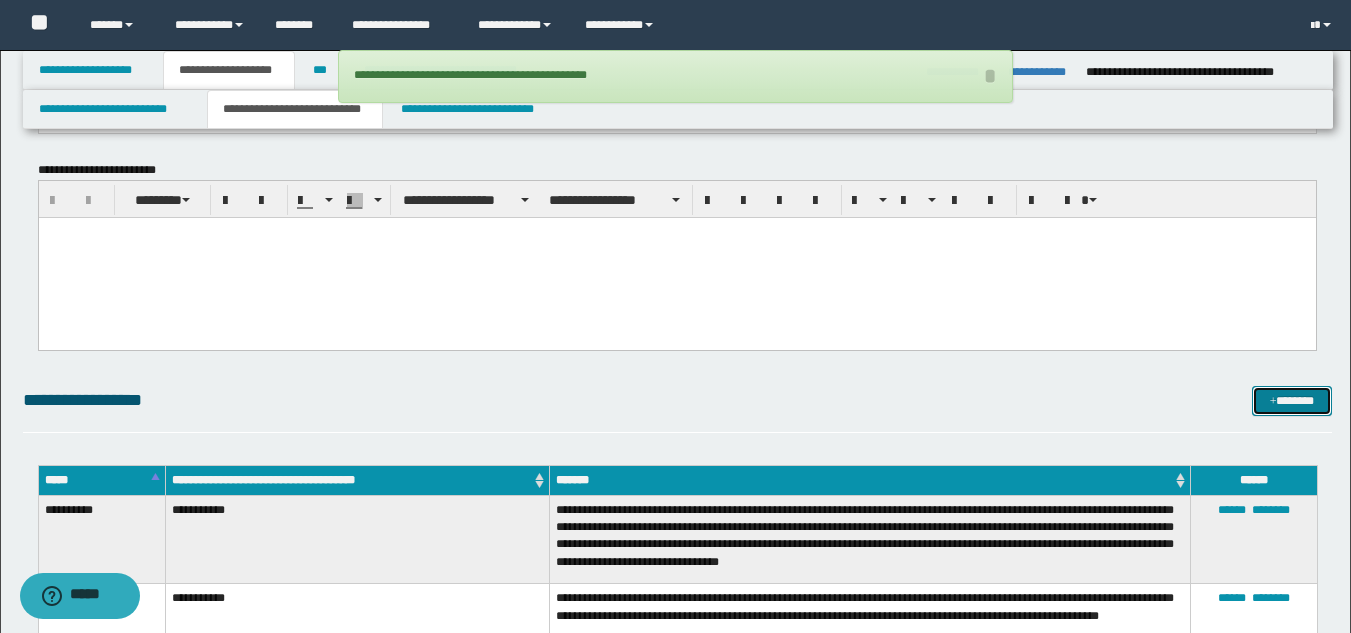 click on "*******" at bounding box center [1292, 401] 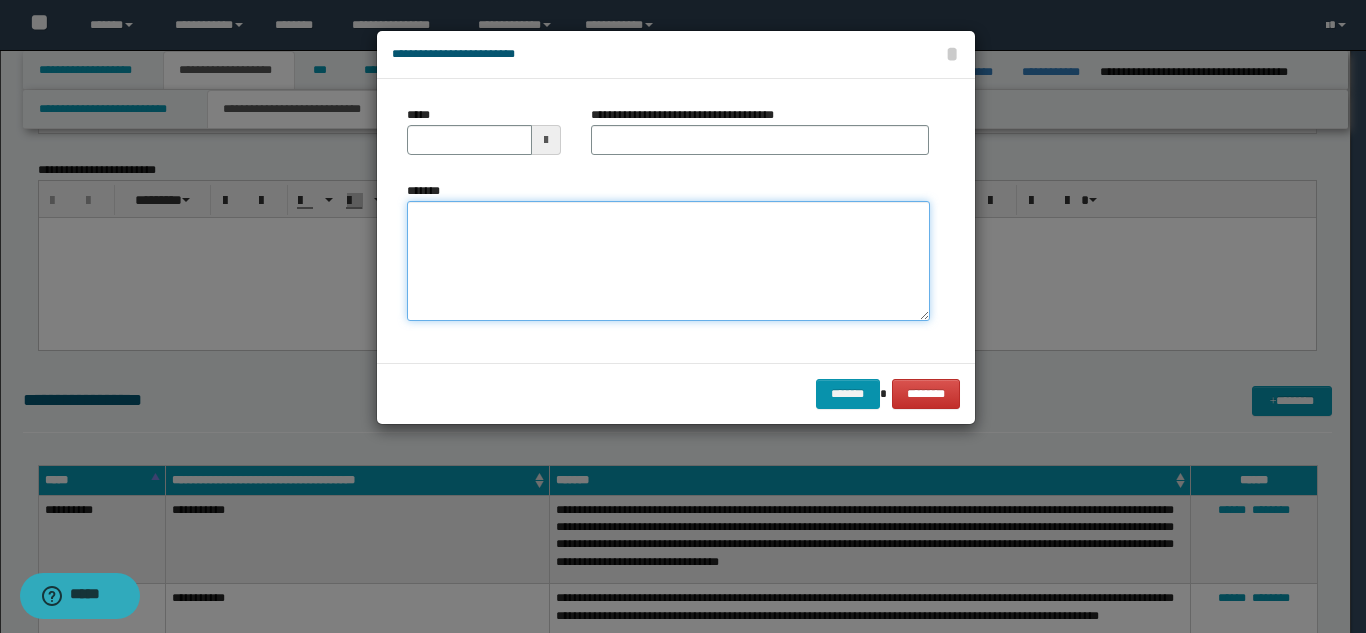 click on "*******" at bounding box center [668, 261] 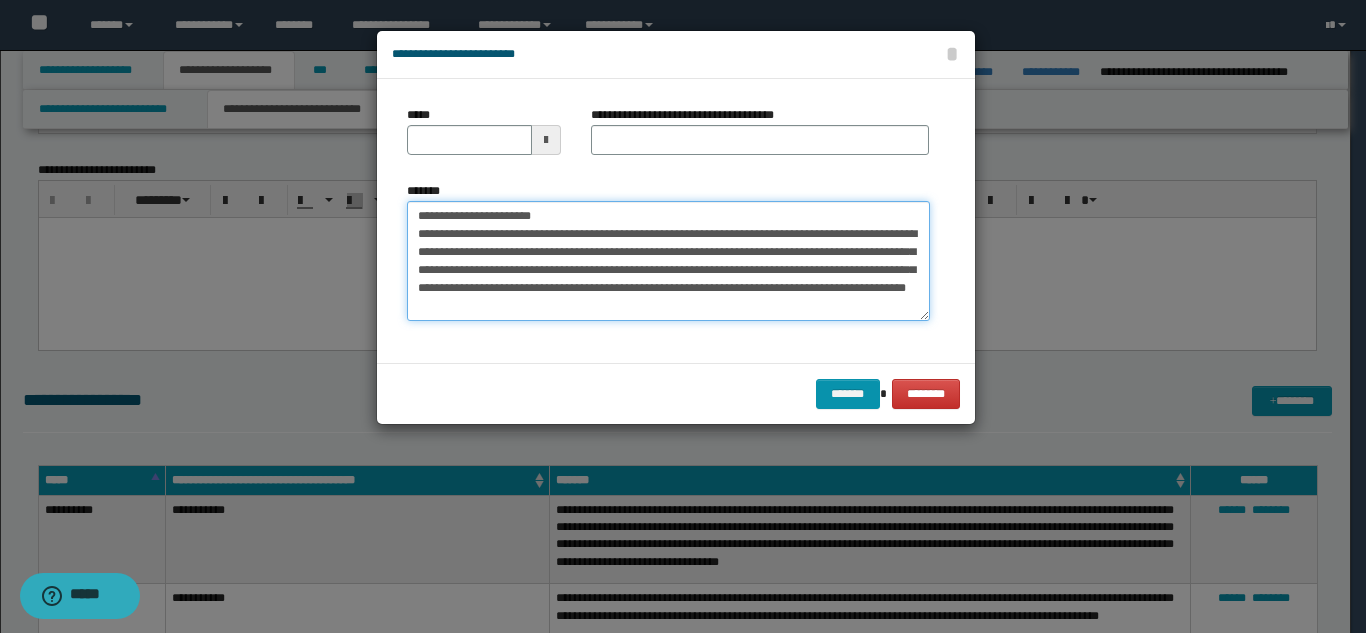 scroll, scrollTop: 0, scrollLeft: 0, axis: both 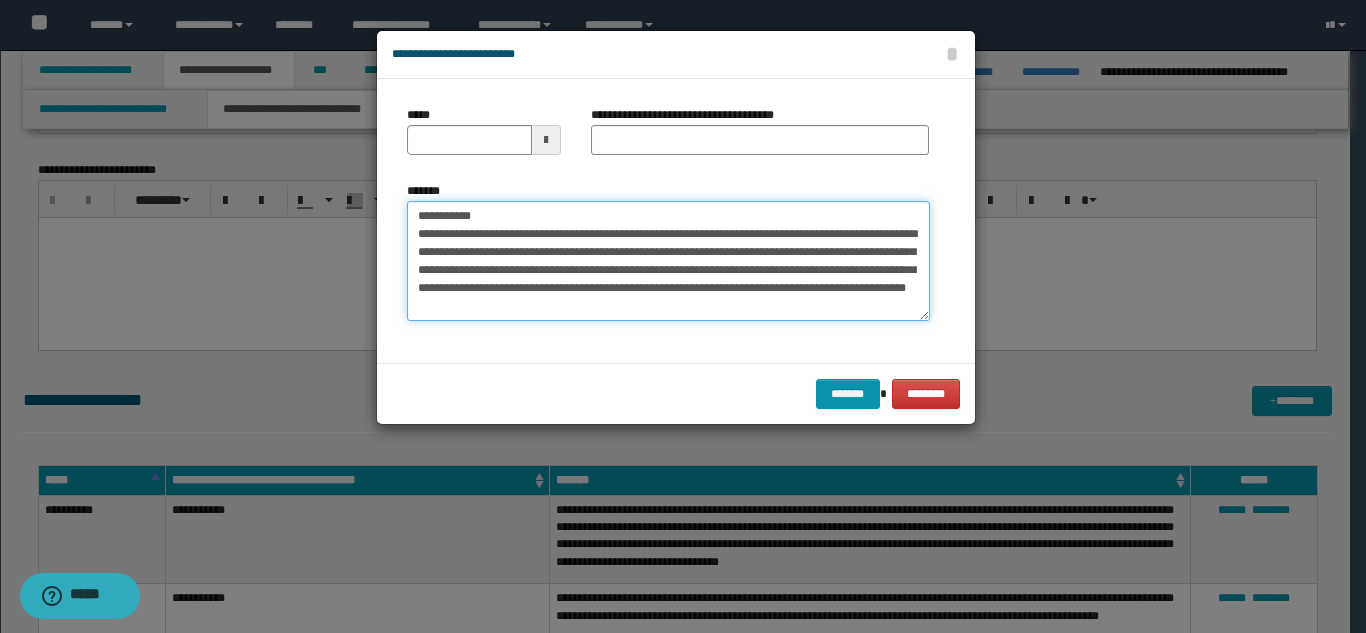 drag, startPoint x: 555, startPoint y: 214, endPoint x: 483, endPoint y: 210, distance: 72.11102 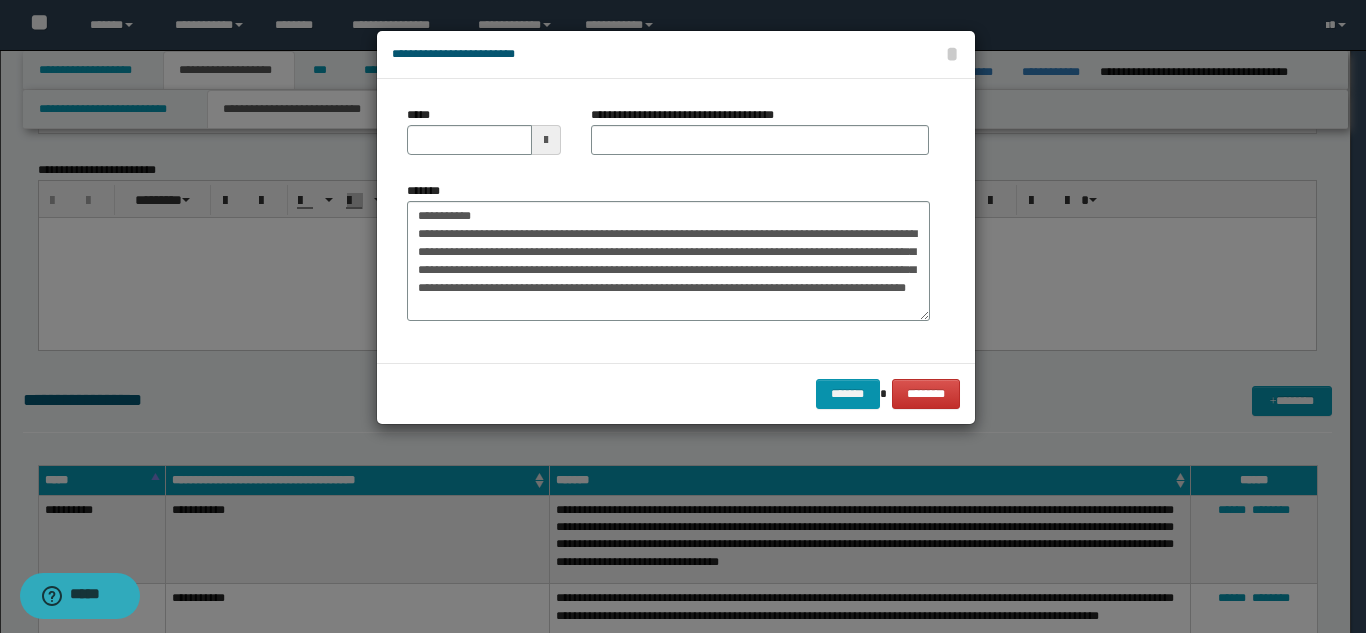 click on "**********" at bounding box center (760, 138) 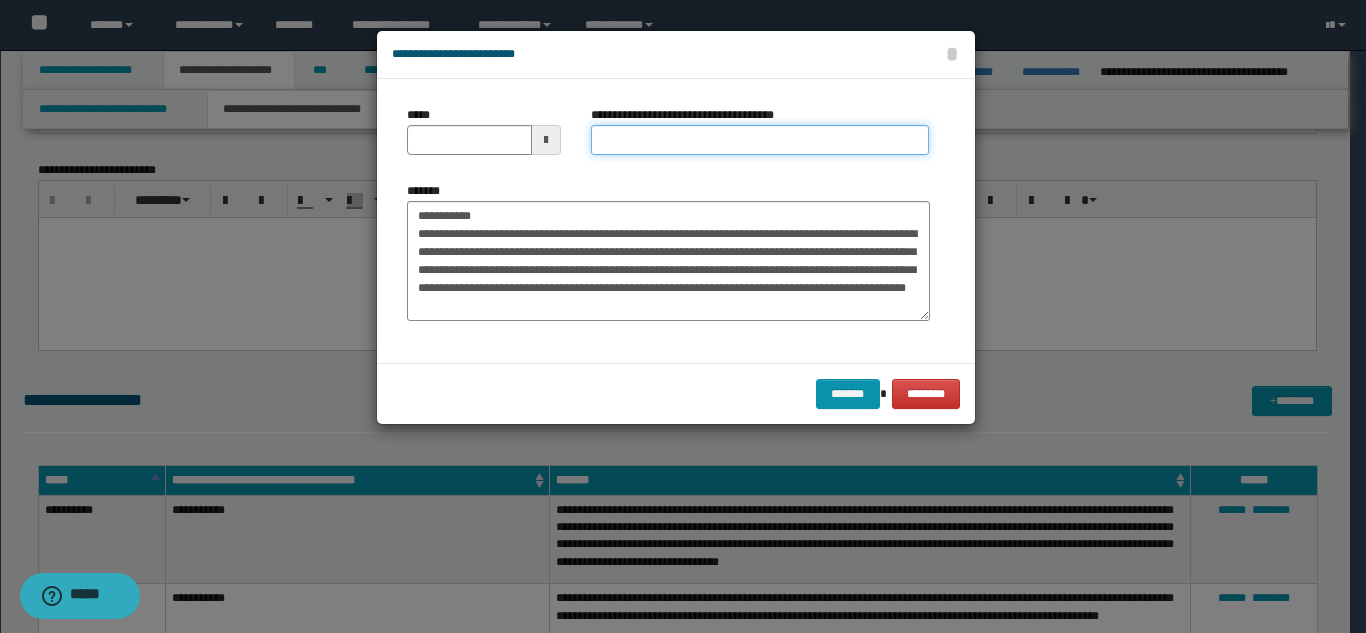 drag, startPoint x: 613, startPoint y: 147, endPoint x: 572, endPoint y: 165, distance: 44.777225 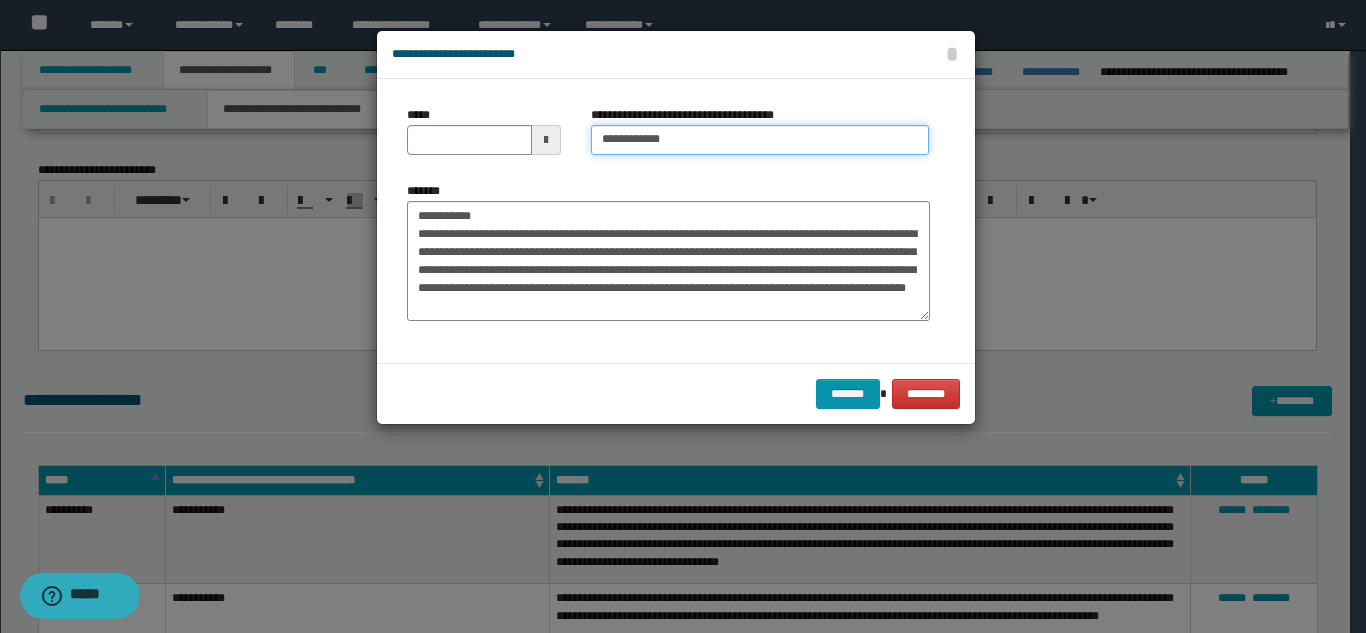 type on "**********" 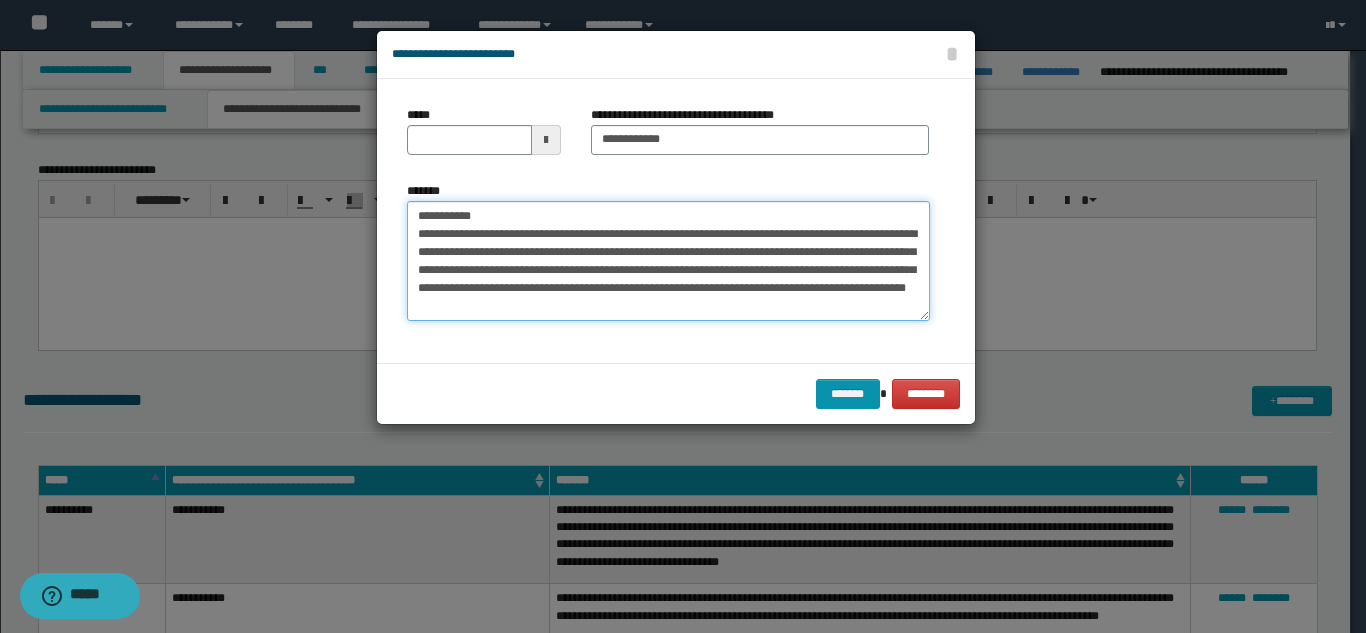 drag, startPoint x: 478, startPoint y: 215, endPoint x: 400, endPoint y: 206, distance: 78.51752 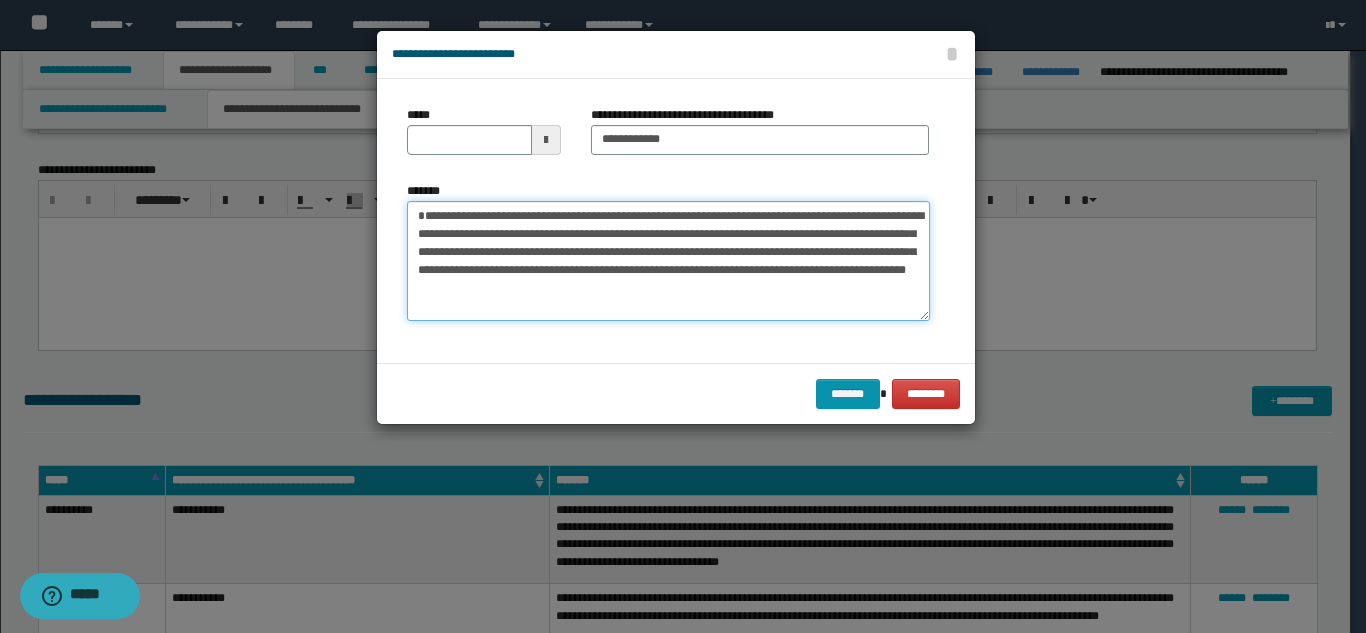 type 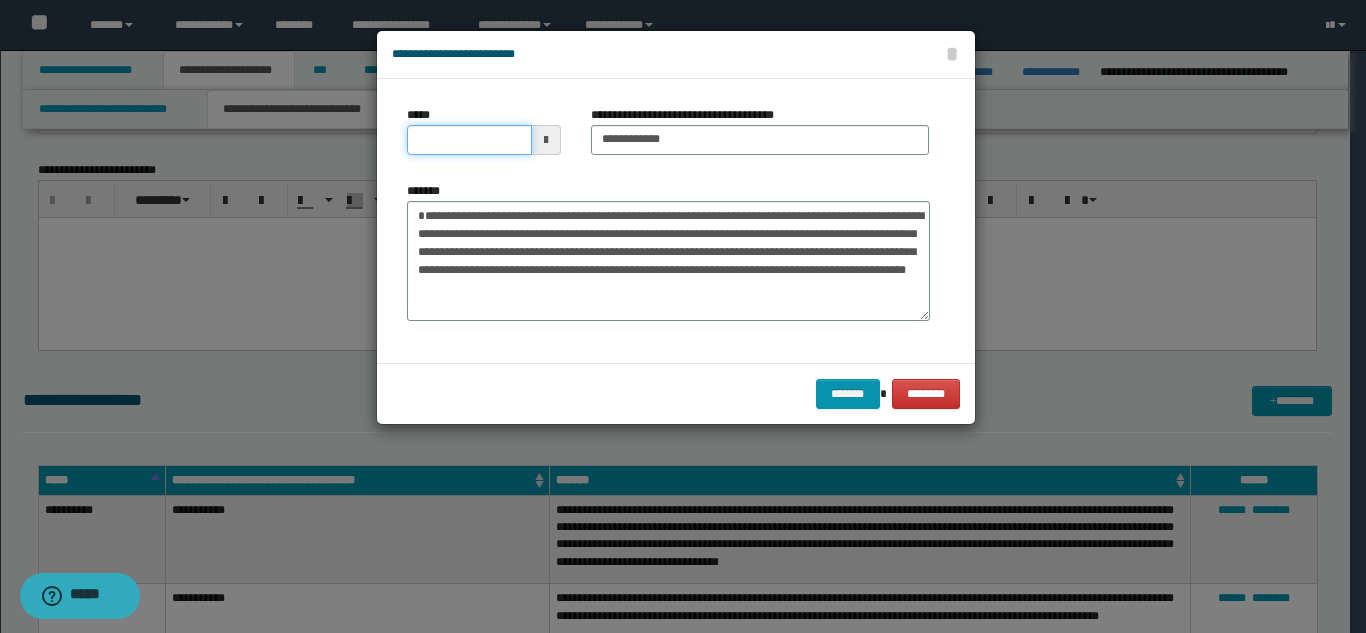 click on "*****" at bounding box center (469, 140) 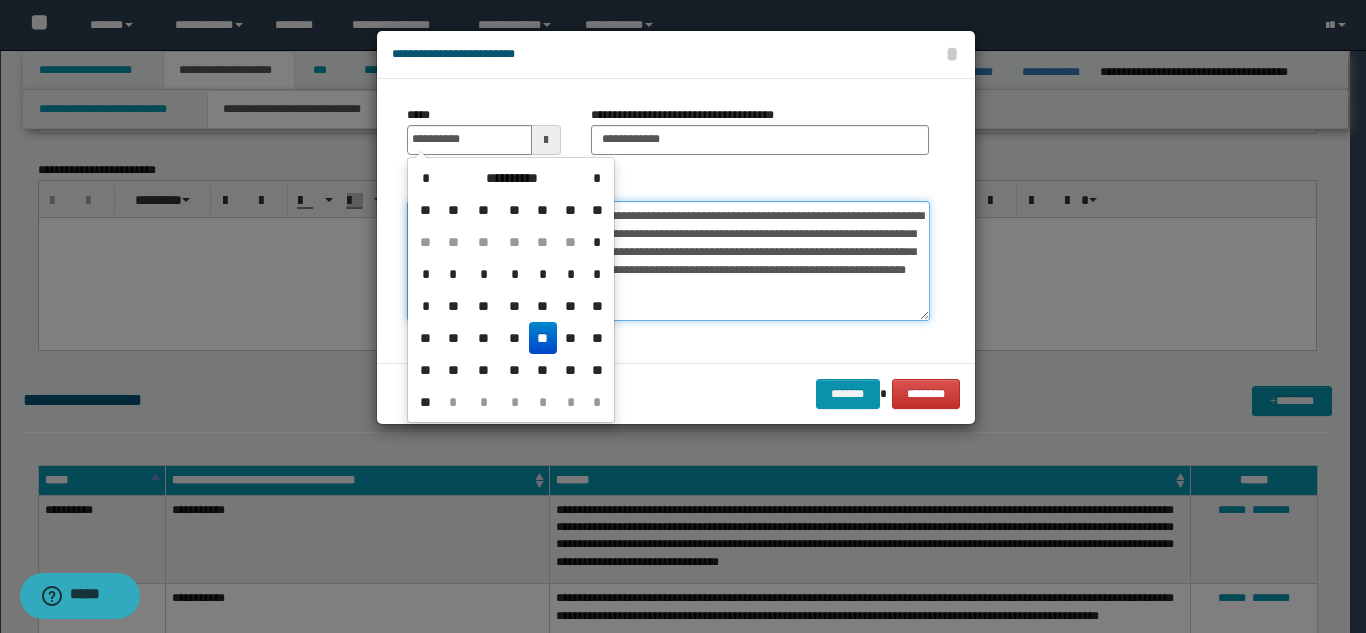 type on "**********" 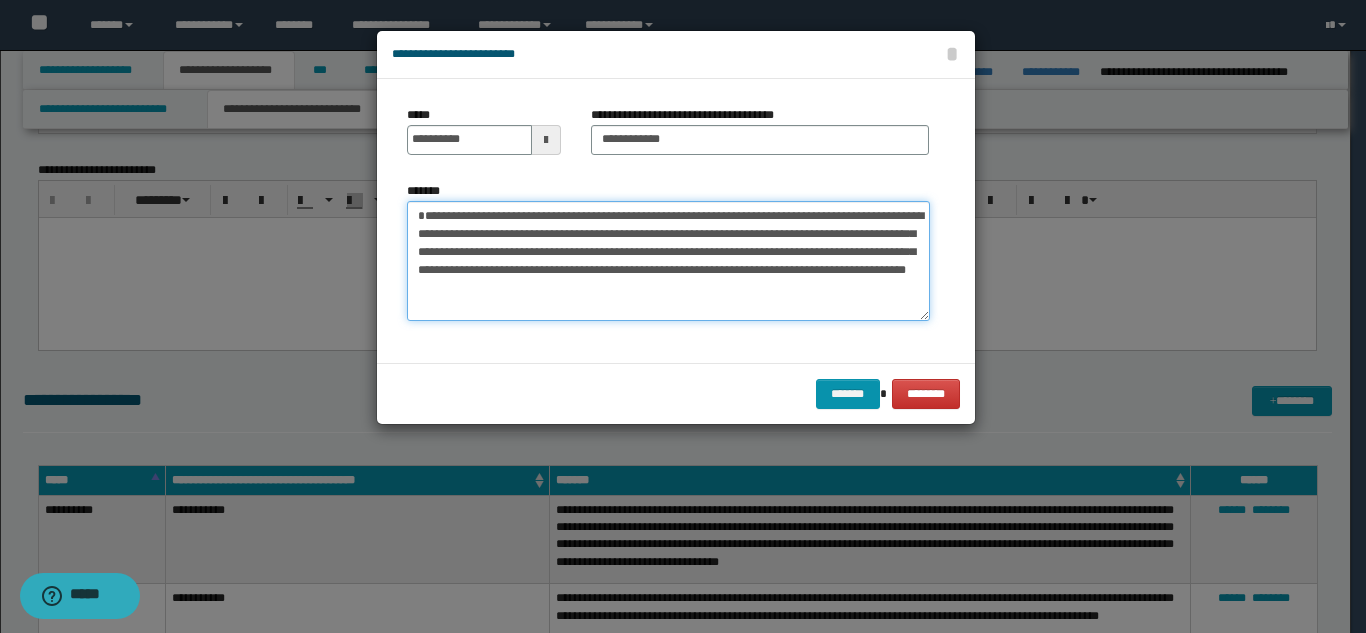 click on "**********" at bounding box center (668, 261) 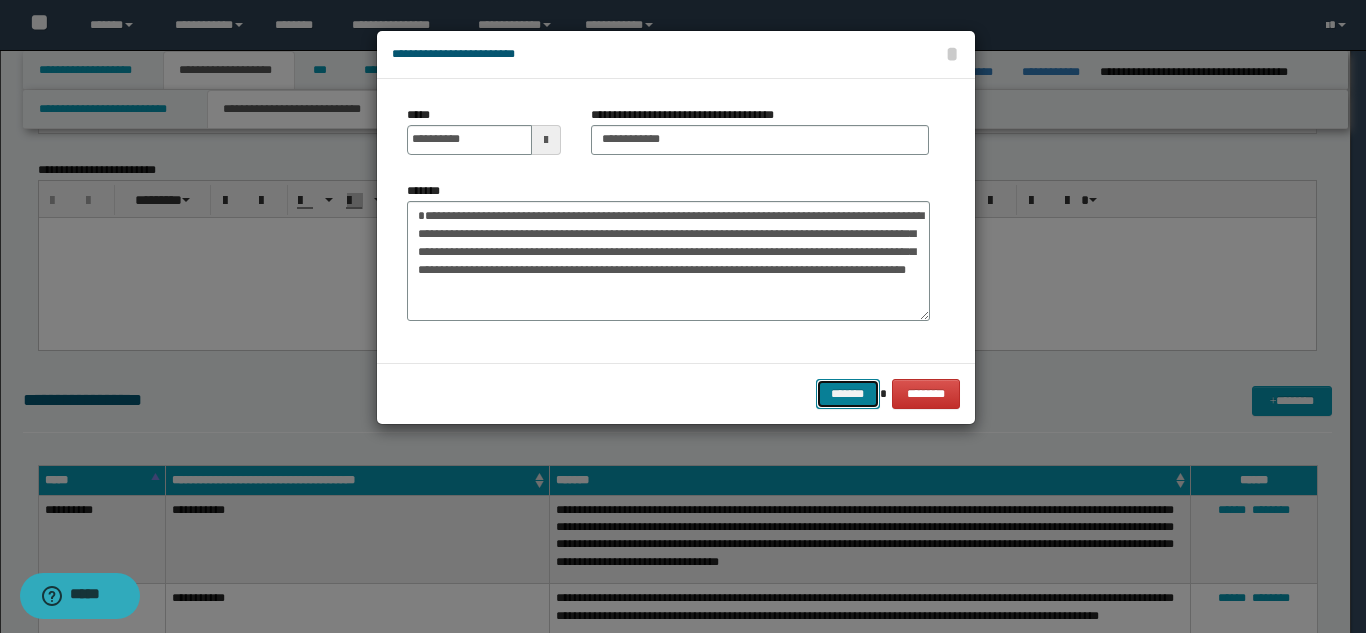 click on "*******" at bounding box center [848, 394] 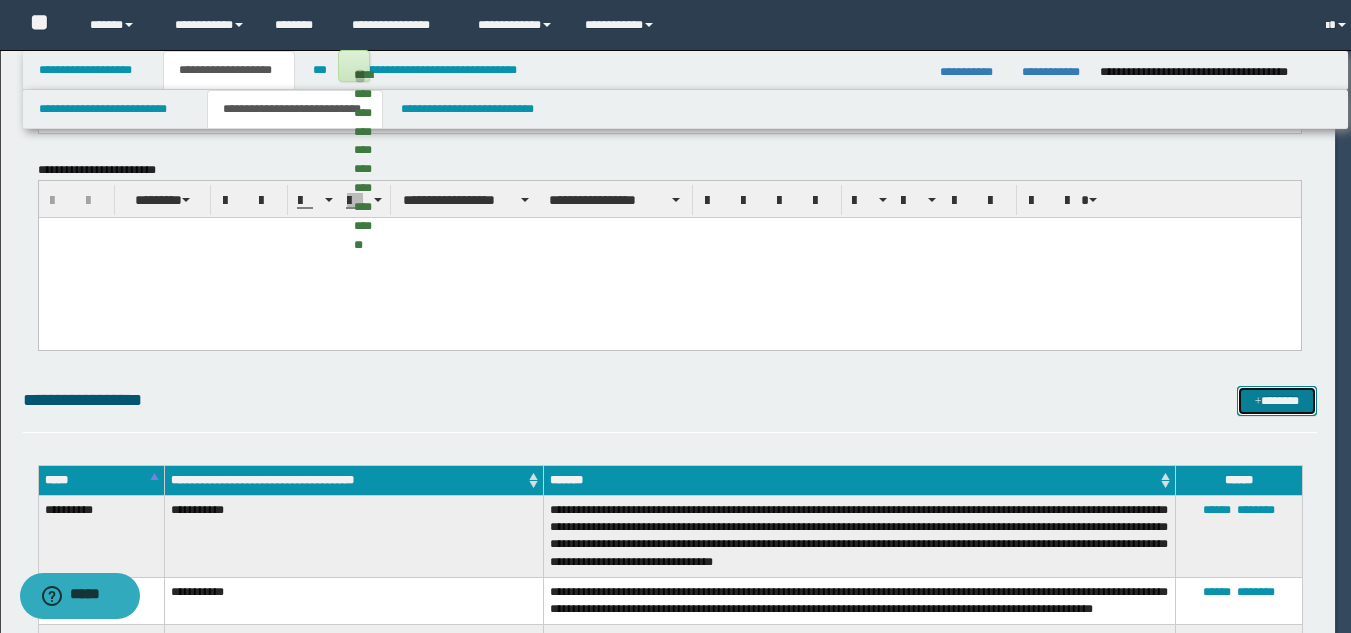 type 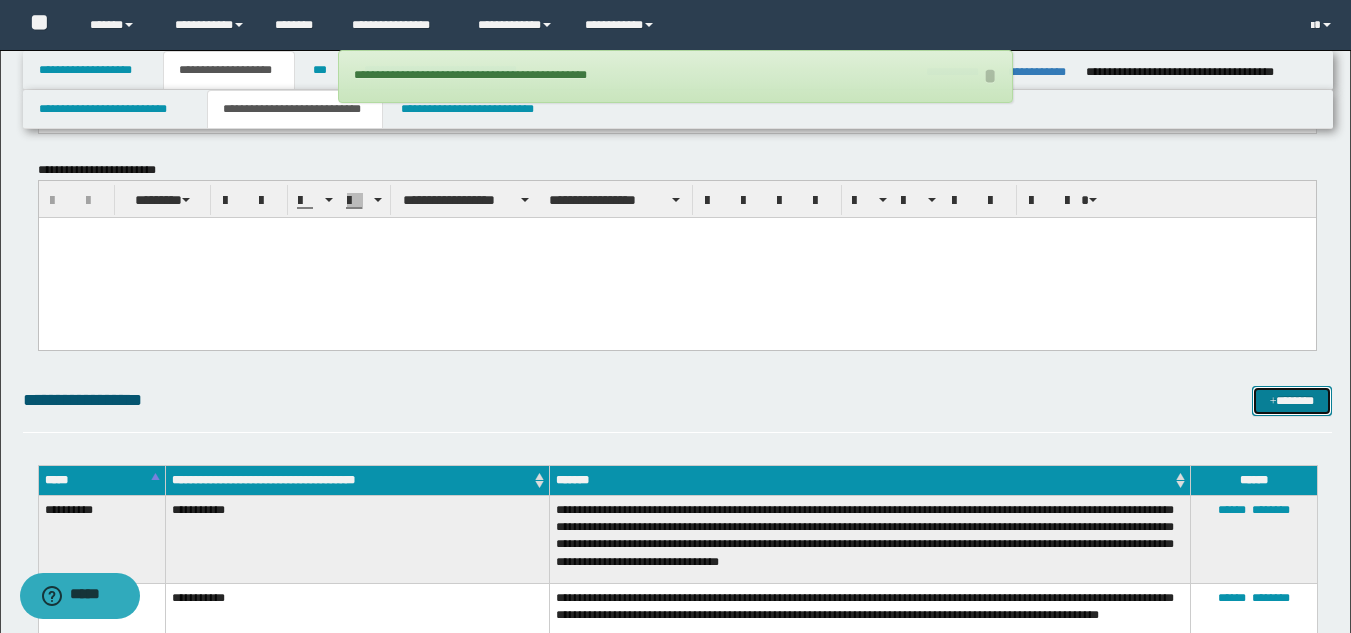 click on "*******" at bounding box center [1292, 401] 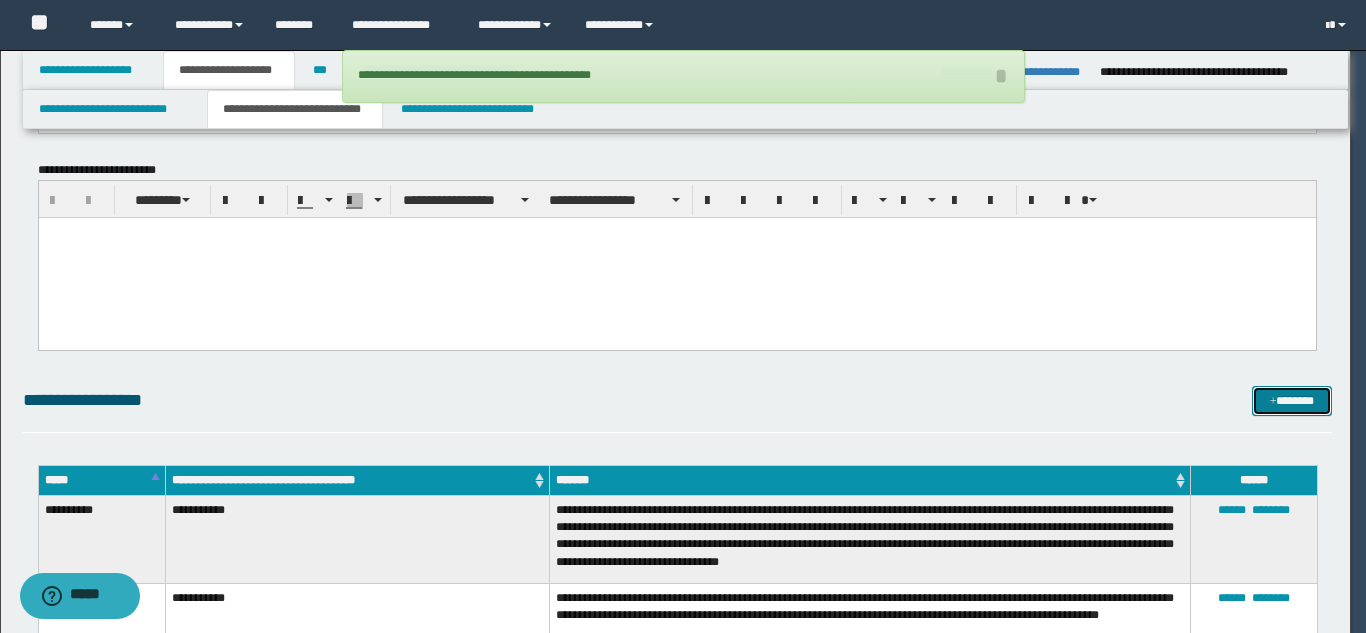 scroll, scrollTop: 0, scrollLeft: 0, axis: both 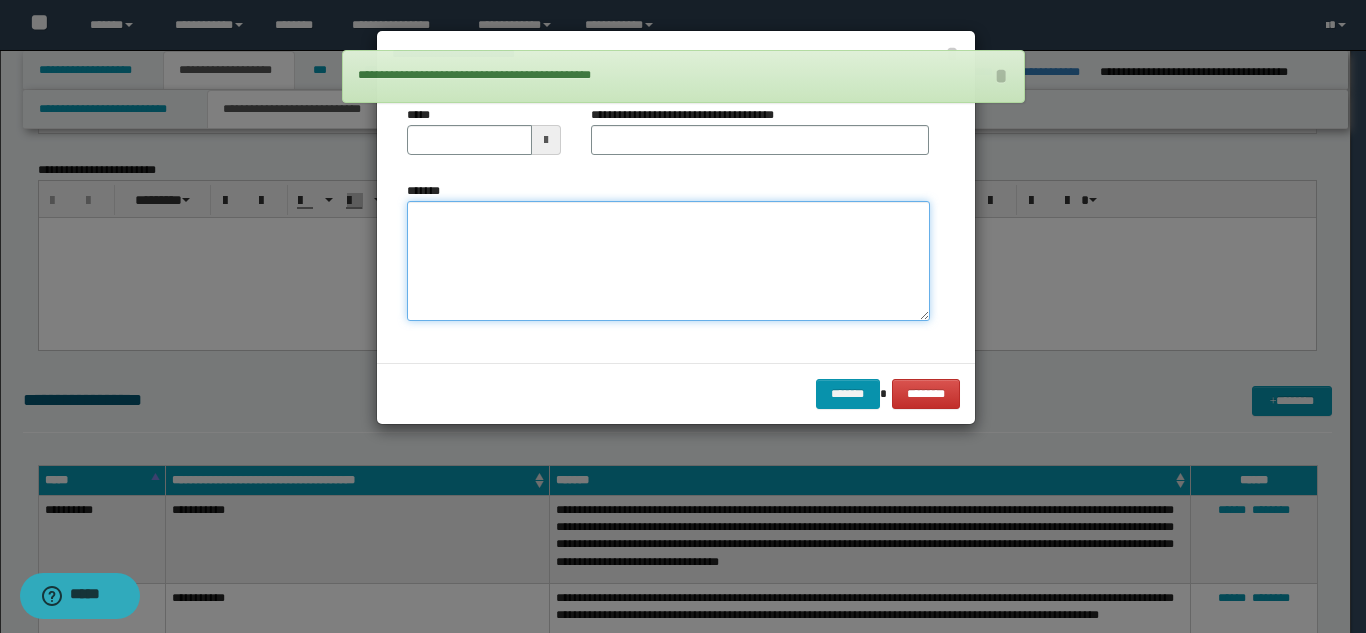 click on "*******" at bounding box center [668, 261] 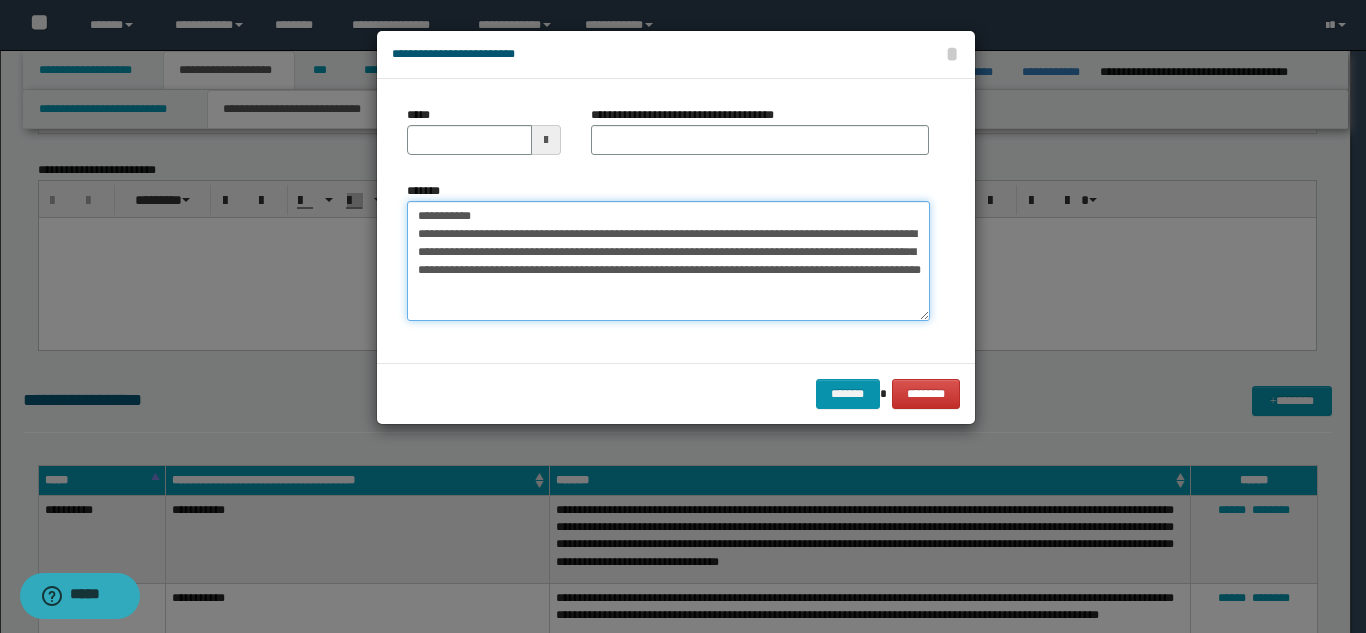 drag, startPoint x: 552, startPoint y: 217, endPoint x: 482, endPoint y: 207, distance: 70.71068 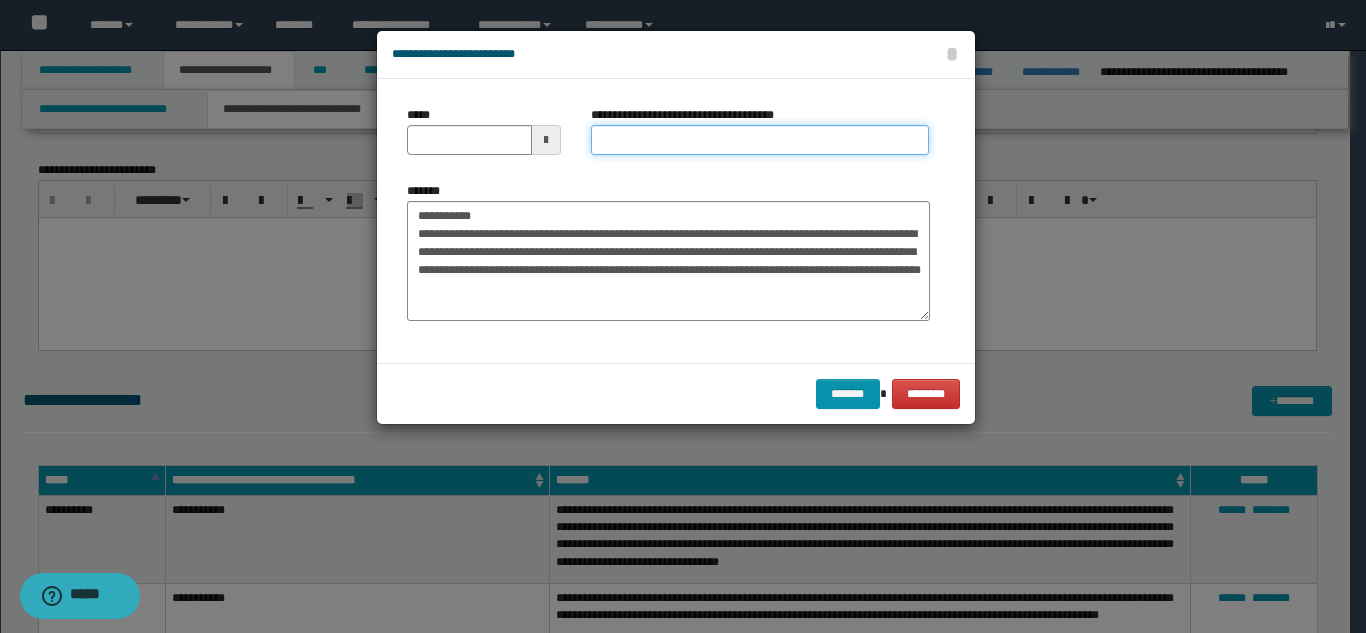 click on "**********" at bounding box center [760, 140] 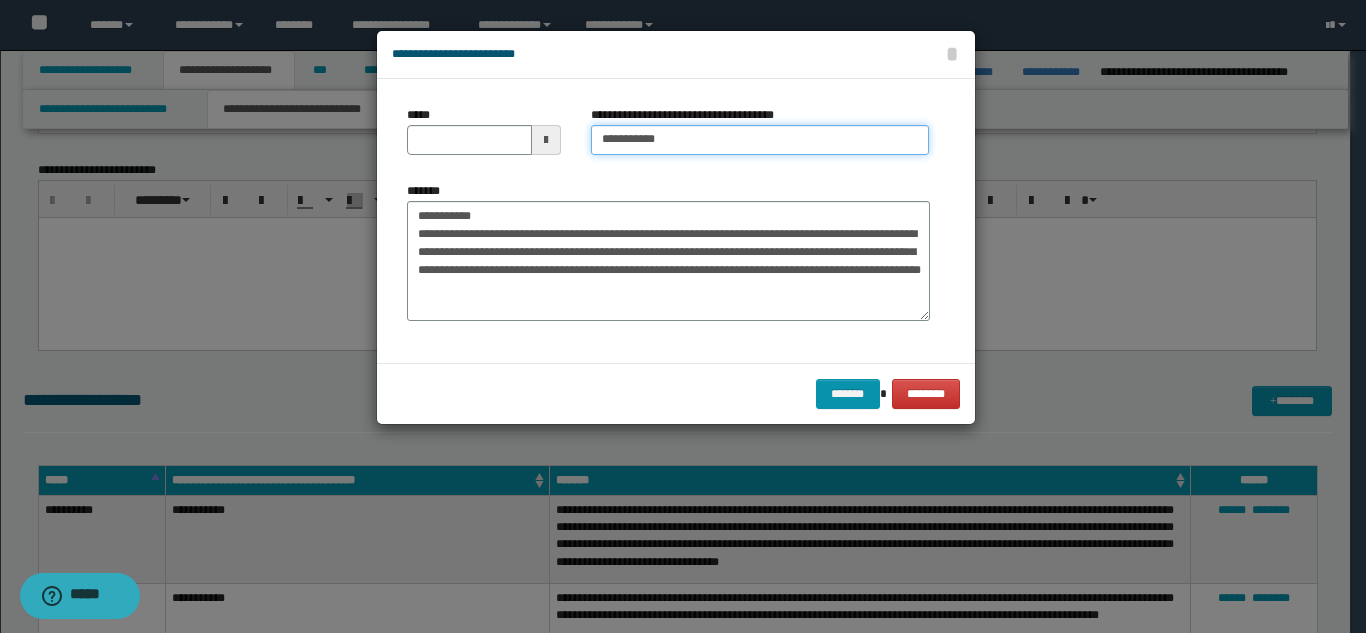 type on "**********" 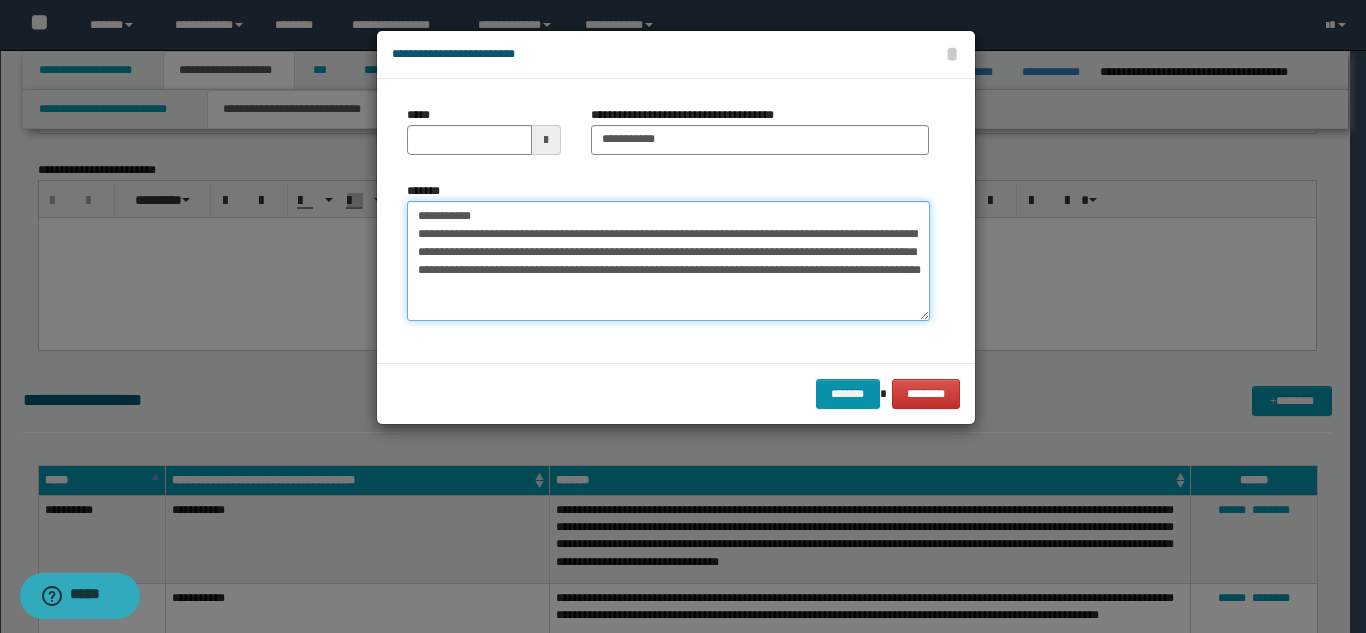 drag, startPoint x: 510, startPoint y: 211, endPoint x: 409, endPoint y: 202, distance: 101.4002 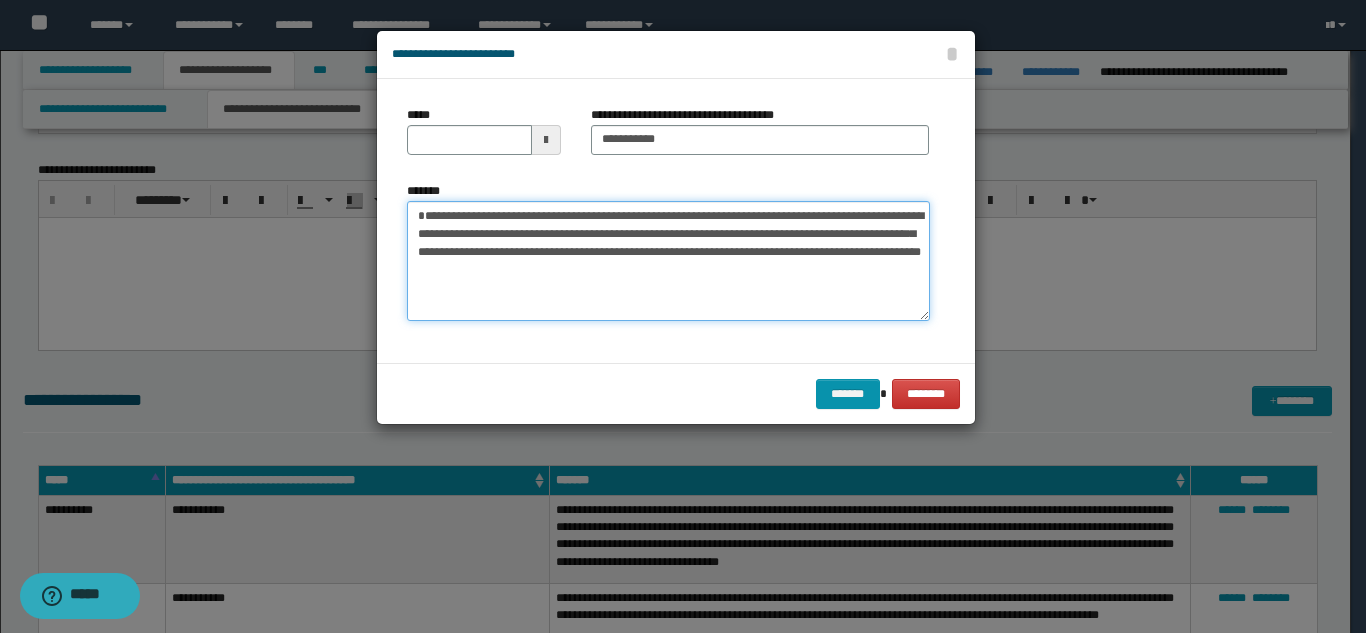 type 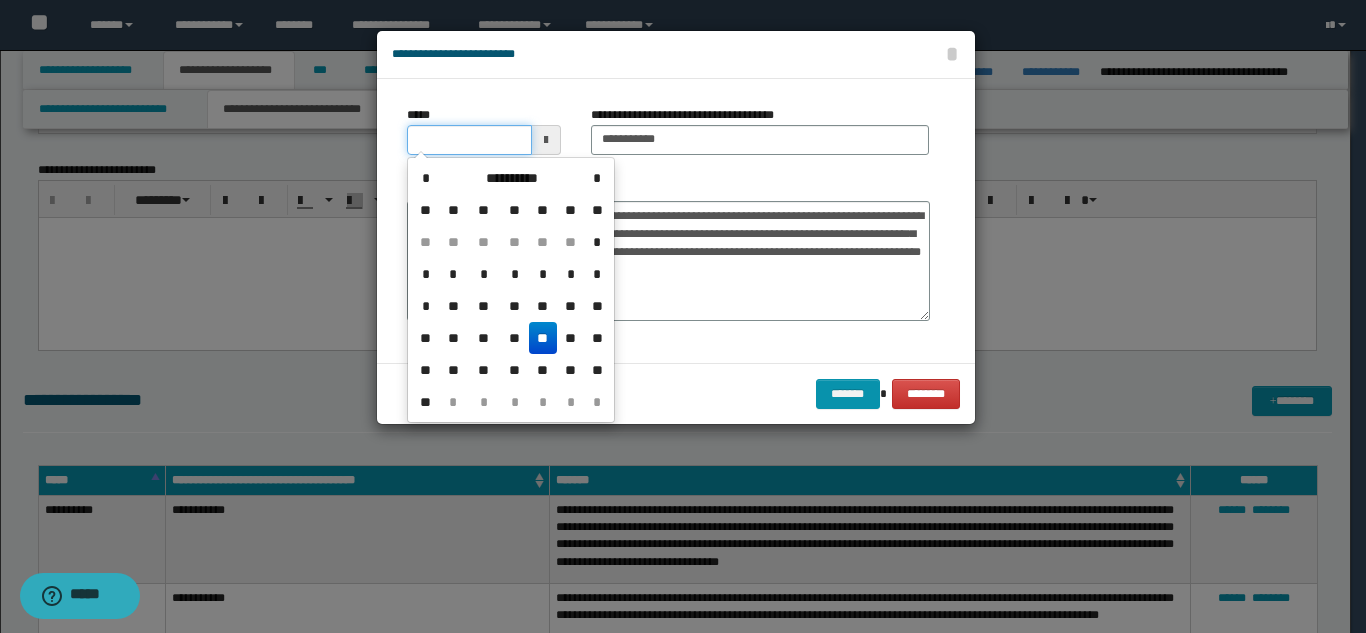 click on "*****" at bounding box center (469, 140) 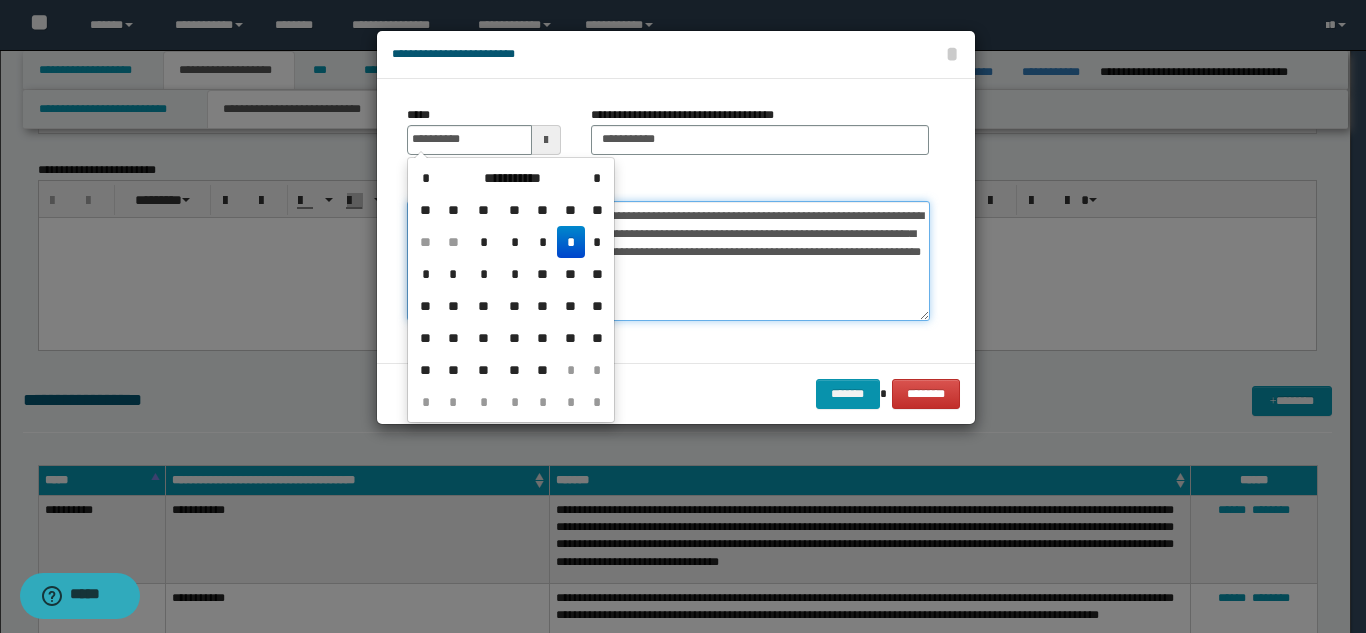 type on "**********" 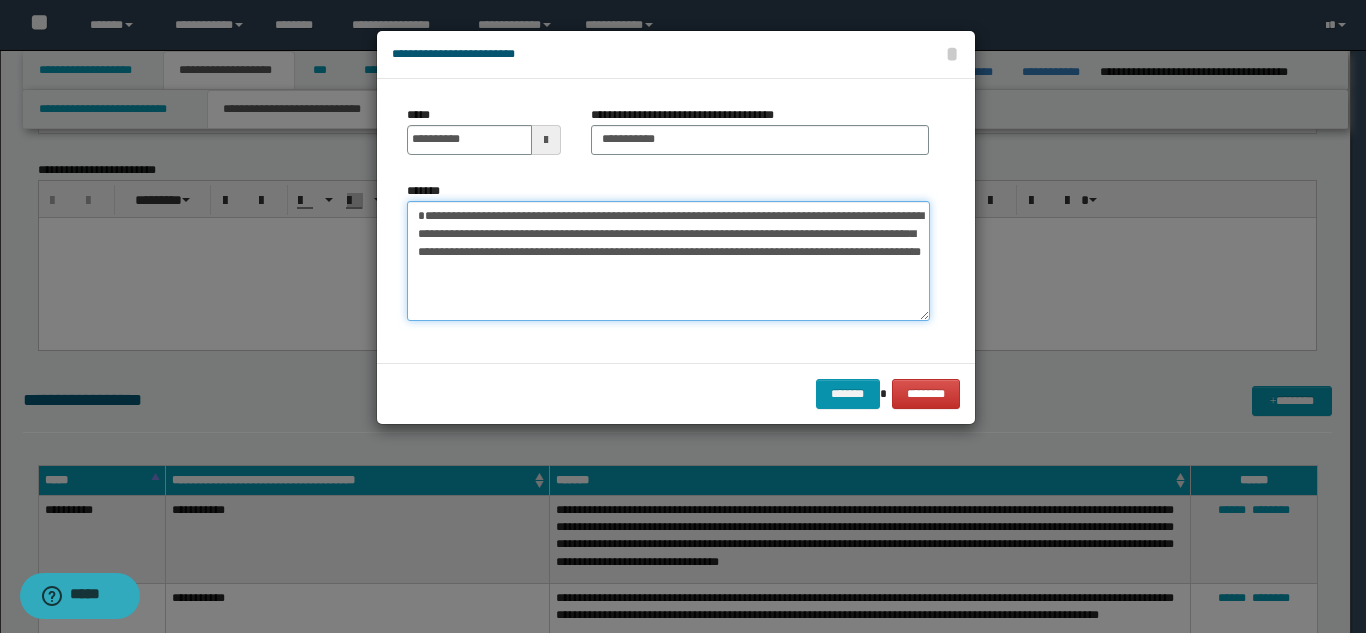 click on "**********" at bounding box center [668, 261] 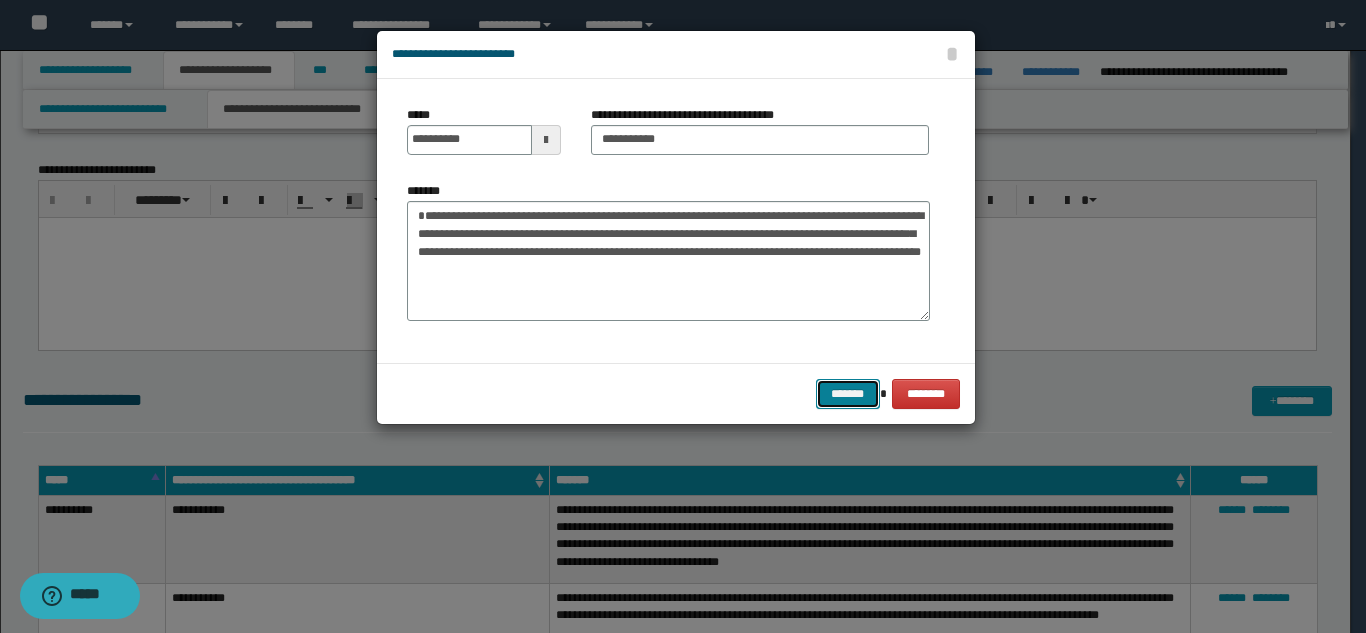 click on "*******" at bounding box center [848, 394] 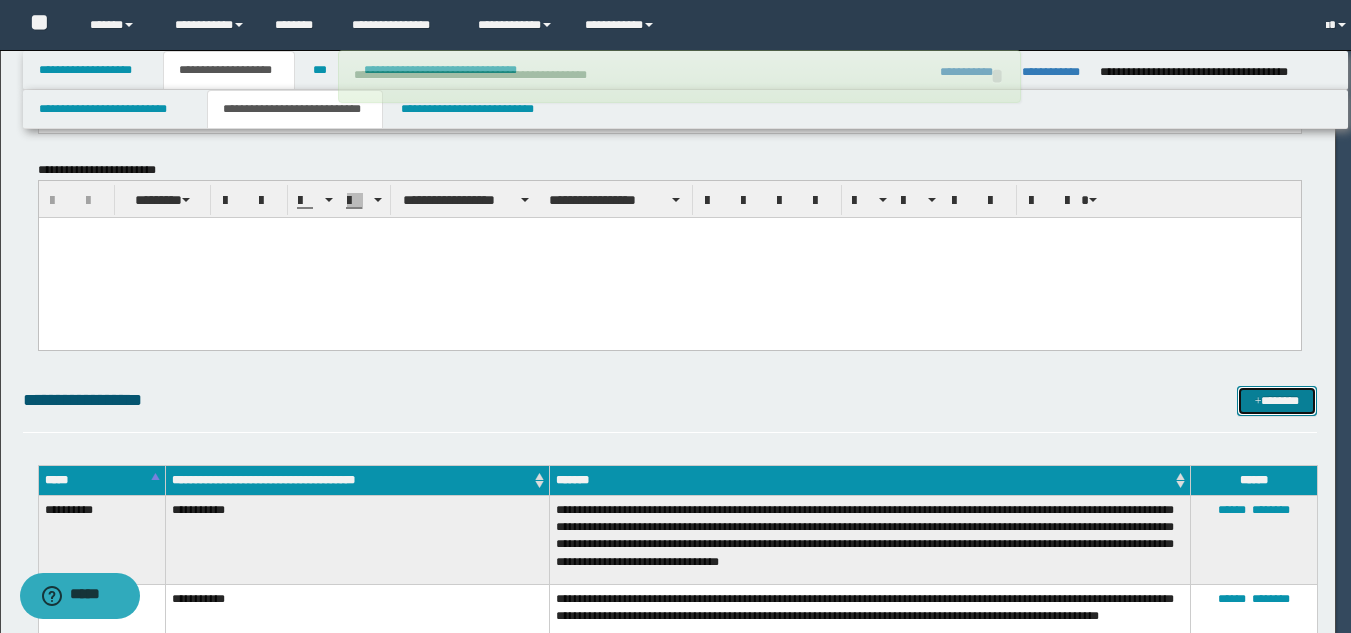 type 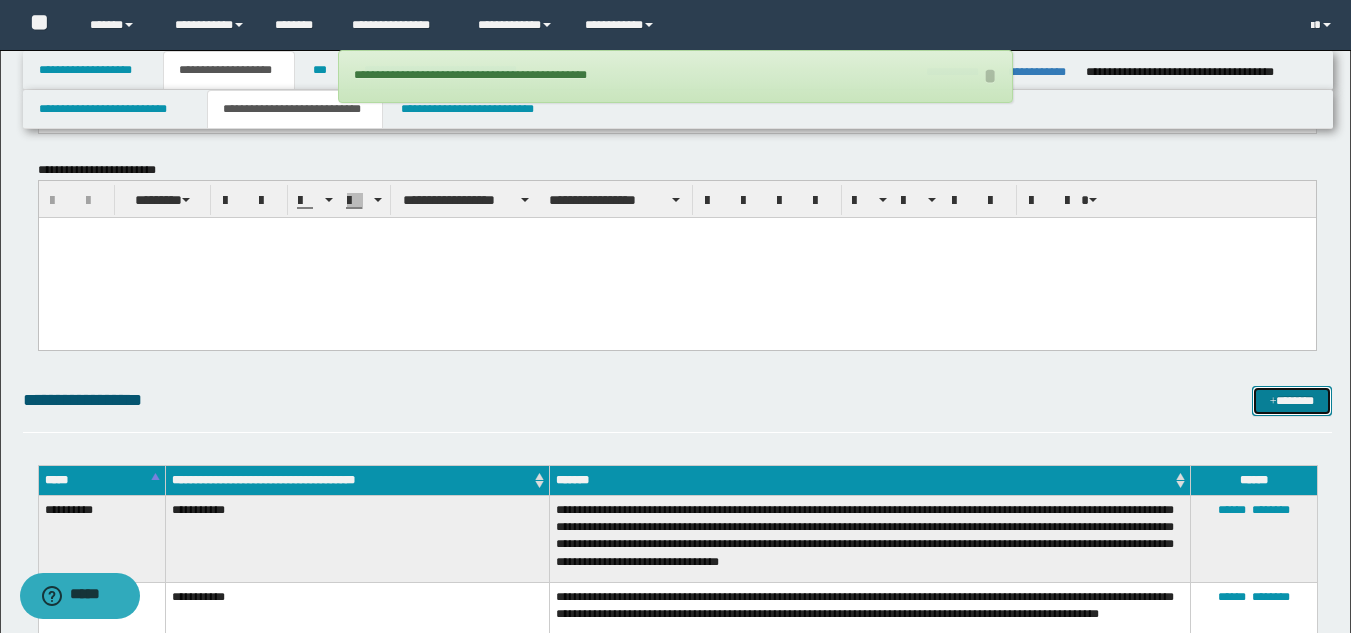 click on "*******" at bounding box center [1292, 401] 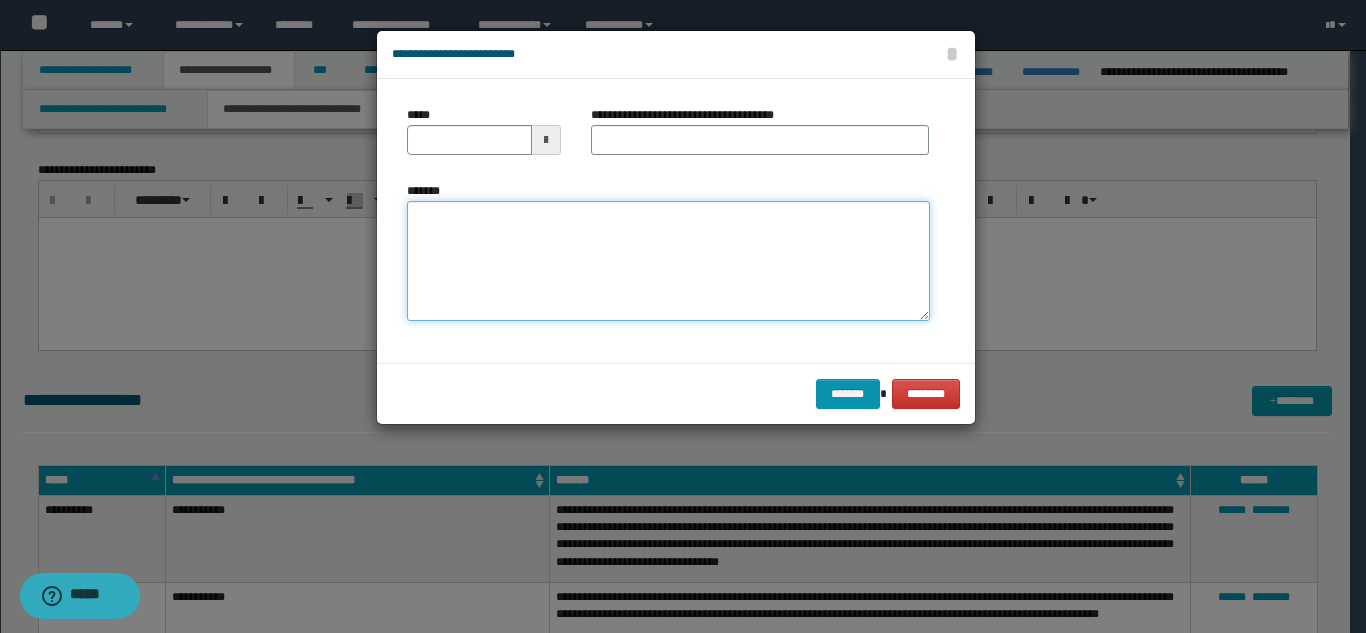 click on "*******" at bounding box center (668, 261) 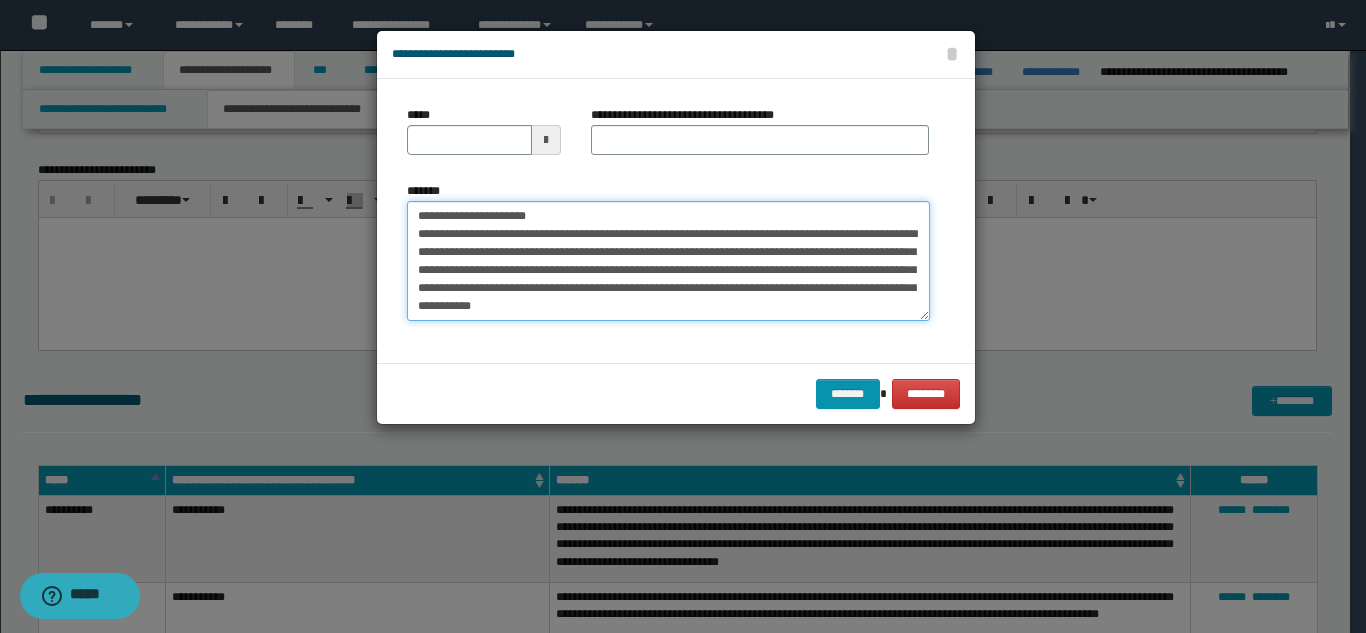 scroll, scrollTop: 0, scrollLeft: 0, axis: both 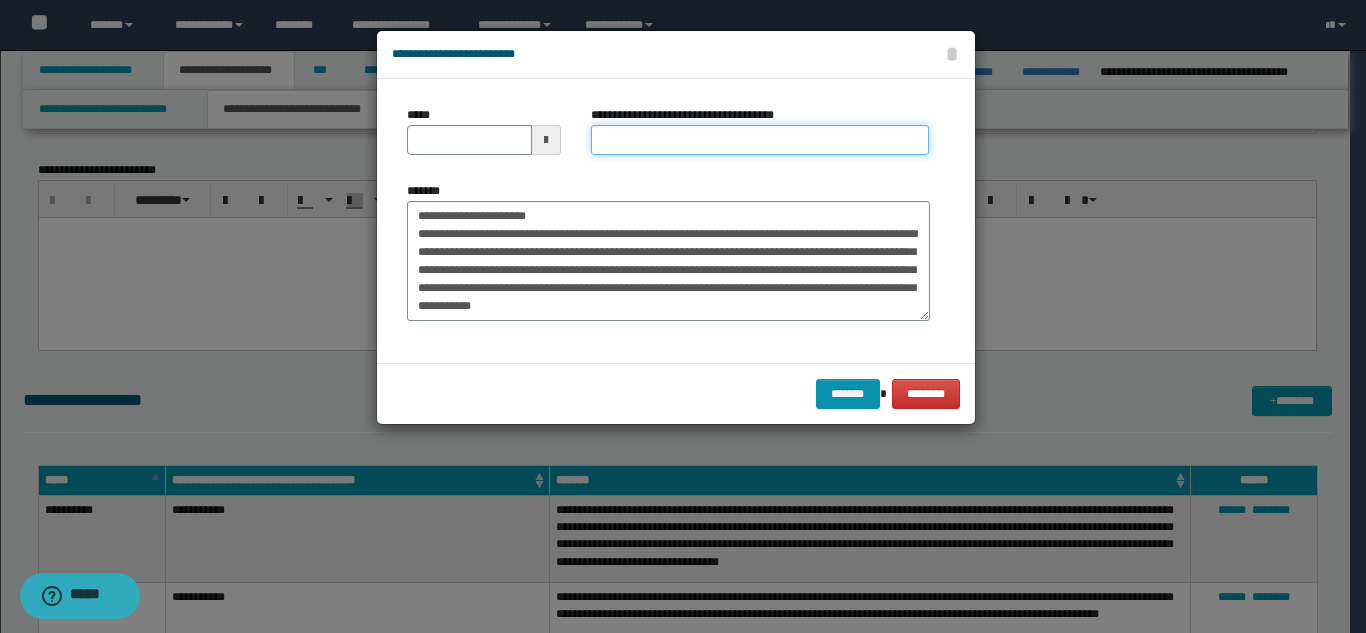 click on "**********" at bounding box center (760, 140) 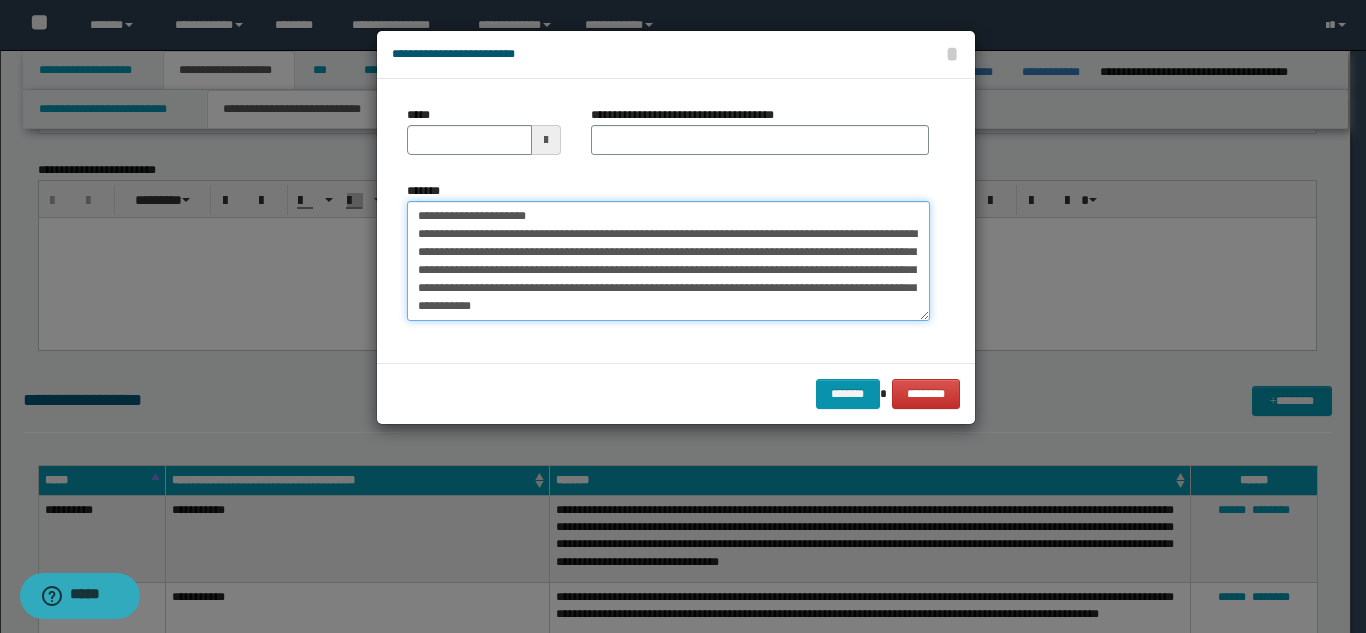 drag, startPoint x: 557, startPoint y: 215, endPoint x: 483, endPoint y: 211, distance: 74.10803 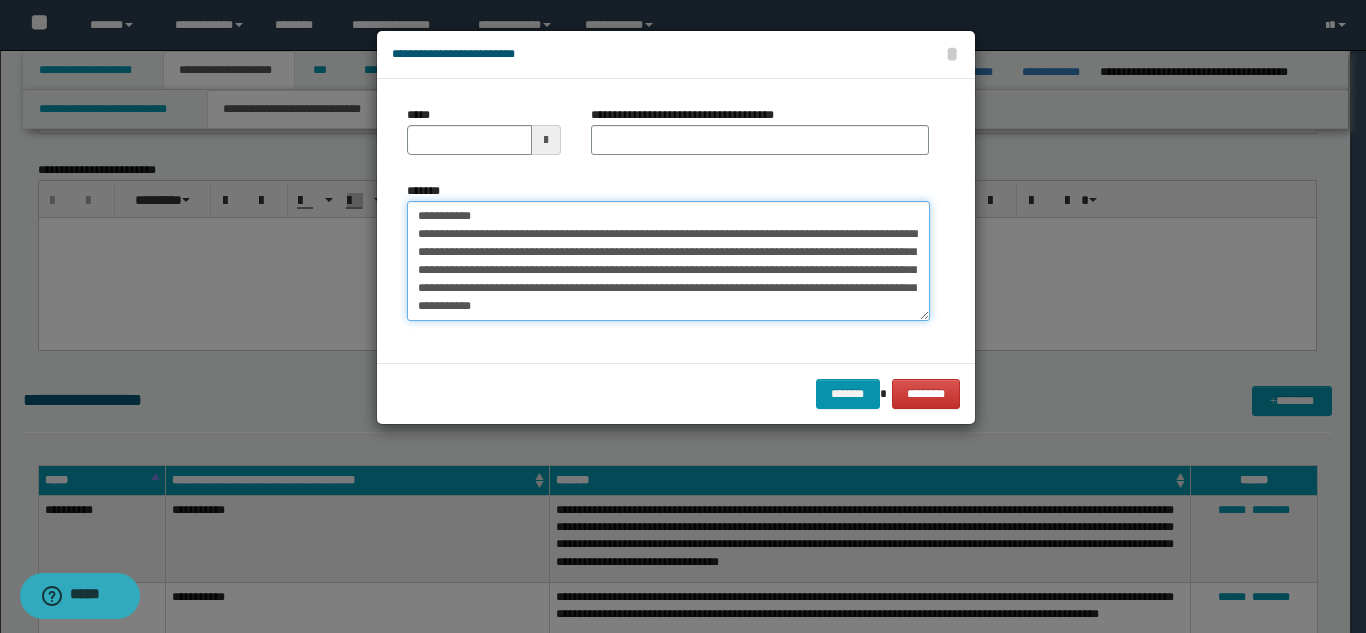 type on "**********" 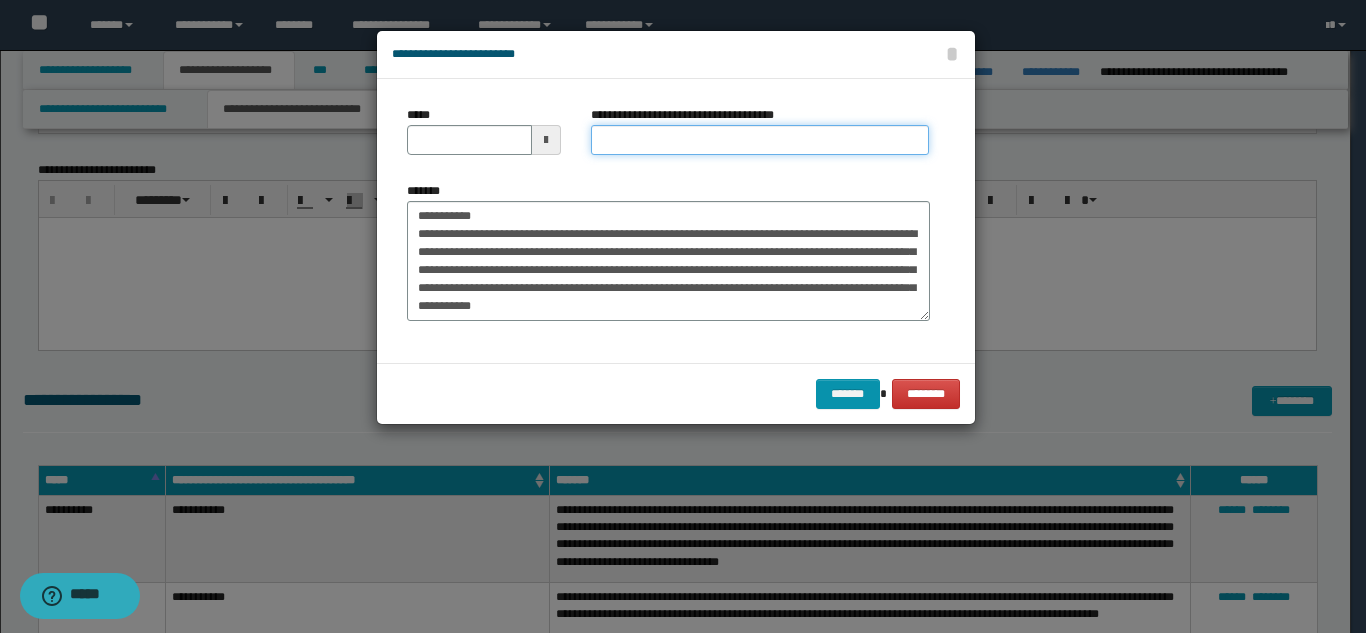 drag, startPoint x: 604, startPoint y: 141, endPoint x: 562, endPoint y: 171, distance: 51.613953 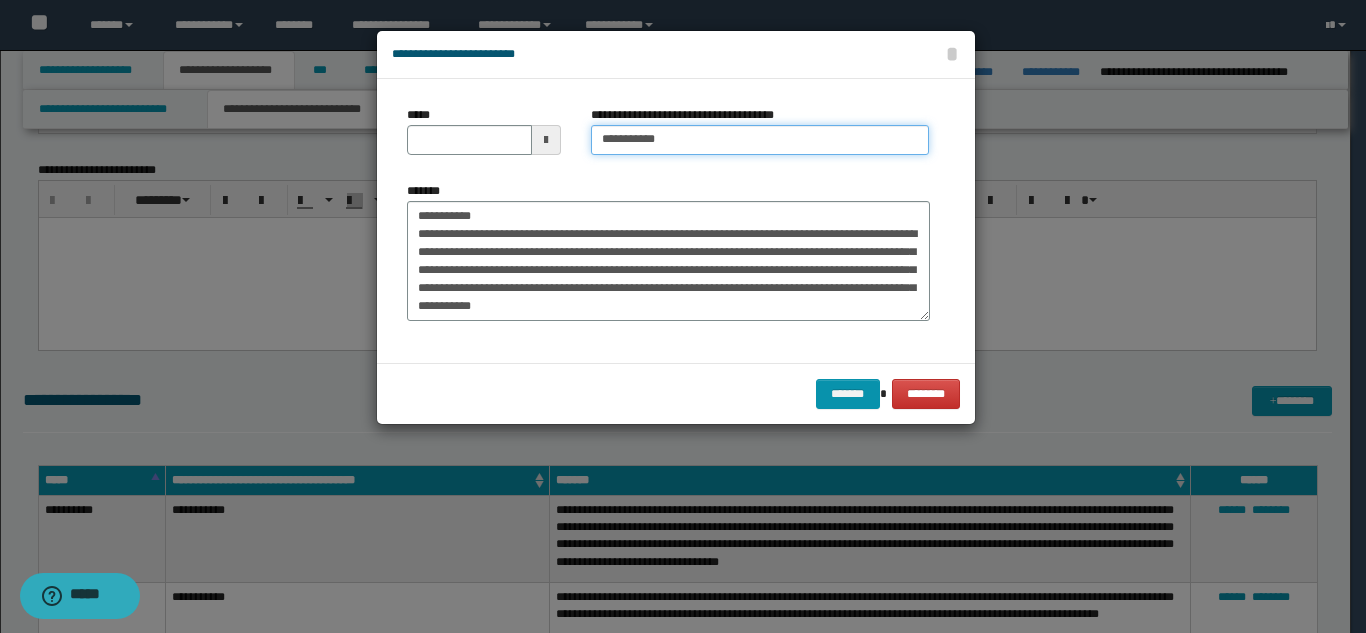 type on "**********" 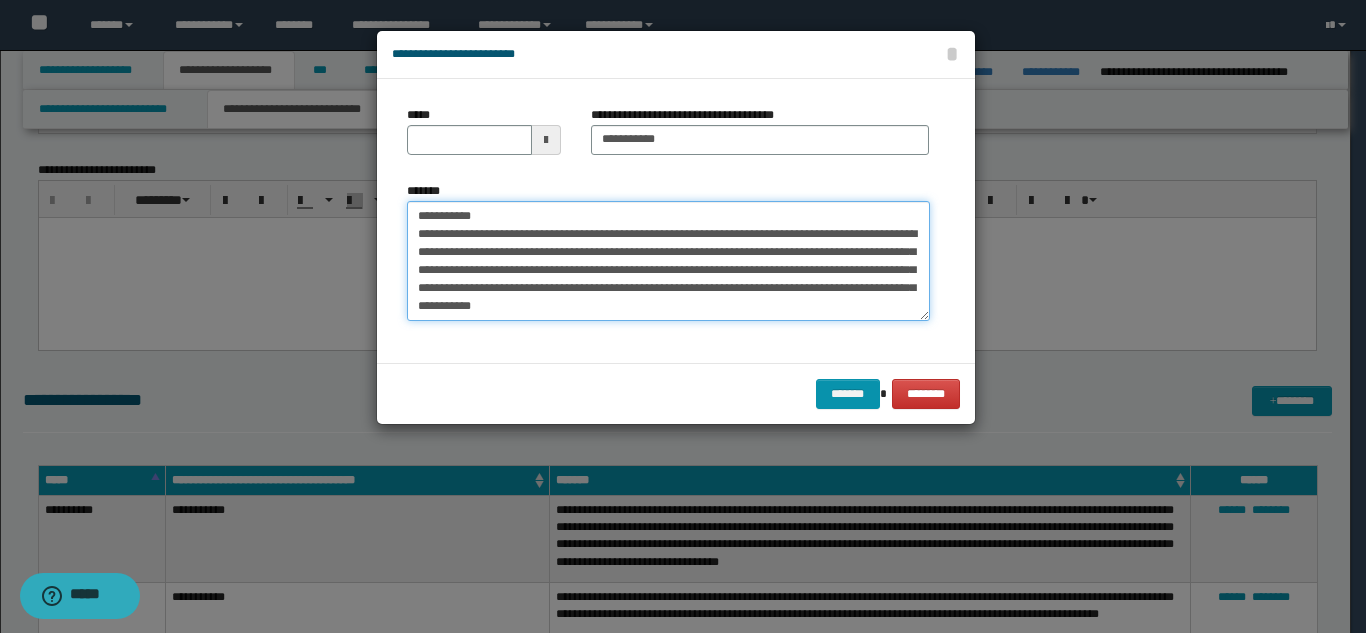 drag, startPoint x: 483, startPoint y: 220, endPoint x: 398, endPoint y: 213, distance: 85.28775 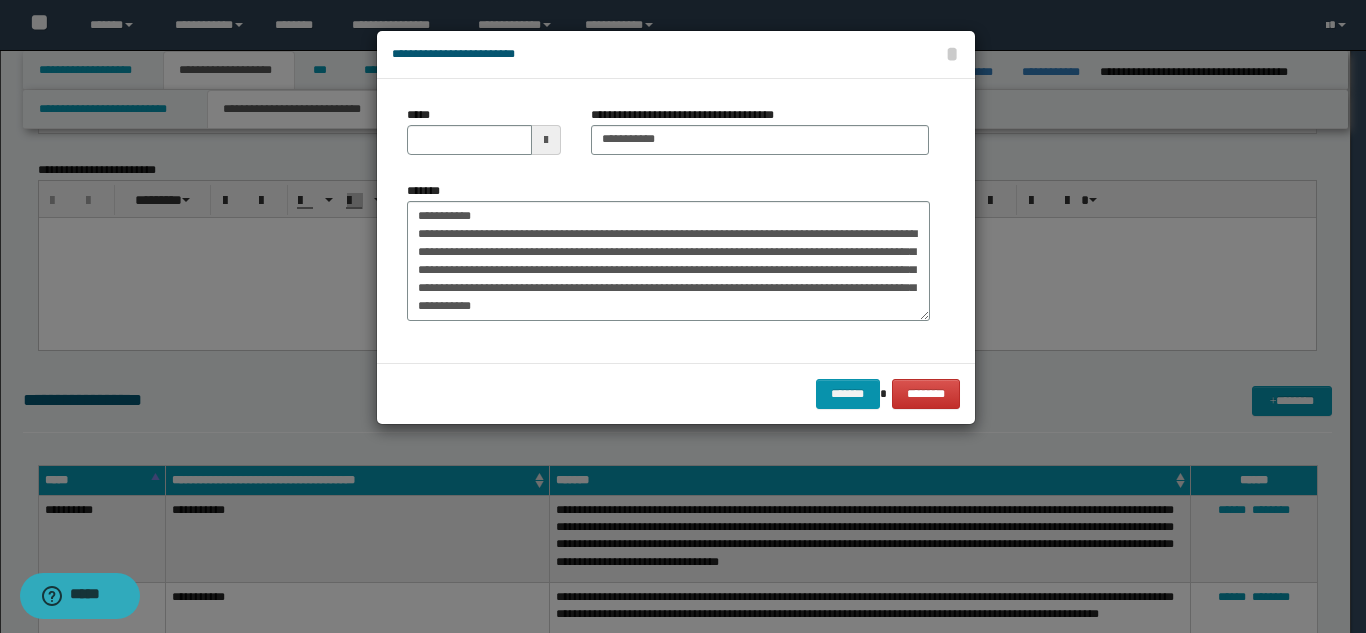 click on "**********" at bounding box center [668, 259] 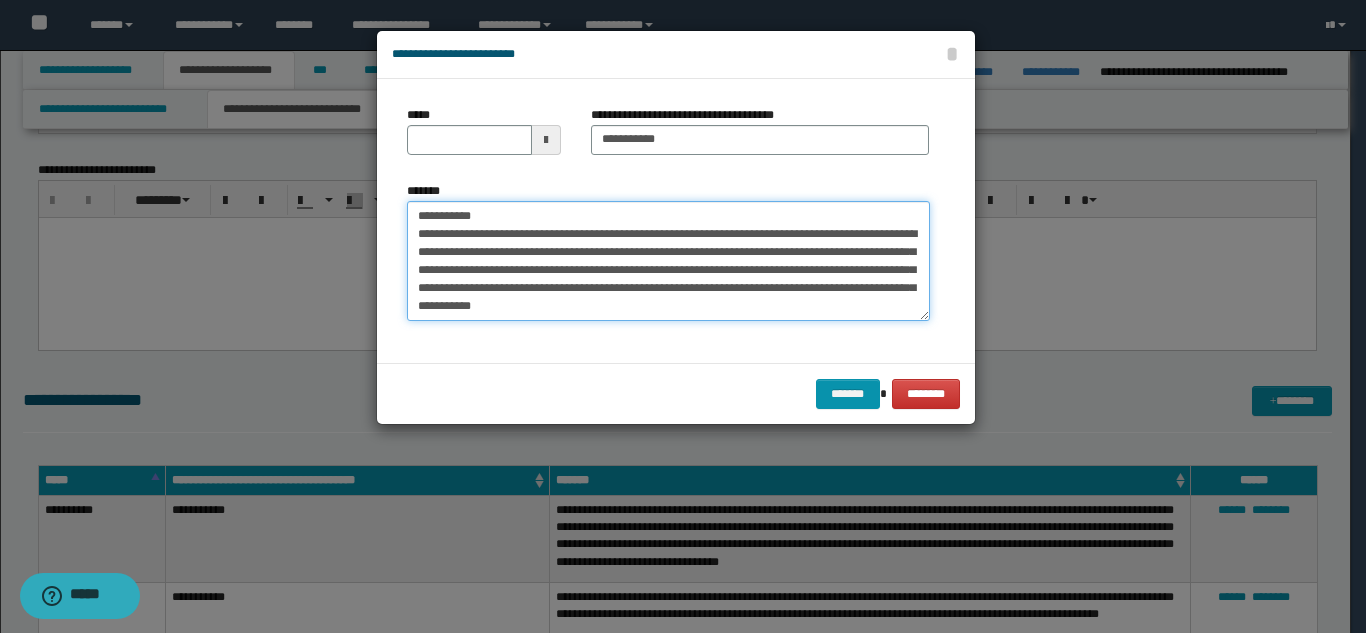 type on "**********" 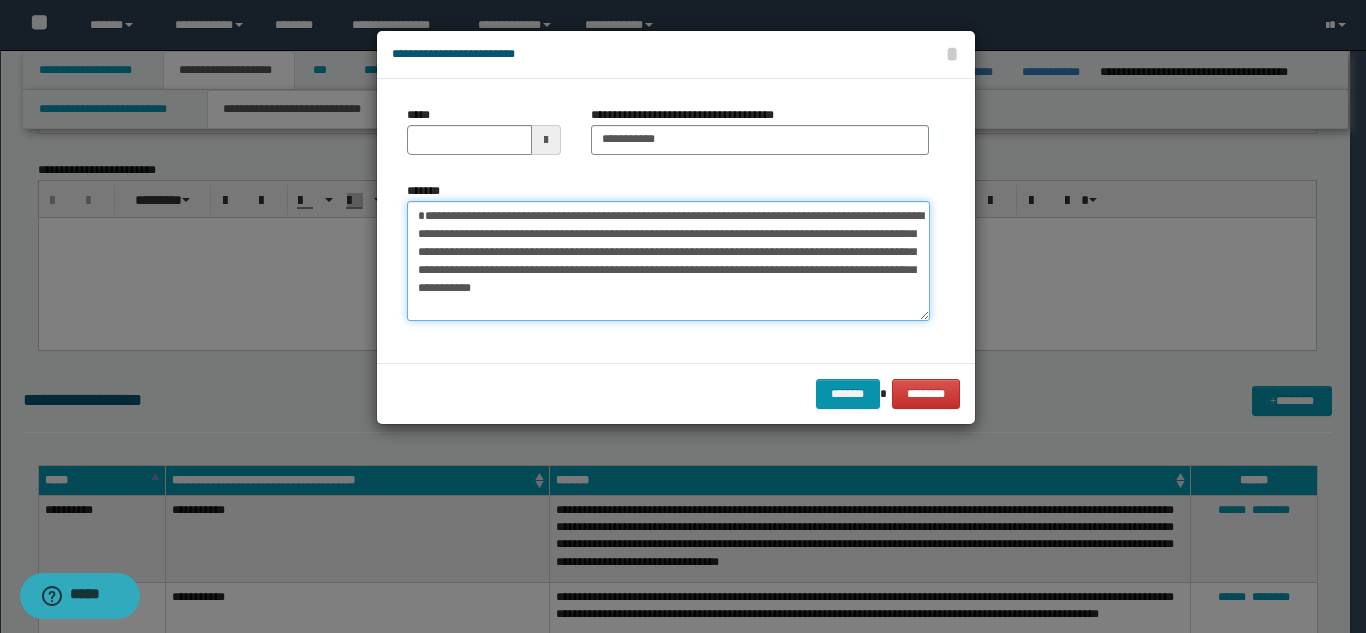drag, startPoint x: 486, startPoint y: 215, endPoint x: 414, endPoint y: 209, distance: 72.249565 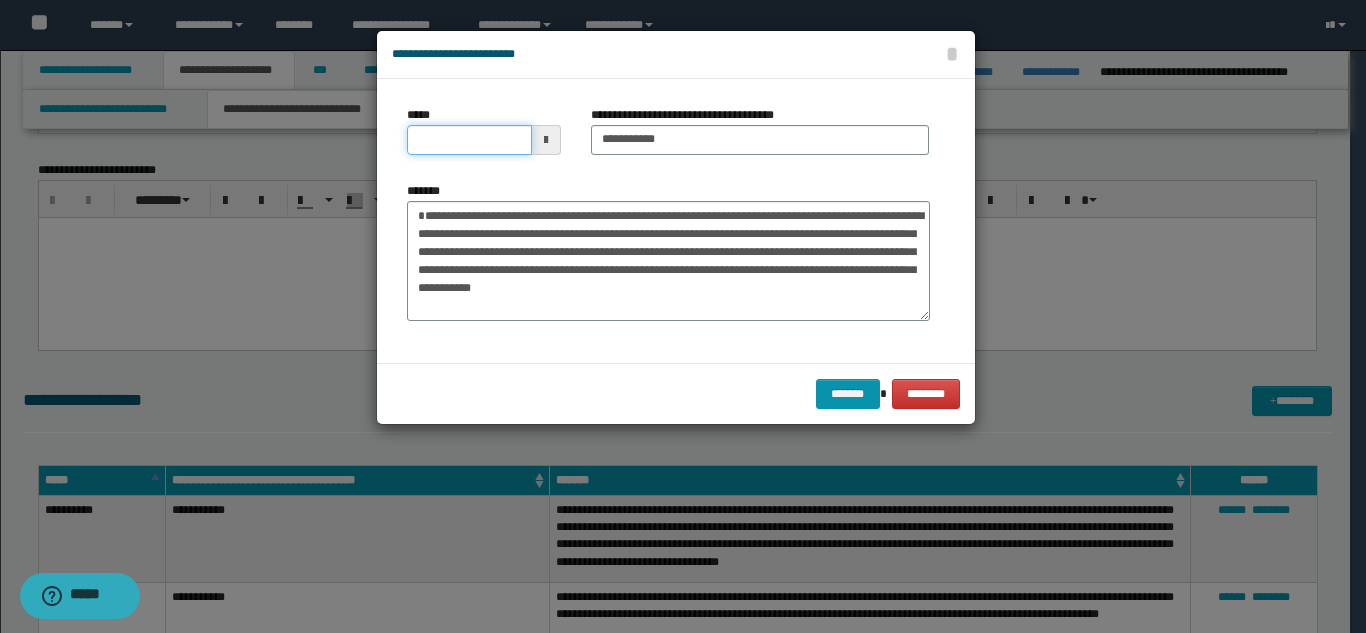click on "*****" at bounding box center (469, 140) 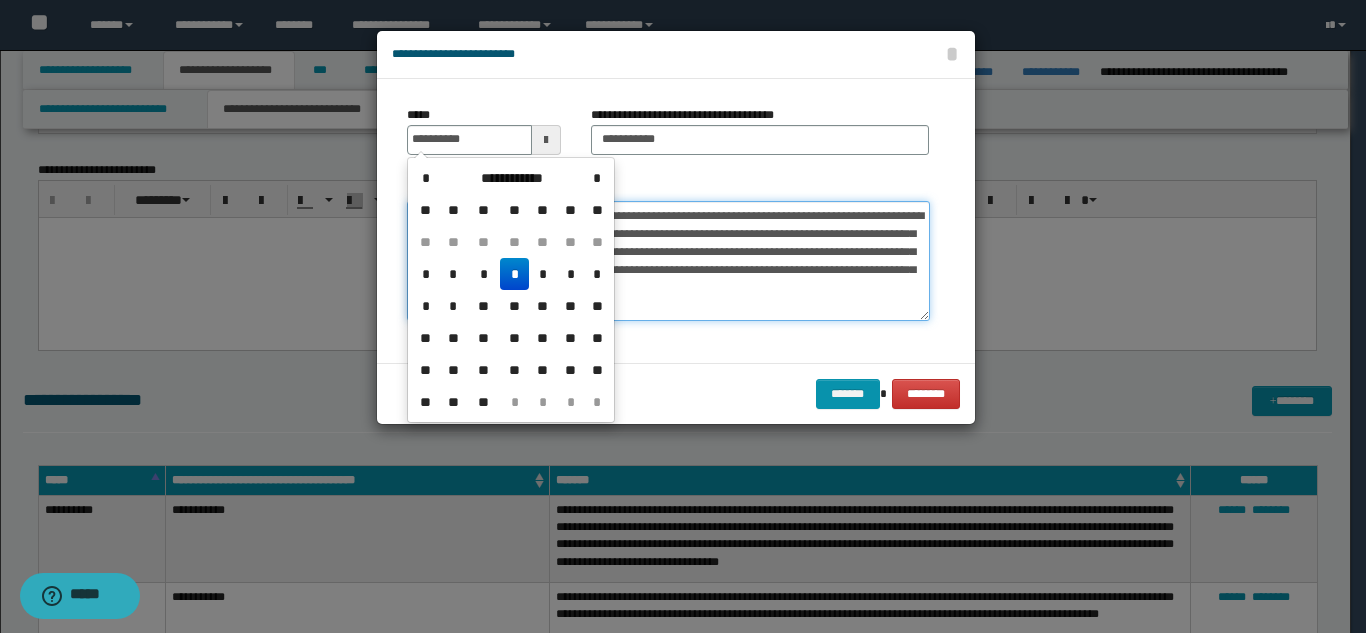 type on "**********" 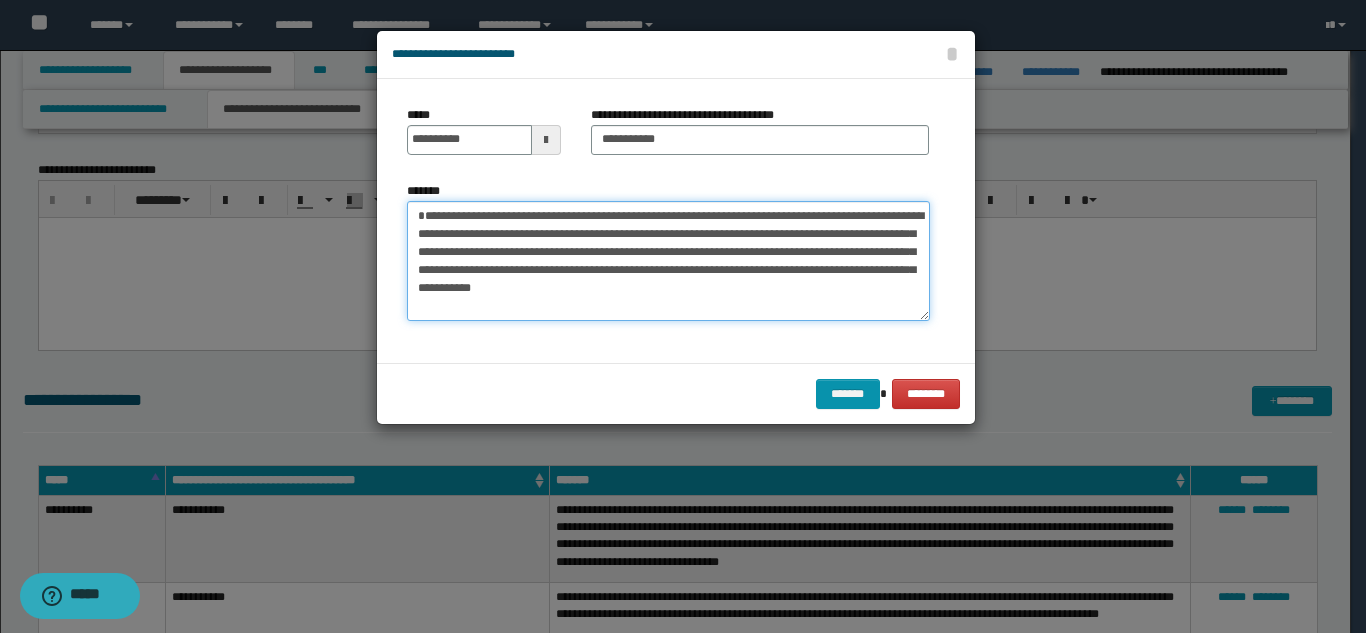 scroll, scrollTop: 18, scrollLeft: 0, axis: vertical 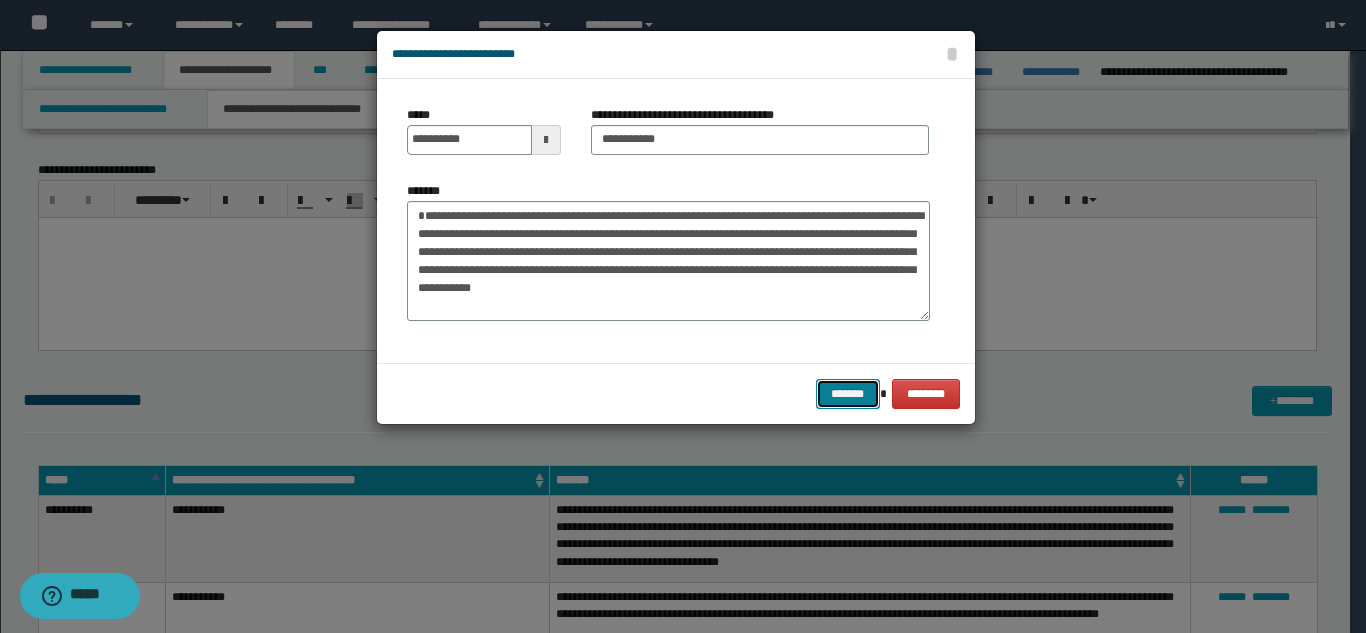 click on "*******" at bounding box center (848, 394) 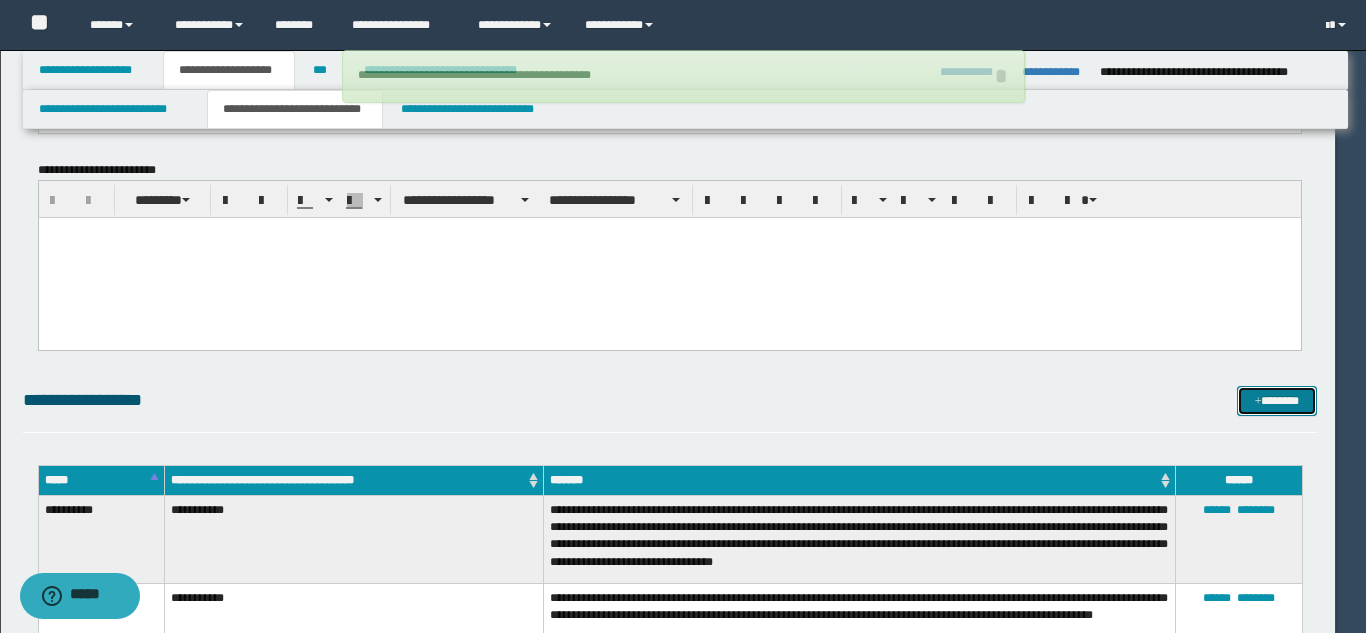 type 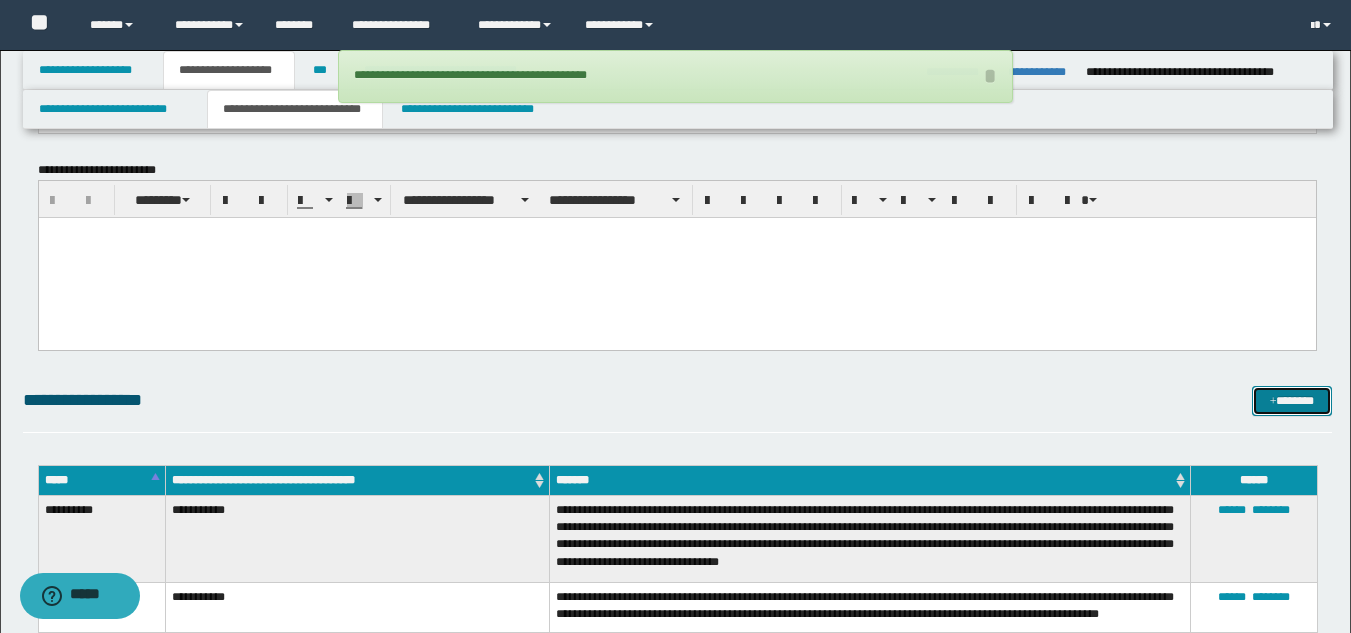 click on "*******" at bounding box center [1292, 401] 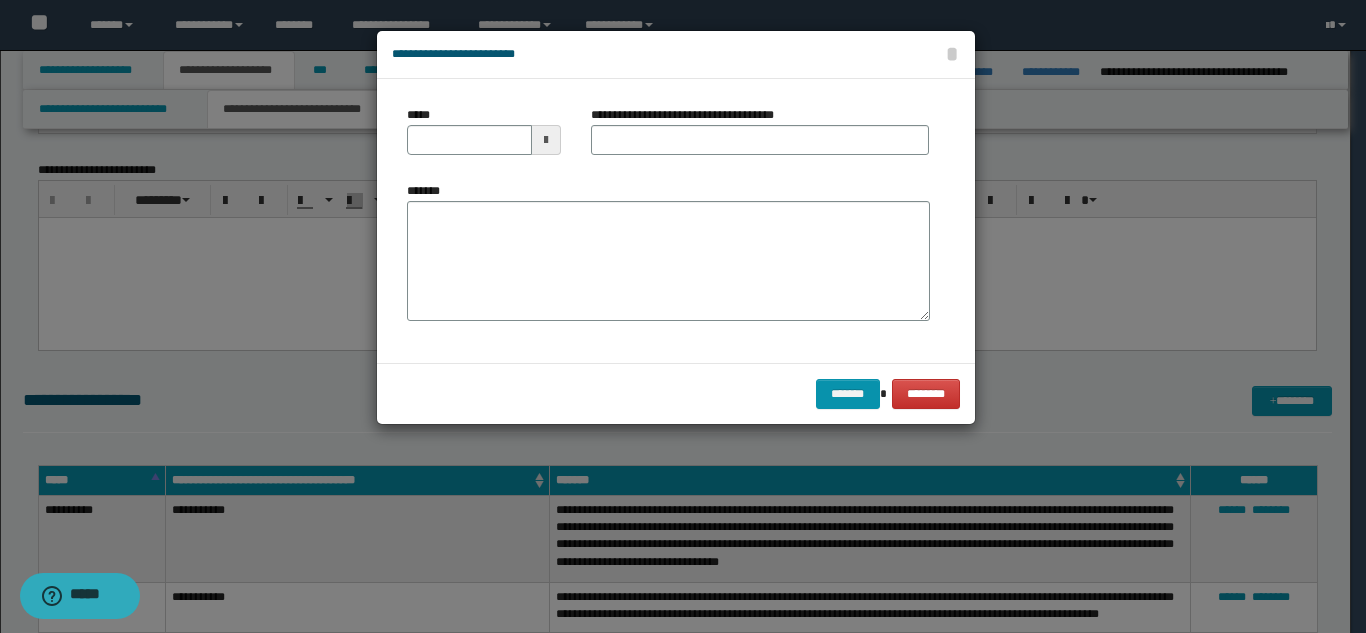 scroll, scrollTop: 0, scrollLeft: 0, axis: both 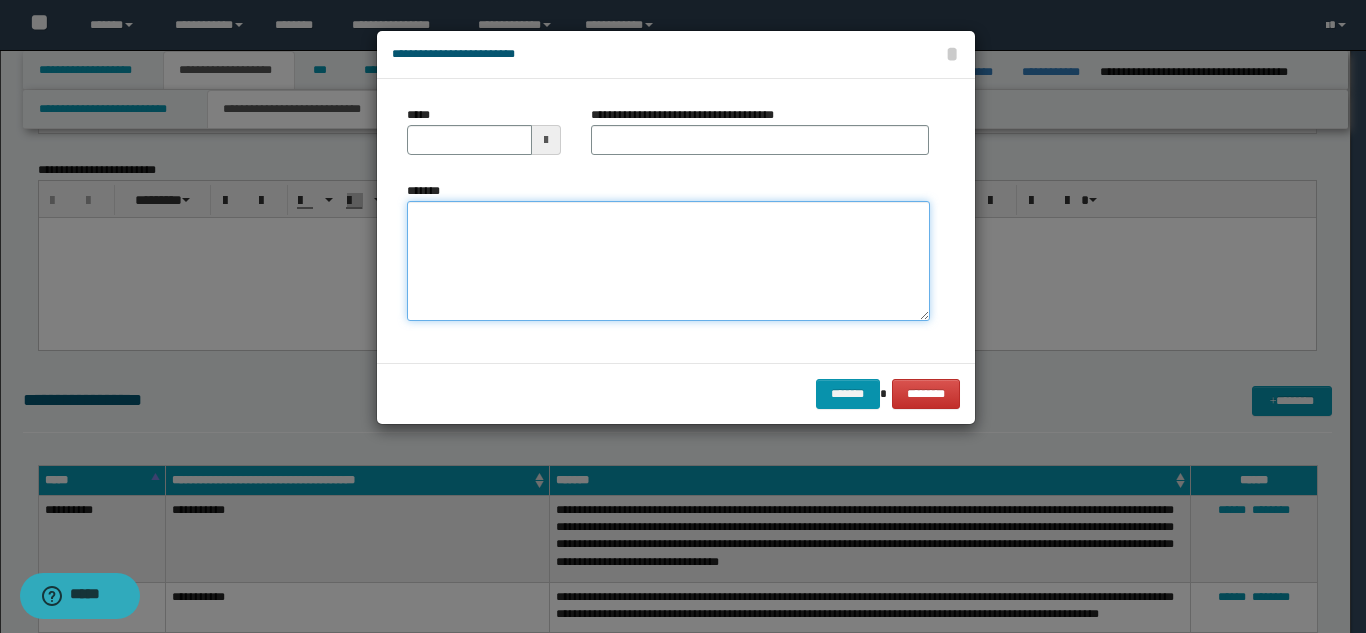 click on "*******" at bounding box center (668, 261) 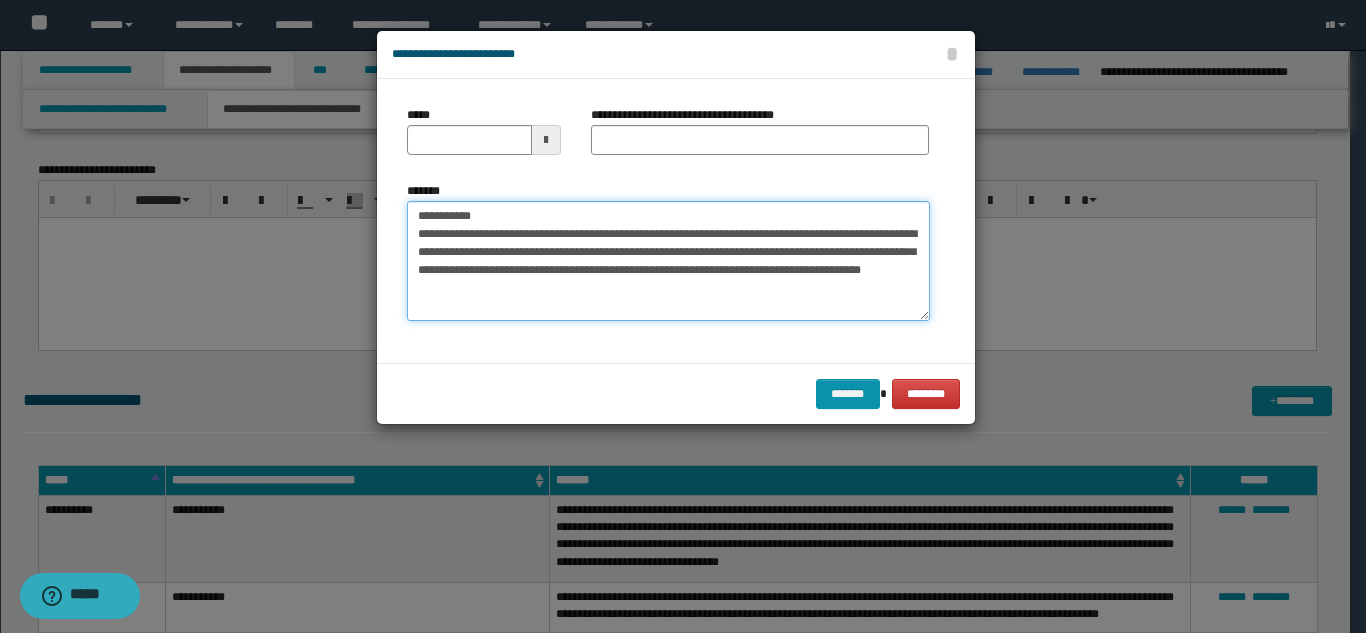 drag, startPoint x: 552, startPoint y: 212, endPoint x: 483, endPoint y: 207, distance: 69.18092 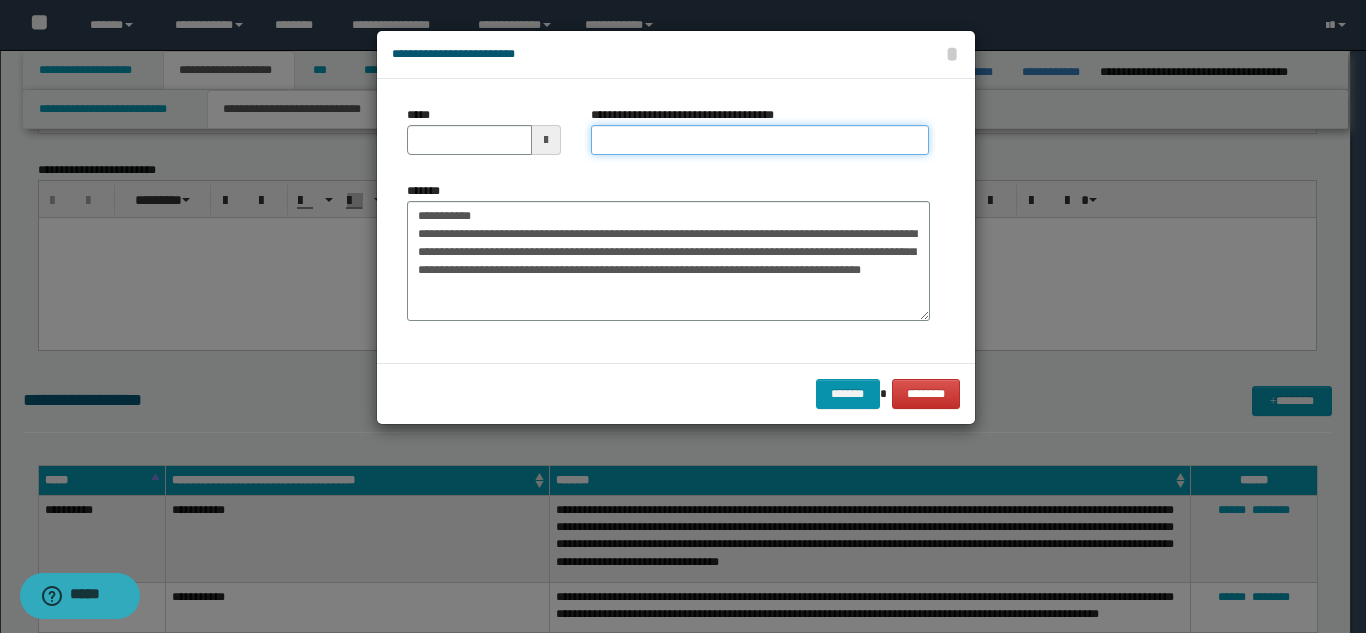 click on "**********" at bounding box center (760, 140) 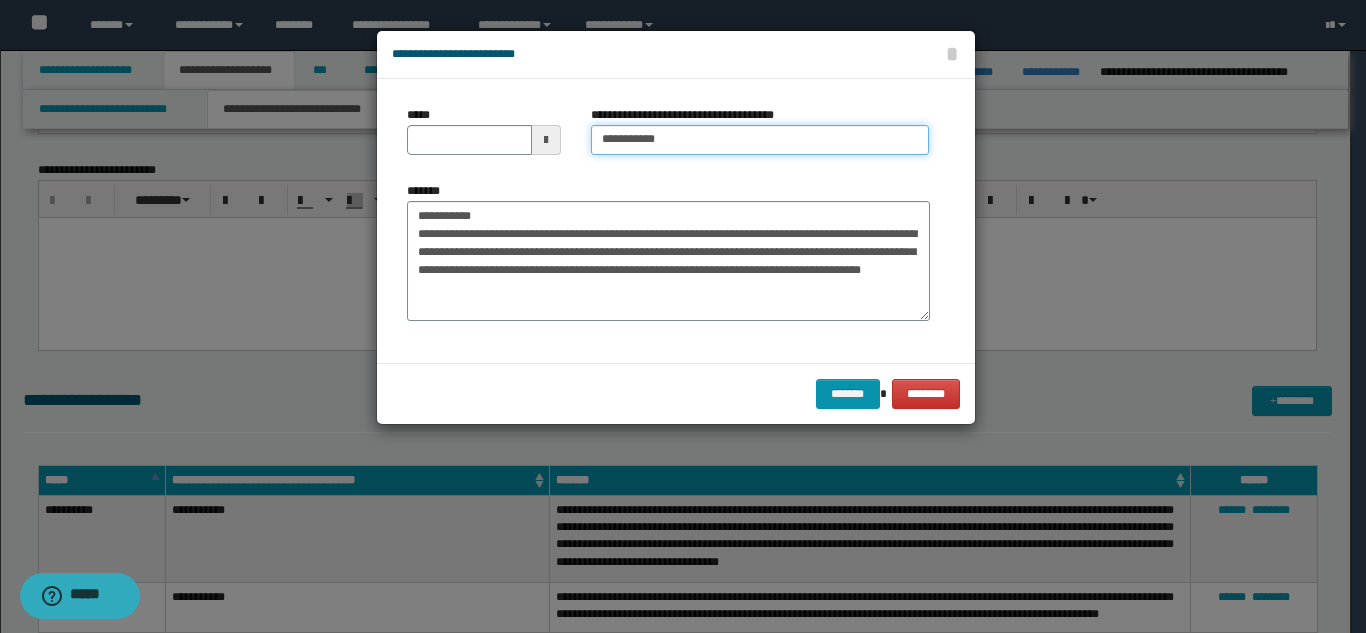 type on "**********" 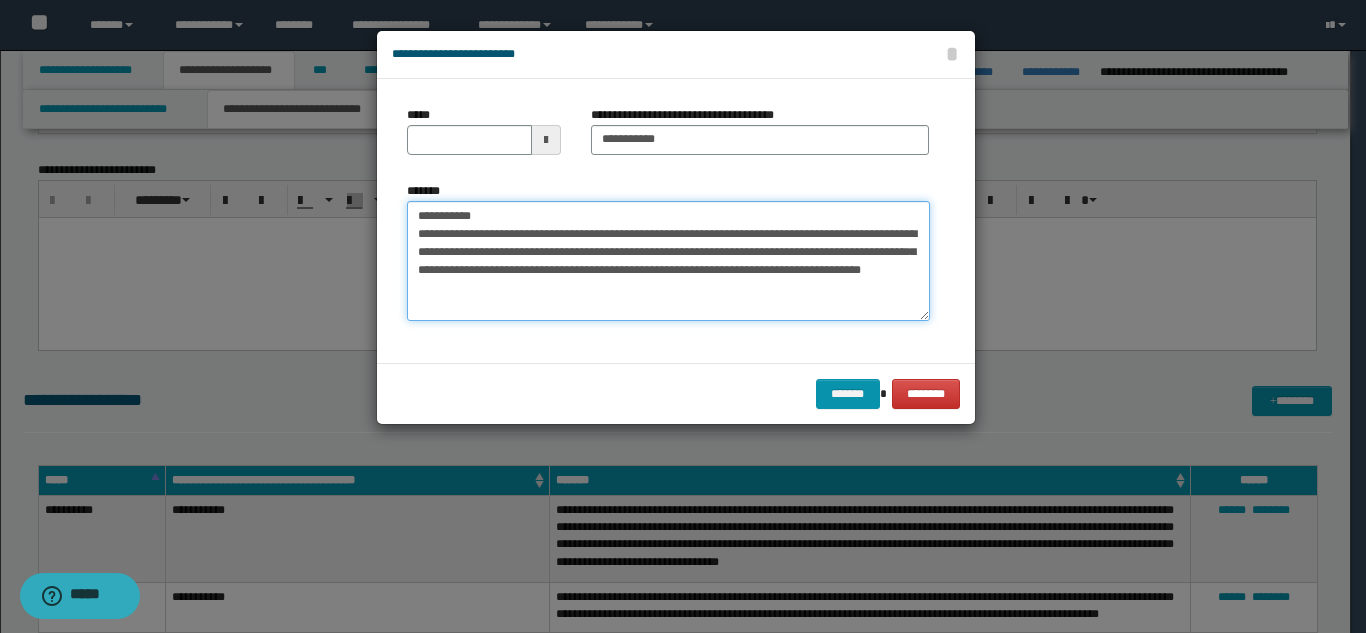 drag, startPoint x: 471, startPoint y: 211, endPoint x: 442, endPoint y: 153, distance: 64.84597 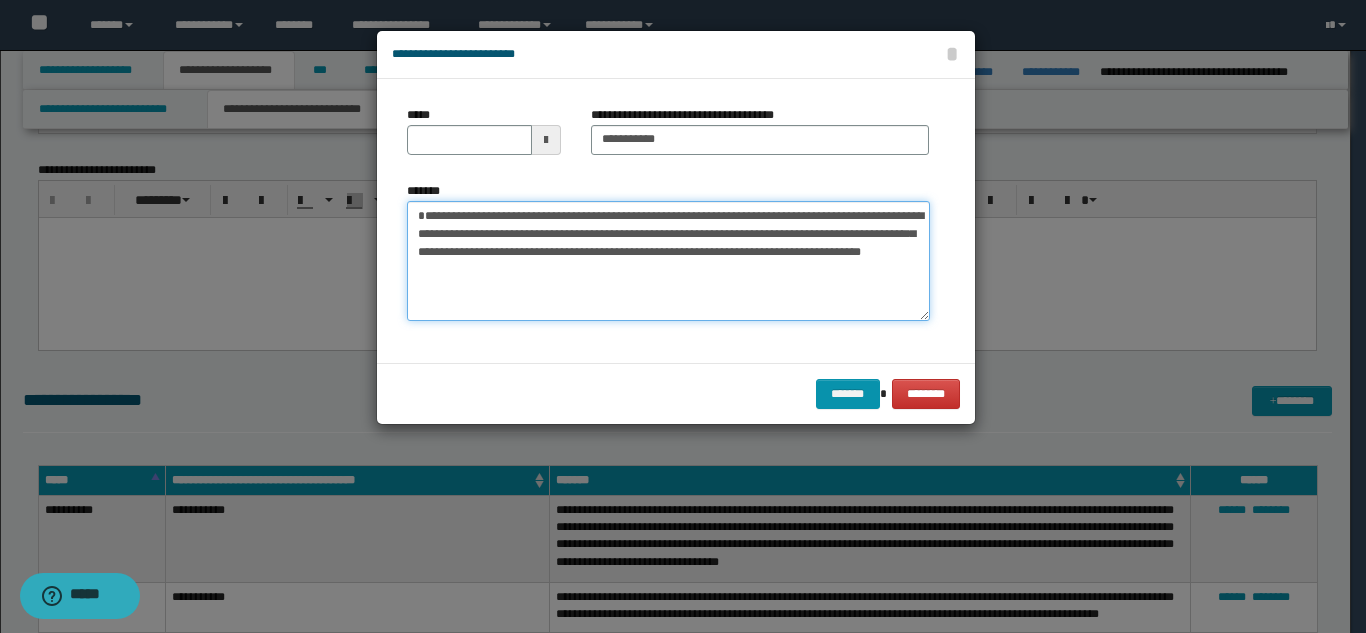 type 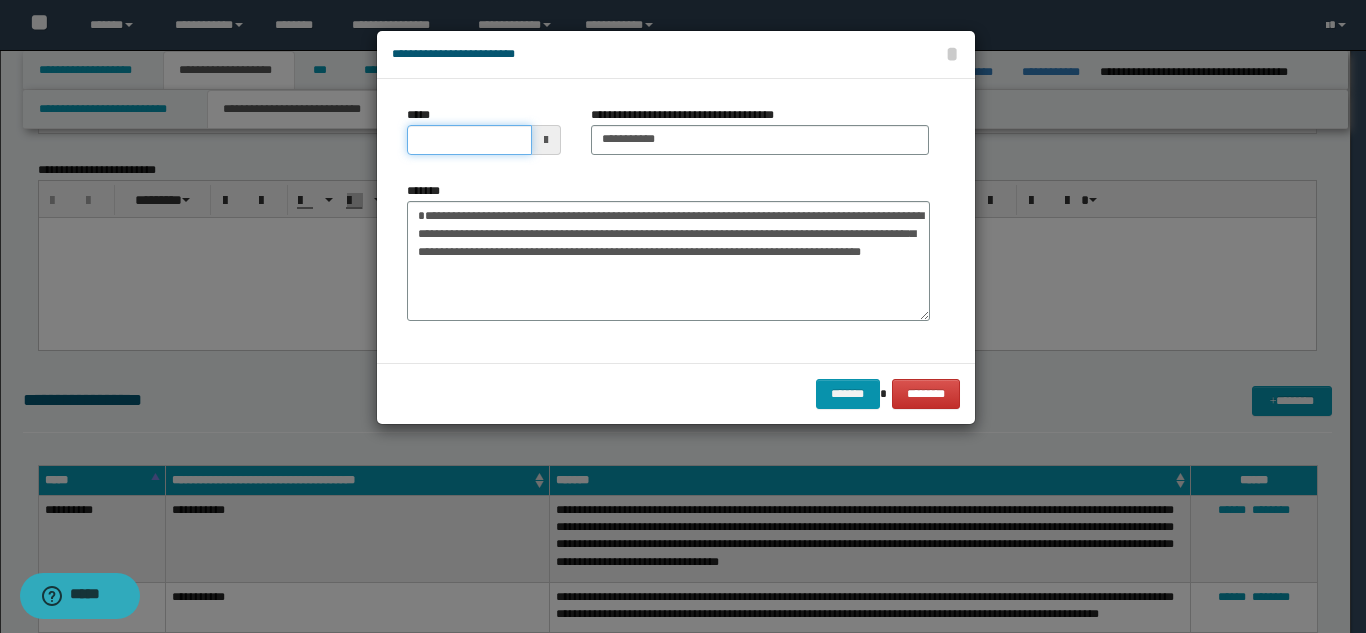 click on "*****" at bounding box center [469, 140] 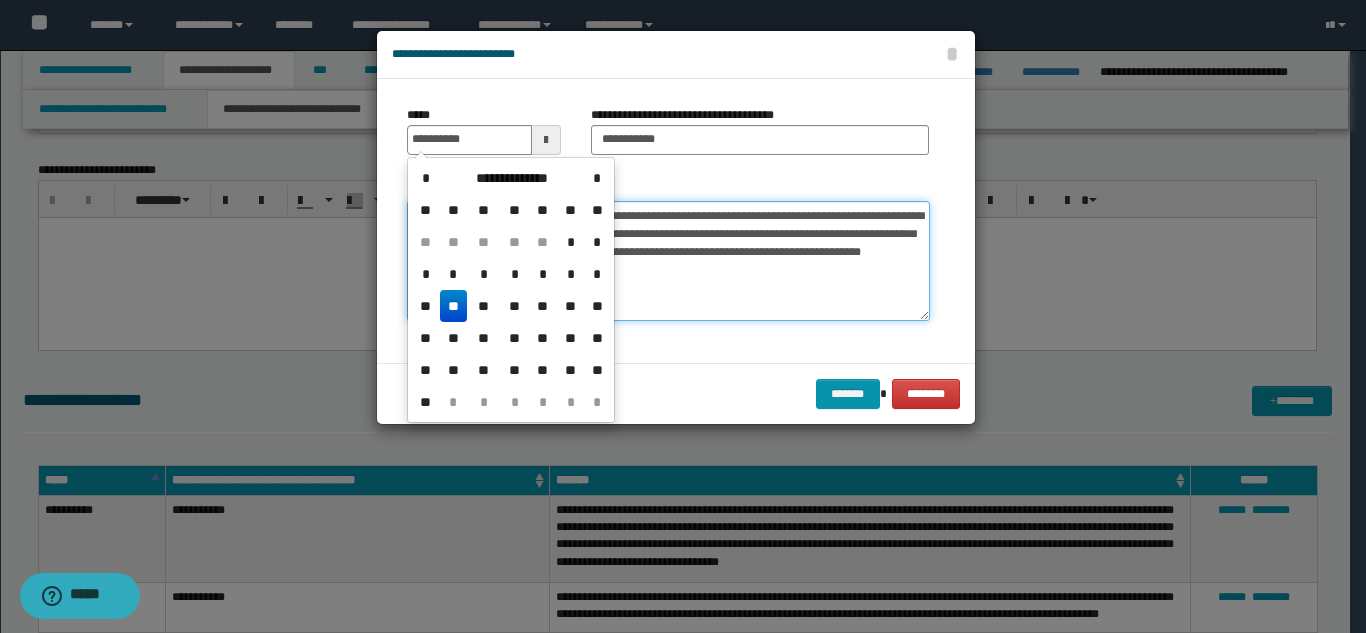 type on "**********" 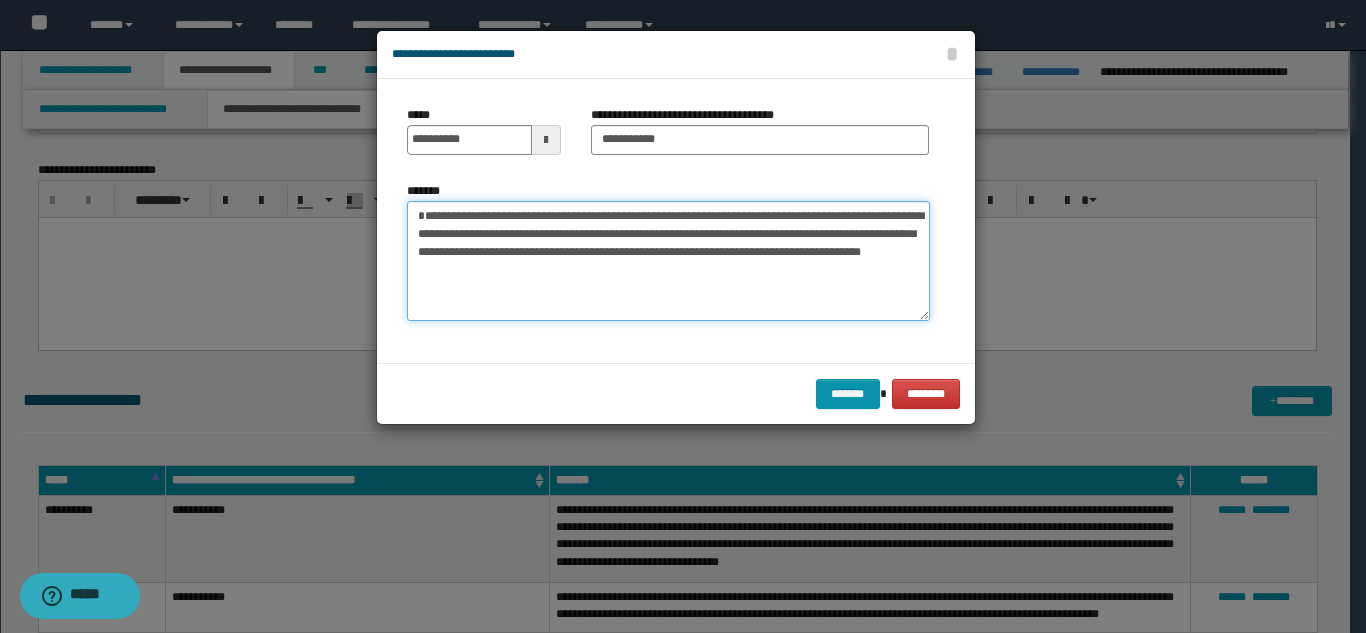 click on "**********" at bounding box center [668, 261] 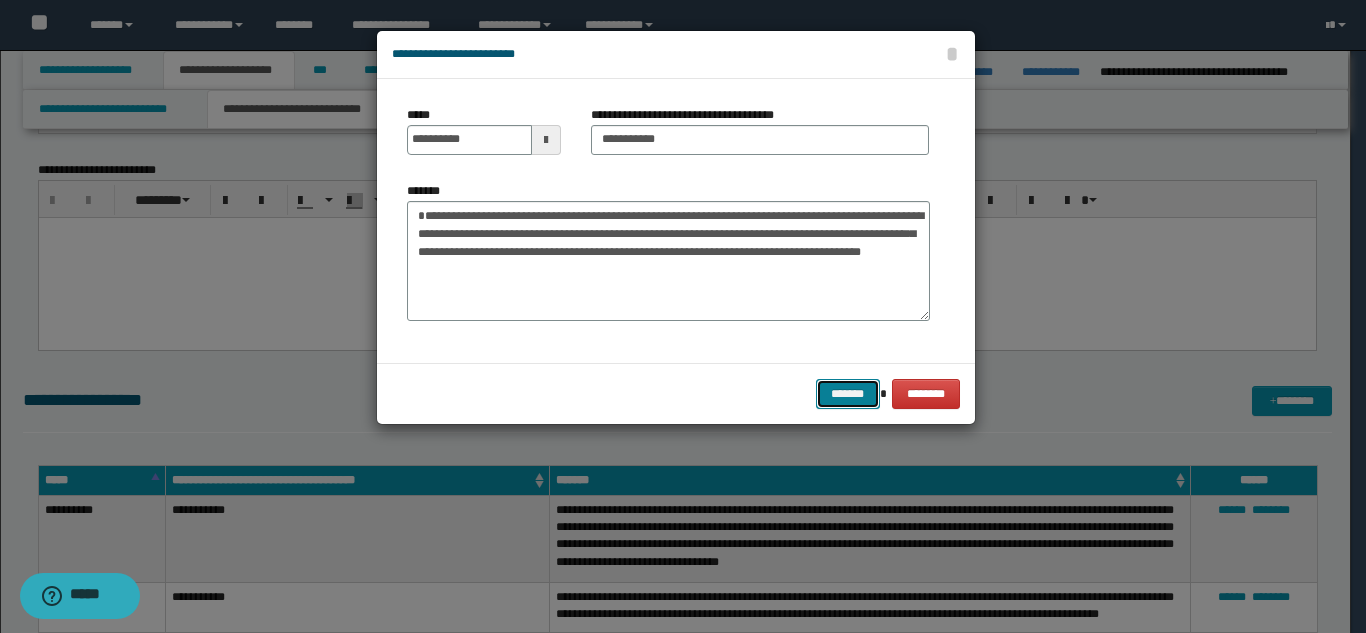 click on "*******" at bounding box center [848, 394] 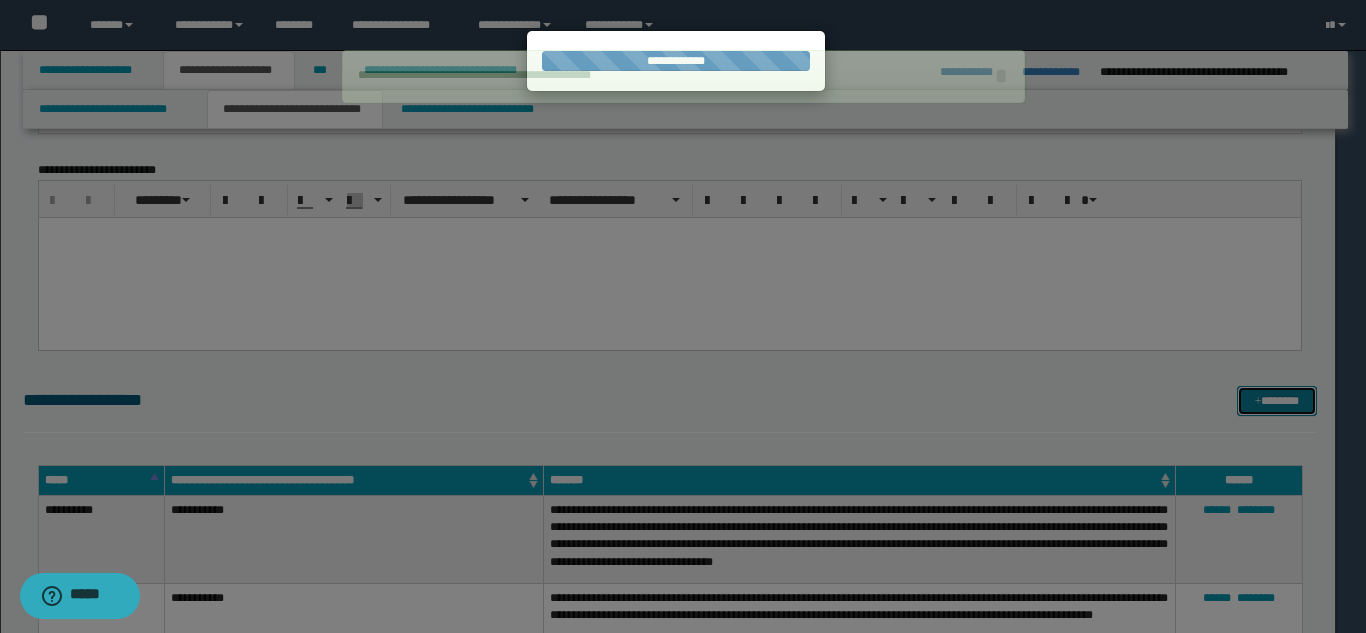 type 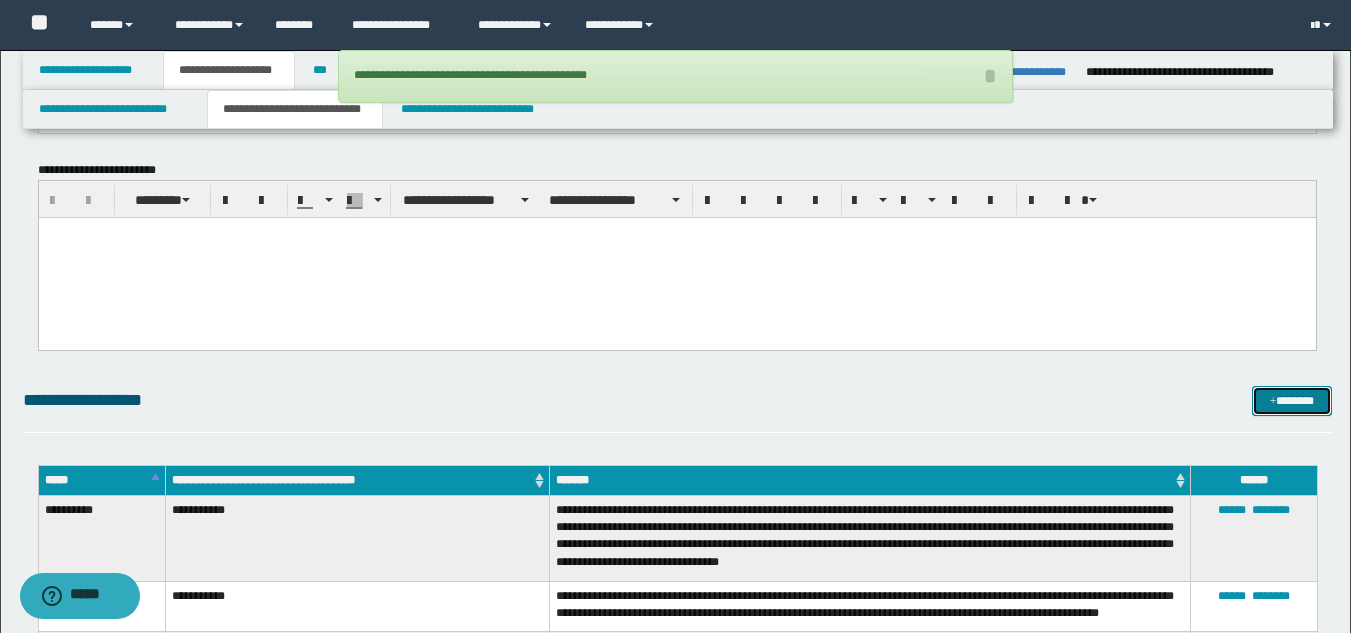 click on "*******" at bounding box center (1292, 401) 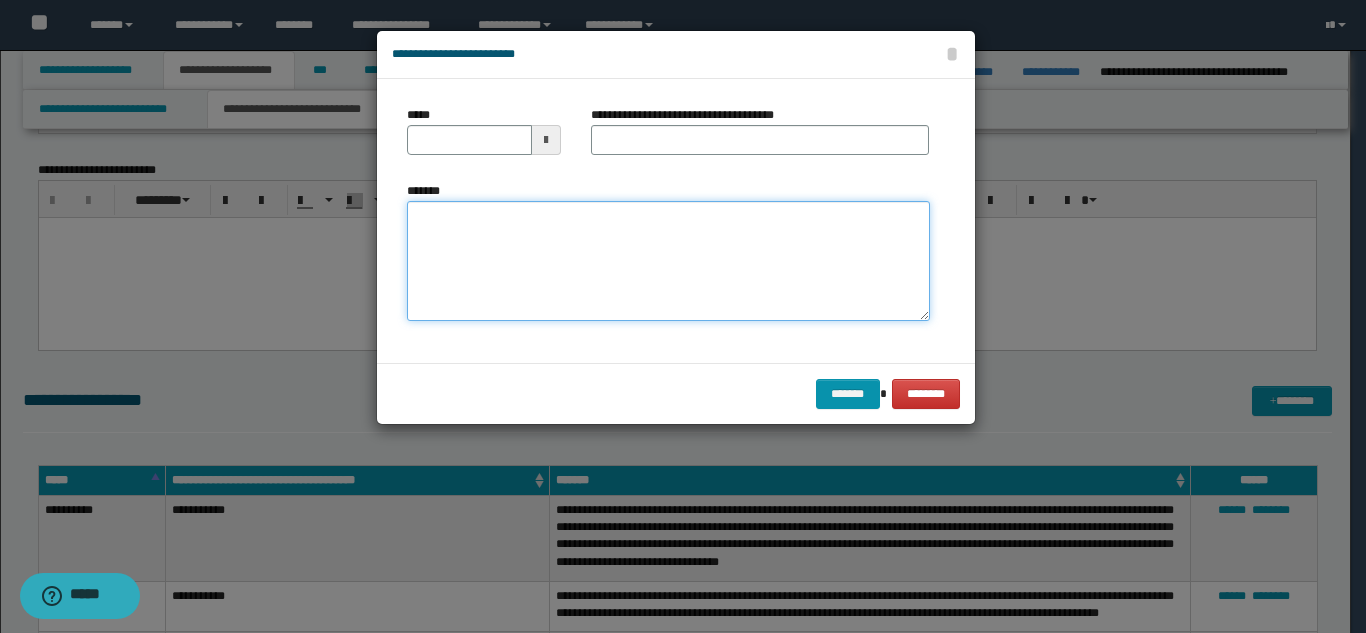 drag, startPoint x: 519, startPoint y: 286, endPoint x: 539, endPoint y: 296, distance: 22.36068 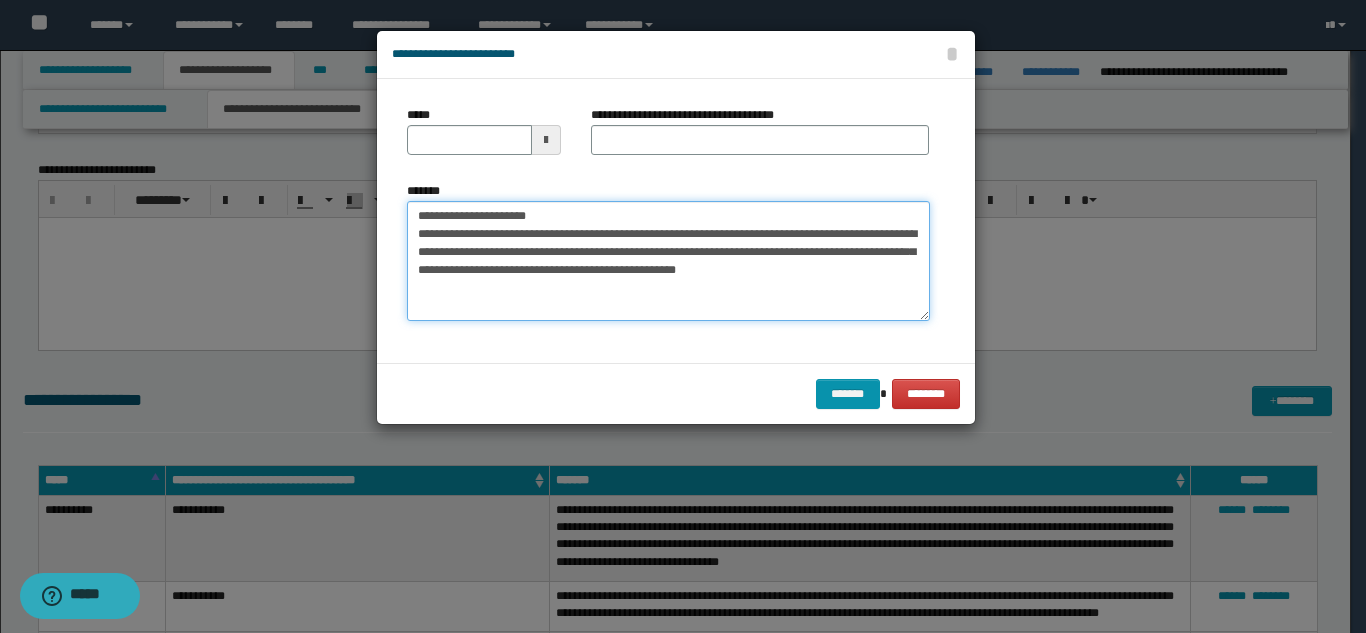 drag, startPoint x: 553, startPoint y: 215, endPoint x: 484, endPoint y: 212, distance: 69.065186 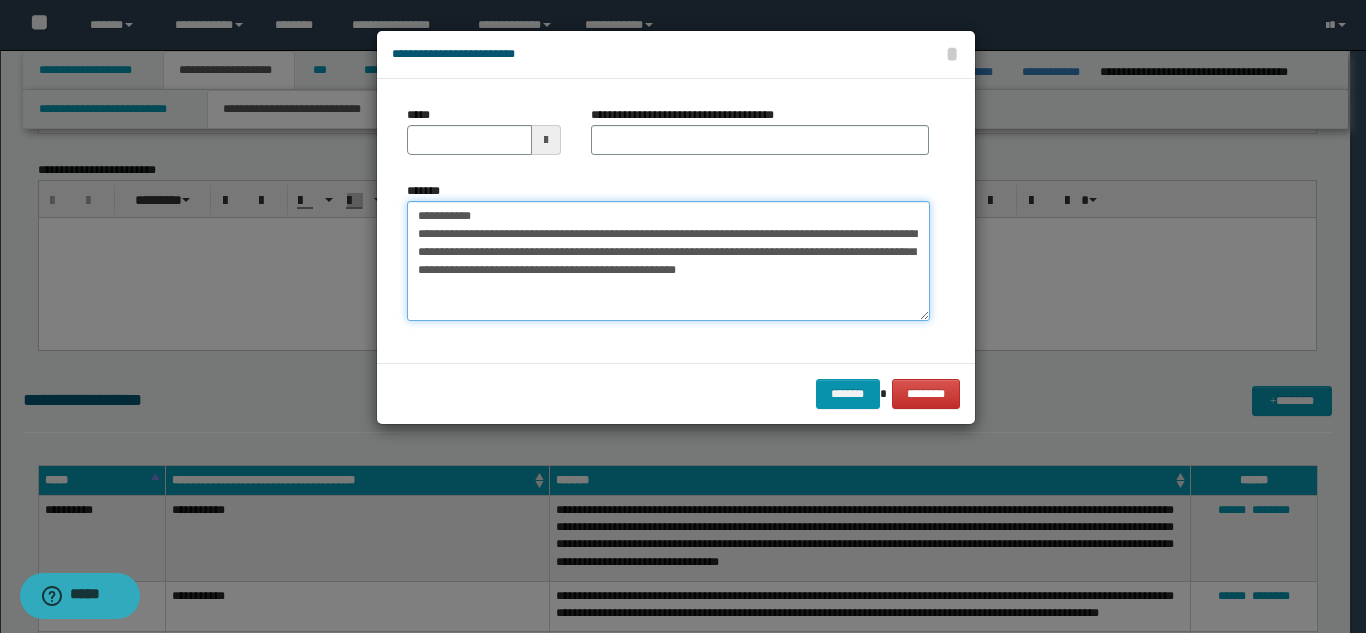 type on "**********" 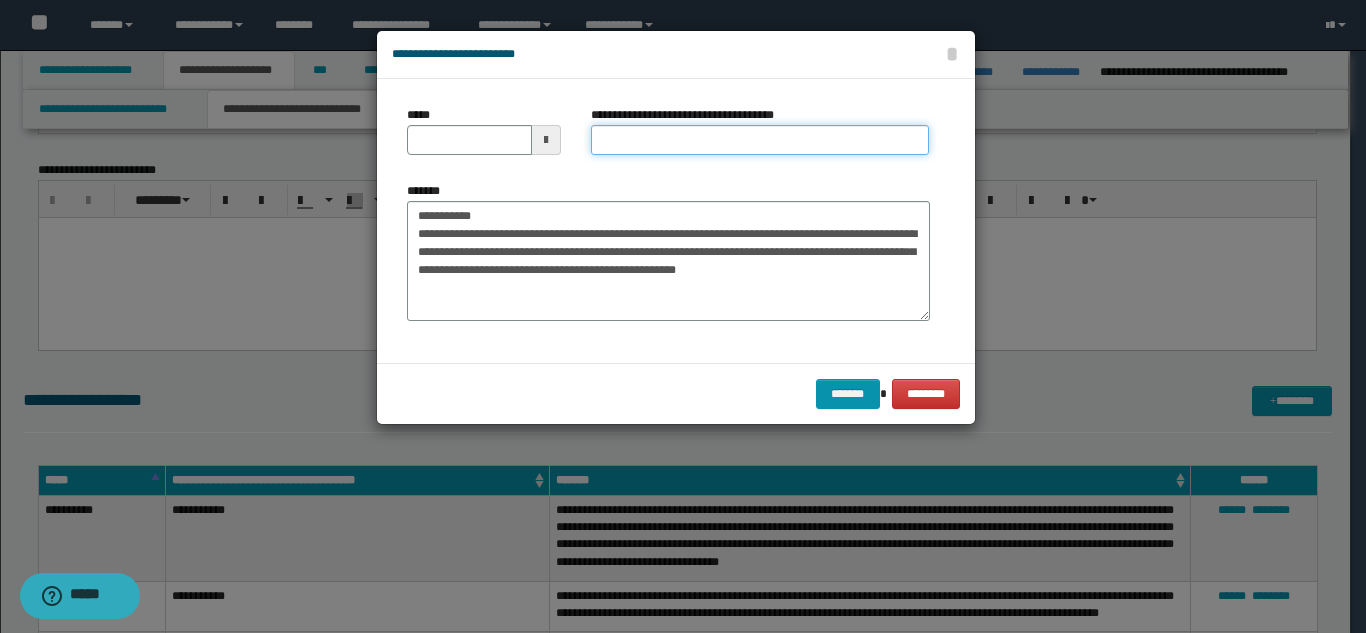 click on "**********" at bounding box center [760, 140] 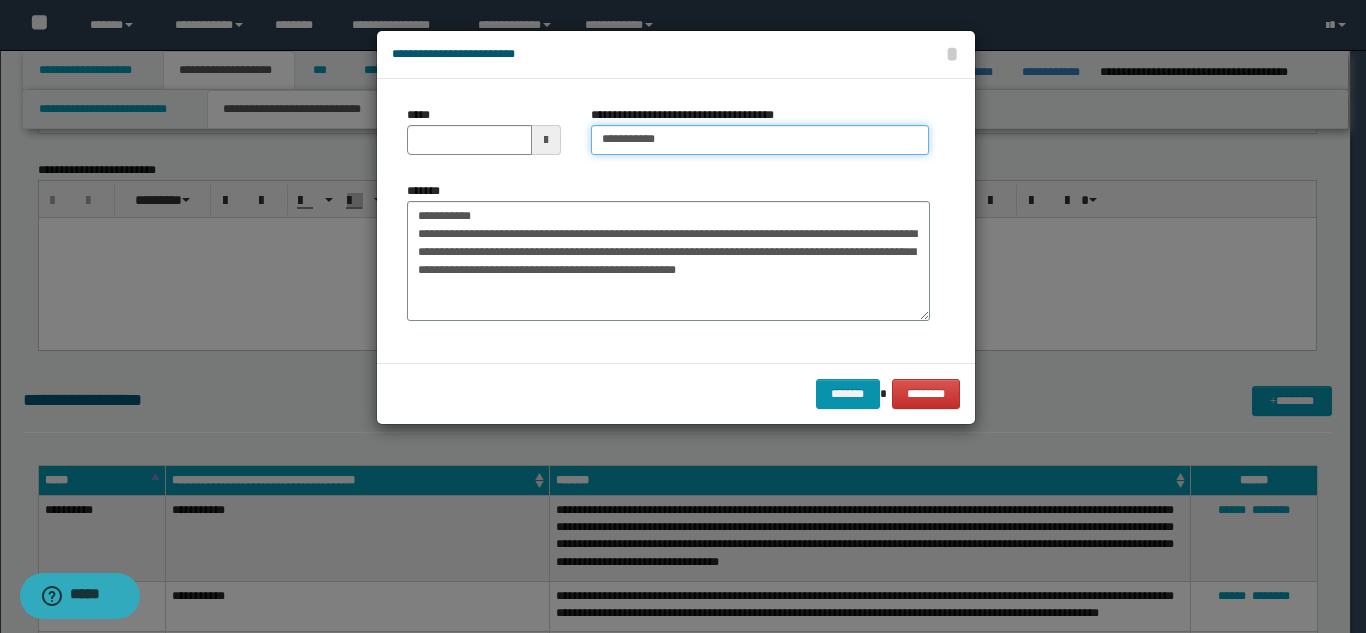 type on "**********" 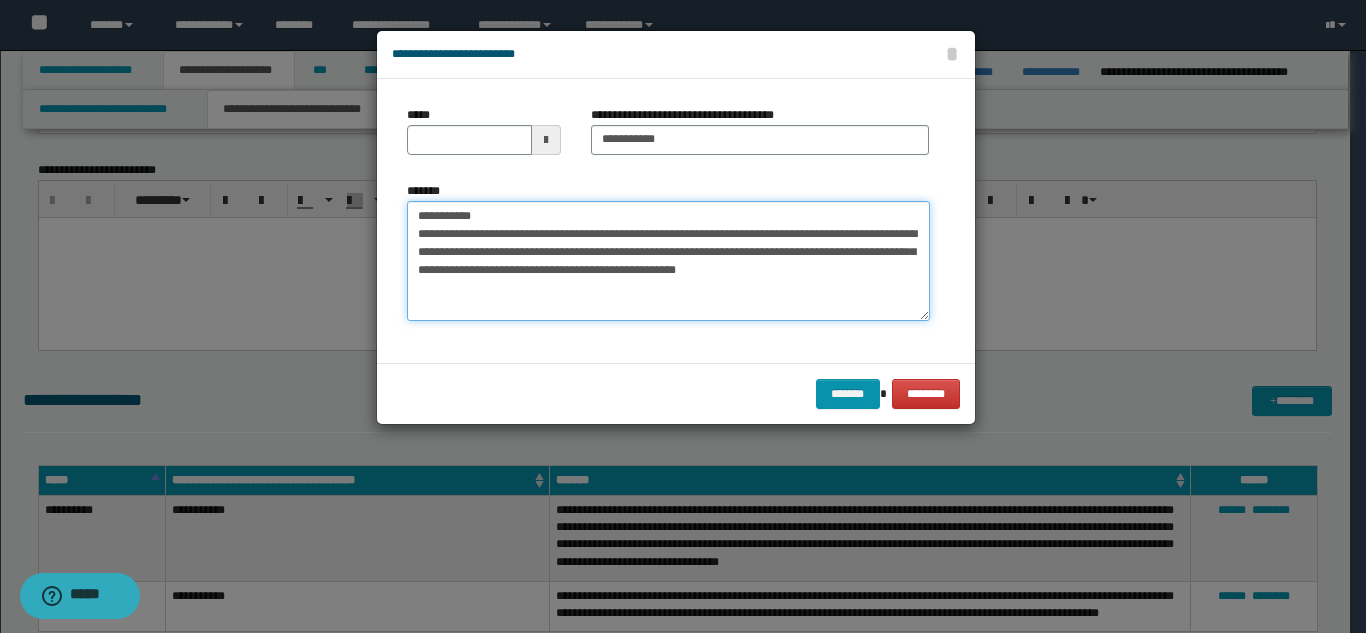 drag, startPoint x: 499, startPoint y: 217, endPoint x: 416, endPoint y: 177, distance: 92.13577 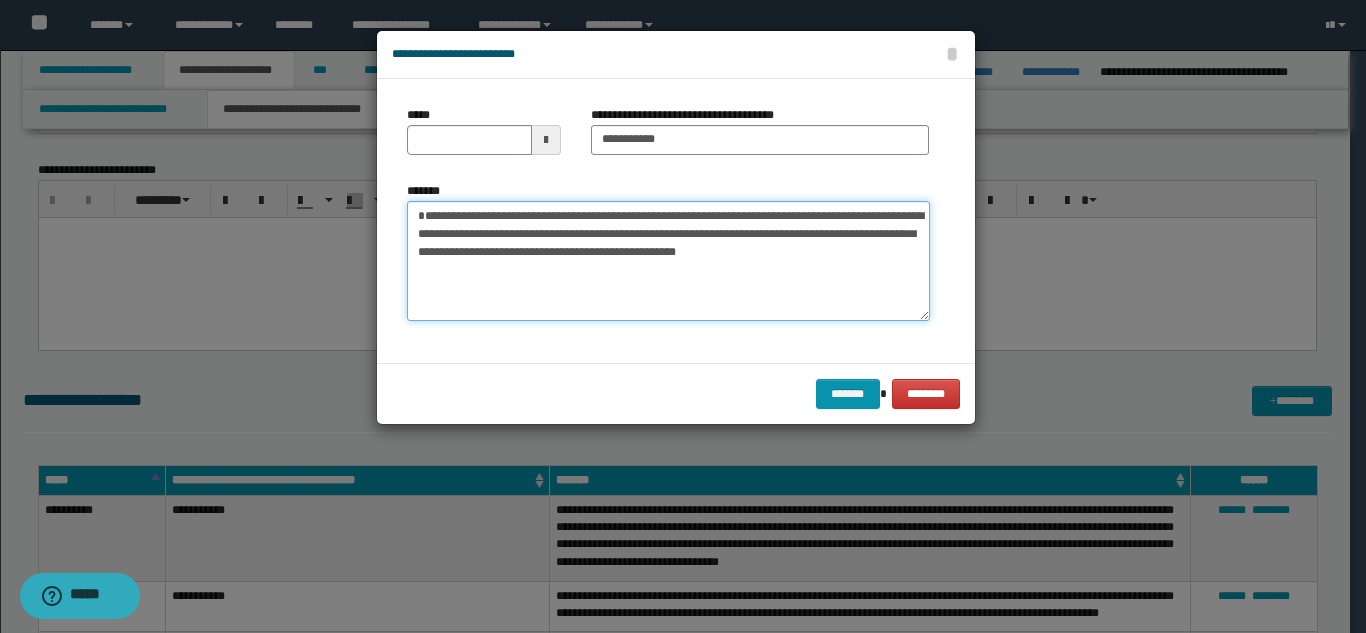 type 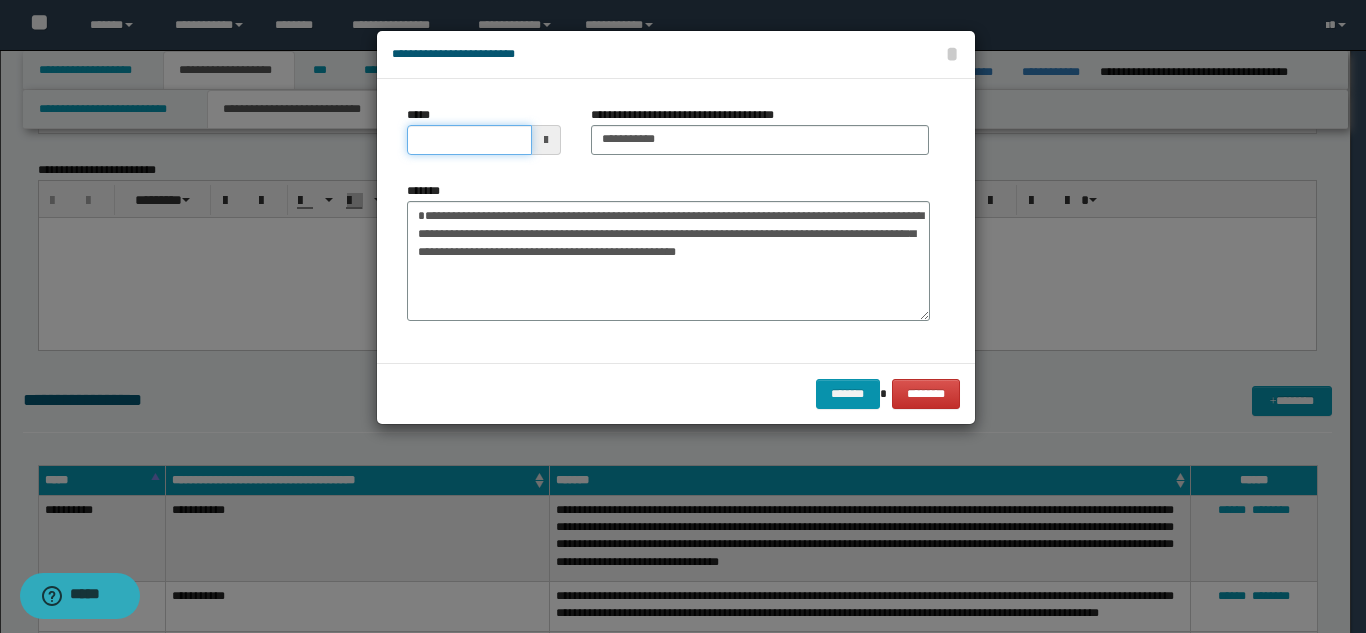 click on "*****" at bounding box center (469, 140) 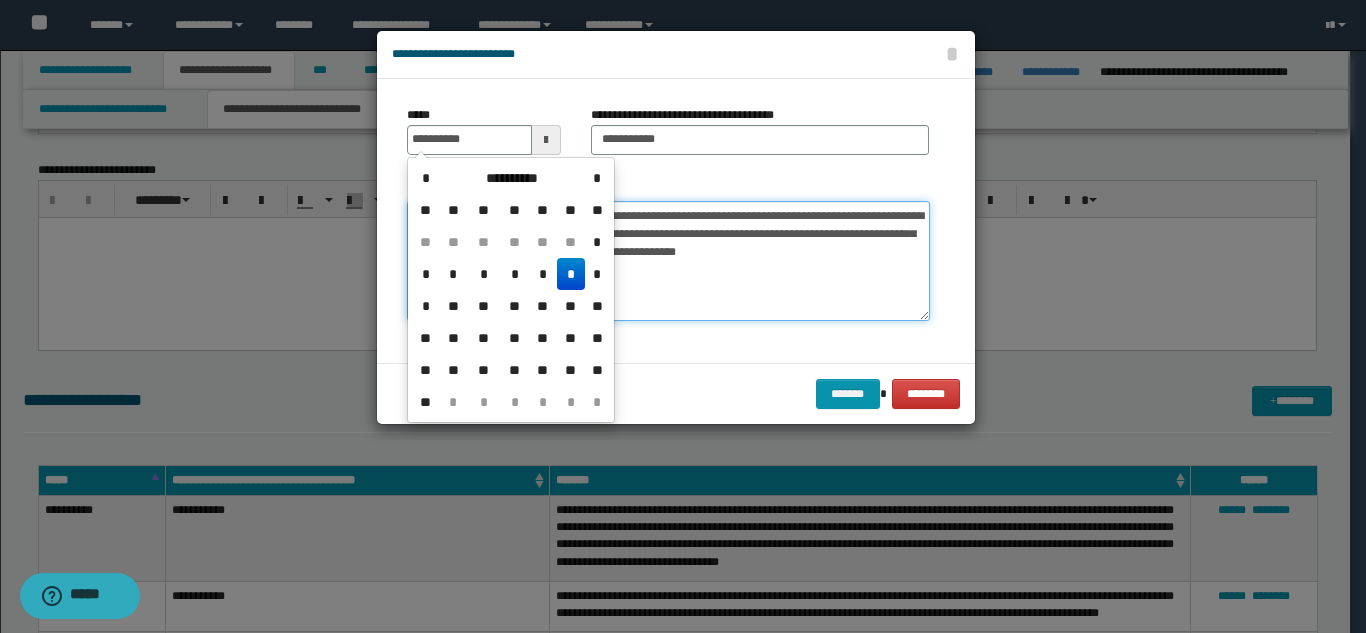 type on "**********" 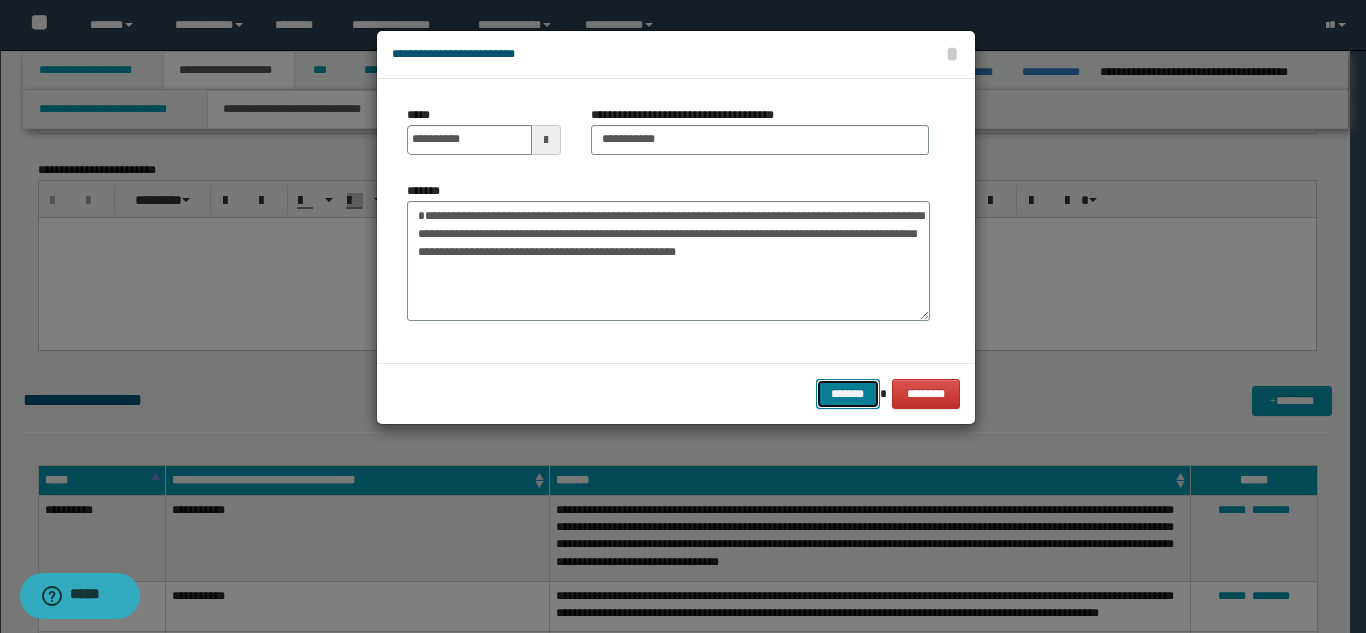 click on "*******" at bounding box center (848, 394) 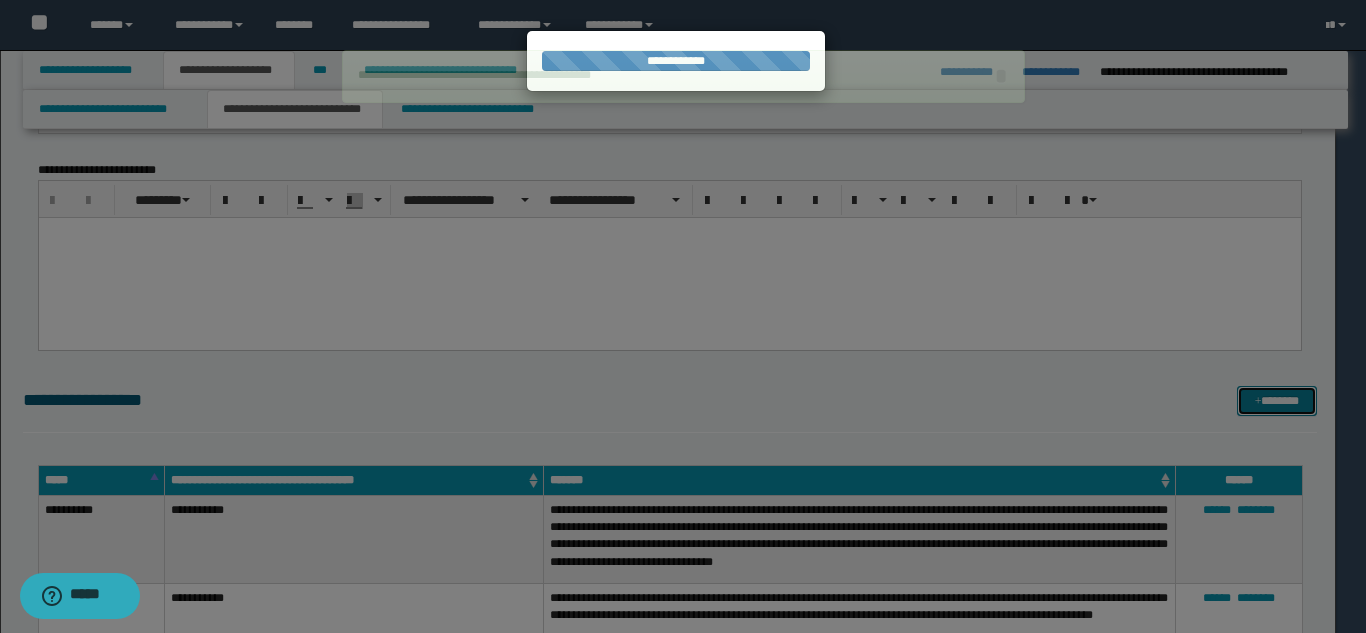 type 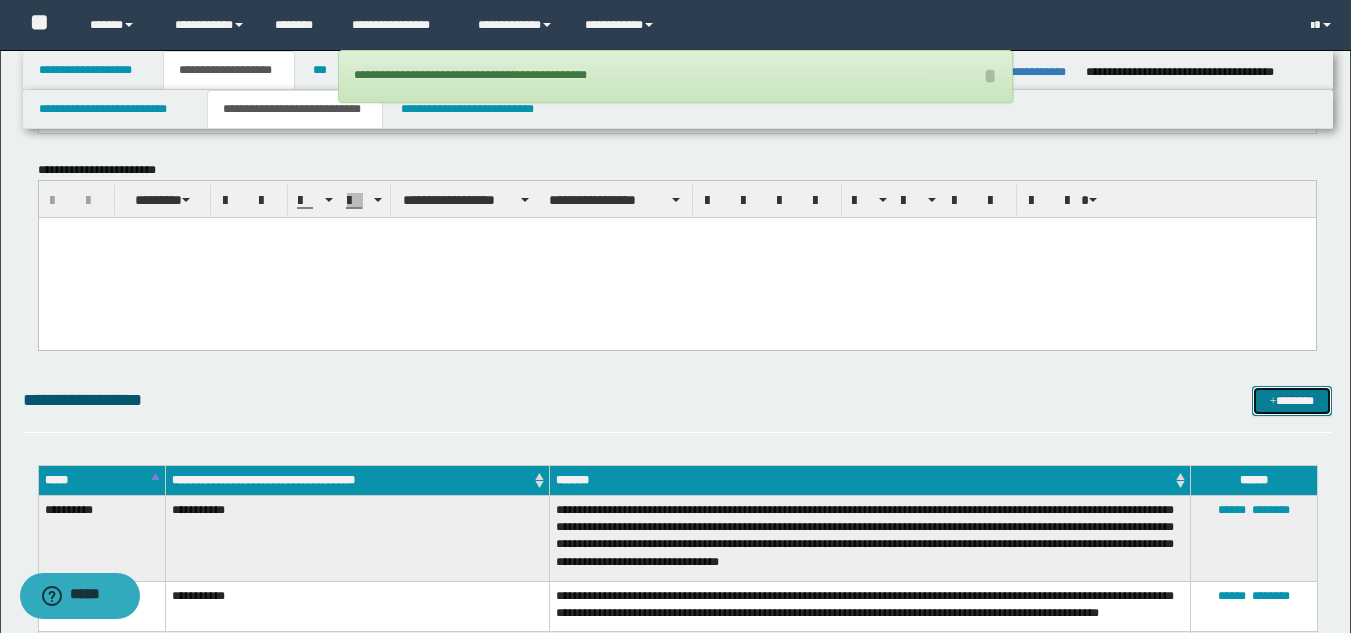 click on "*******" at bounding box center [1292, 401] 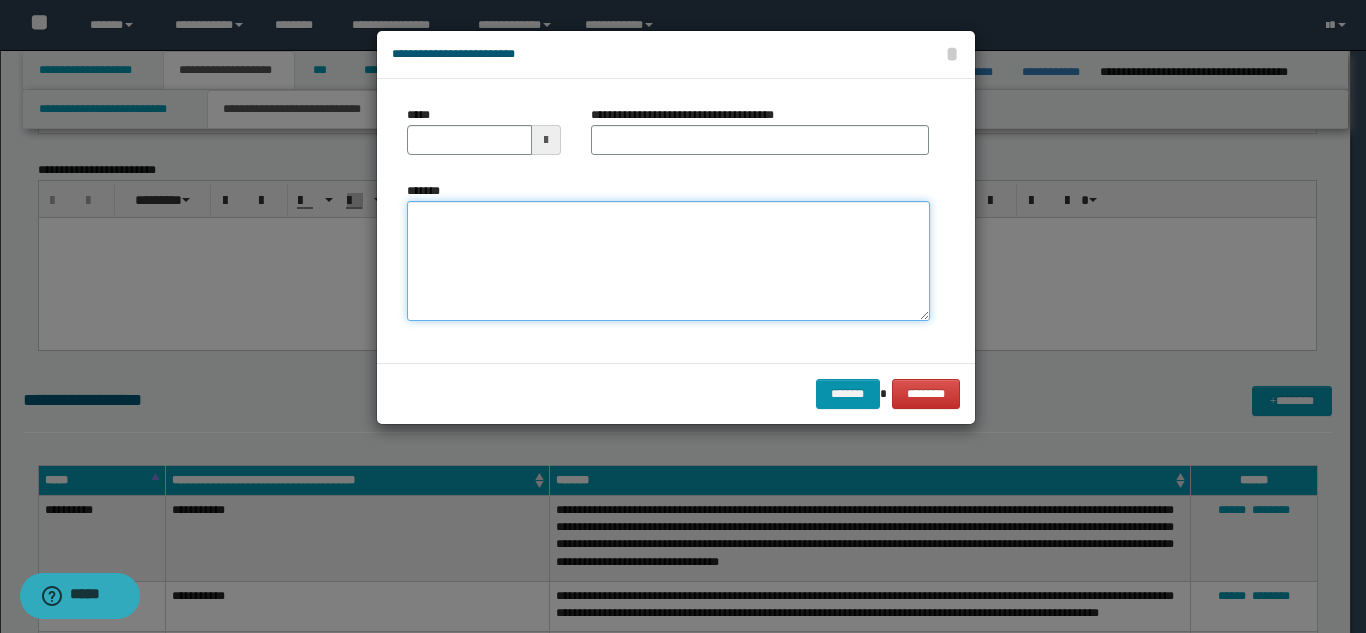 click on "*******" at bounding box center [668, 261] 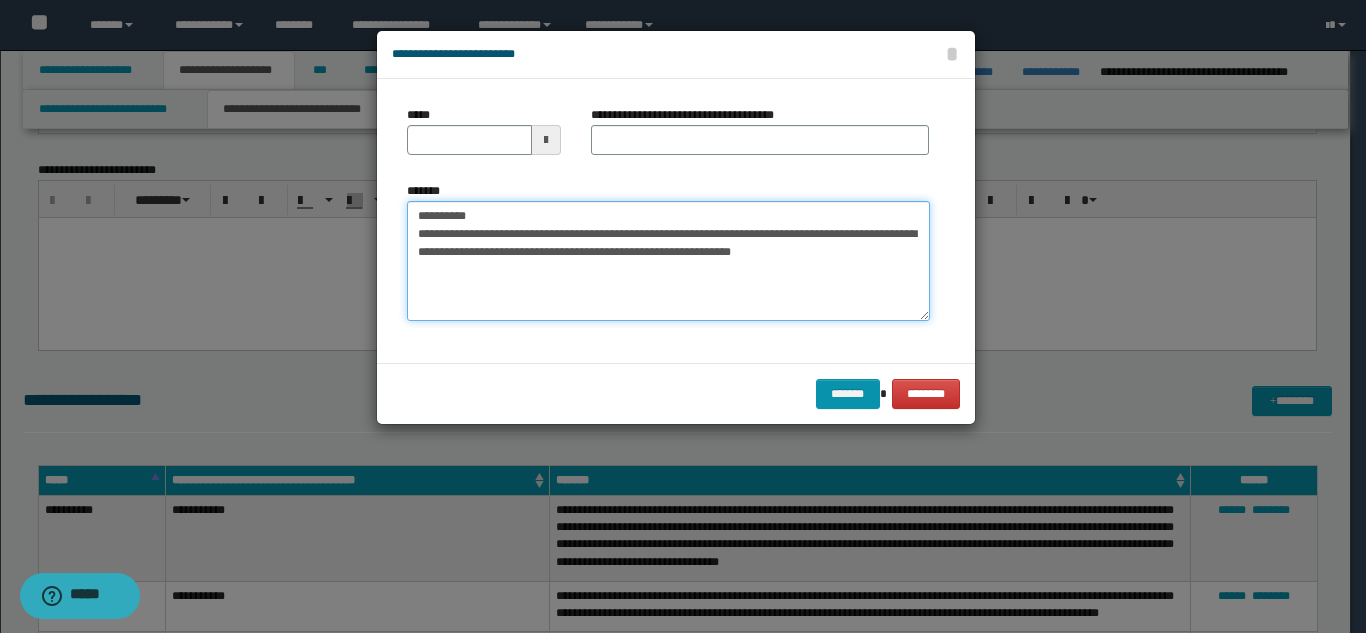 drag, startPoint x: 554, startPoint y: 216, endPoint x: 550, endPoint y: 192, distance: 24.33105 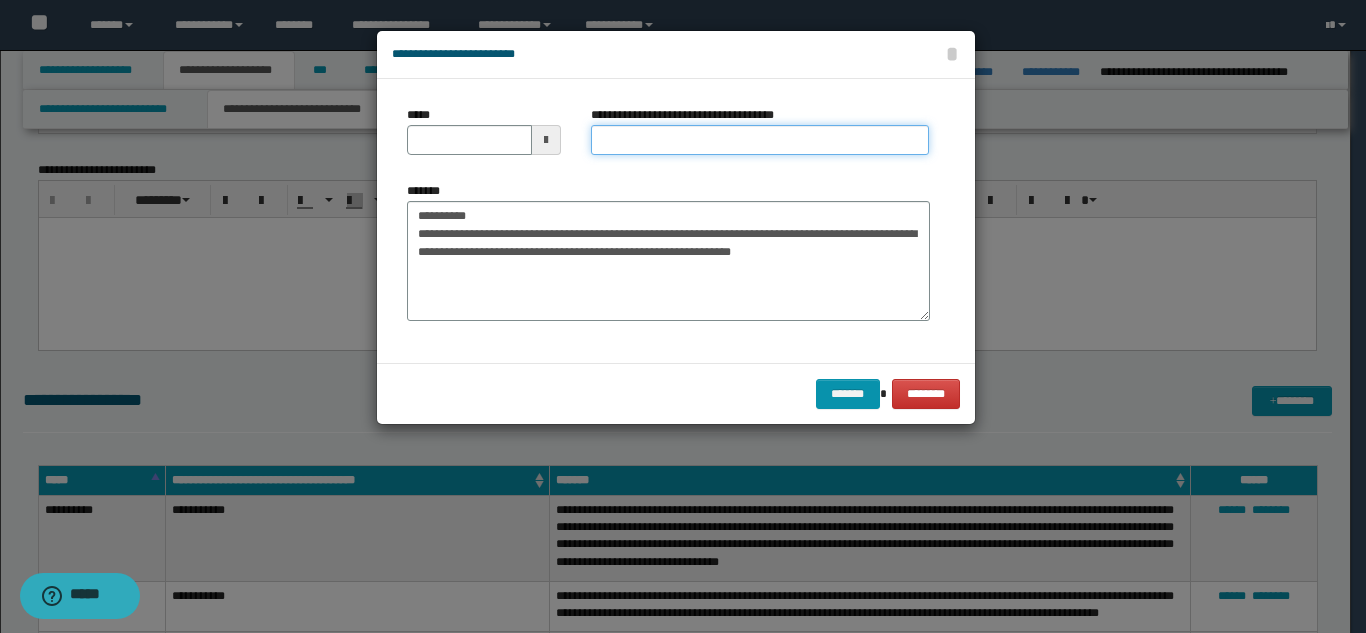 click on "**********" at bounding box center [760, 140] 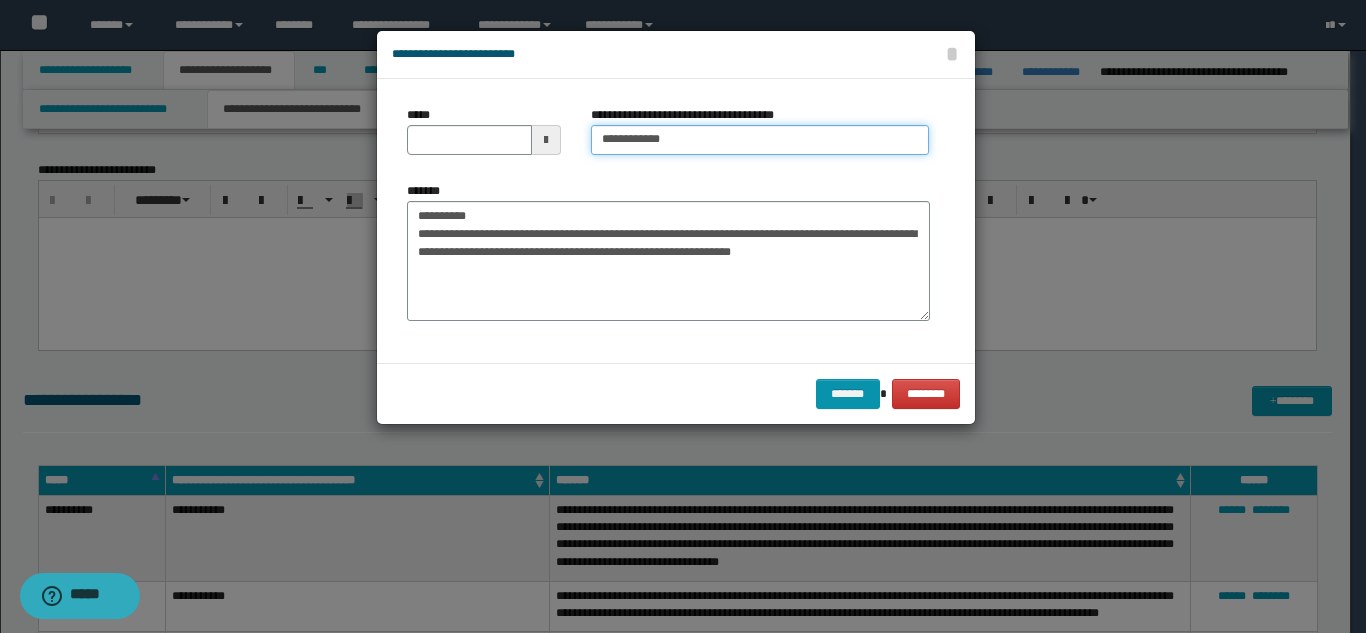 type on "**********" 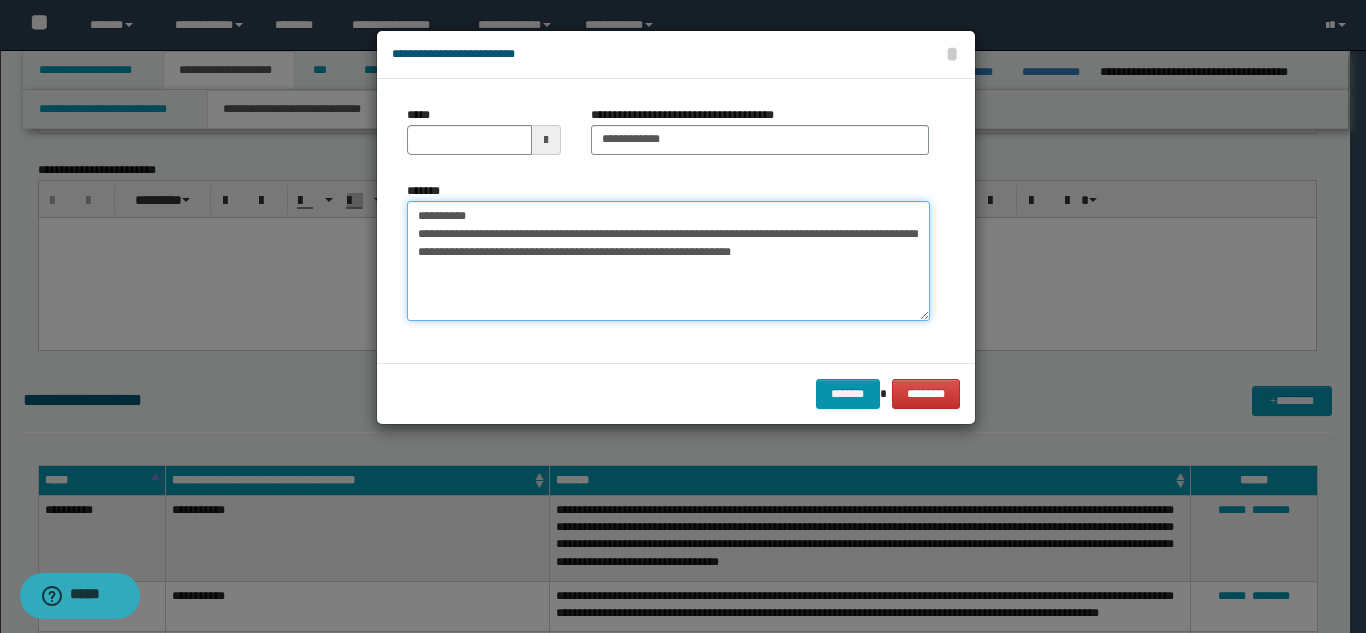 drag, startPoint x: 493, startPoint y: 211, endPoint x: 436, endPoint y: 173, distance: 68.50548 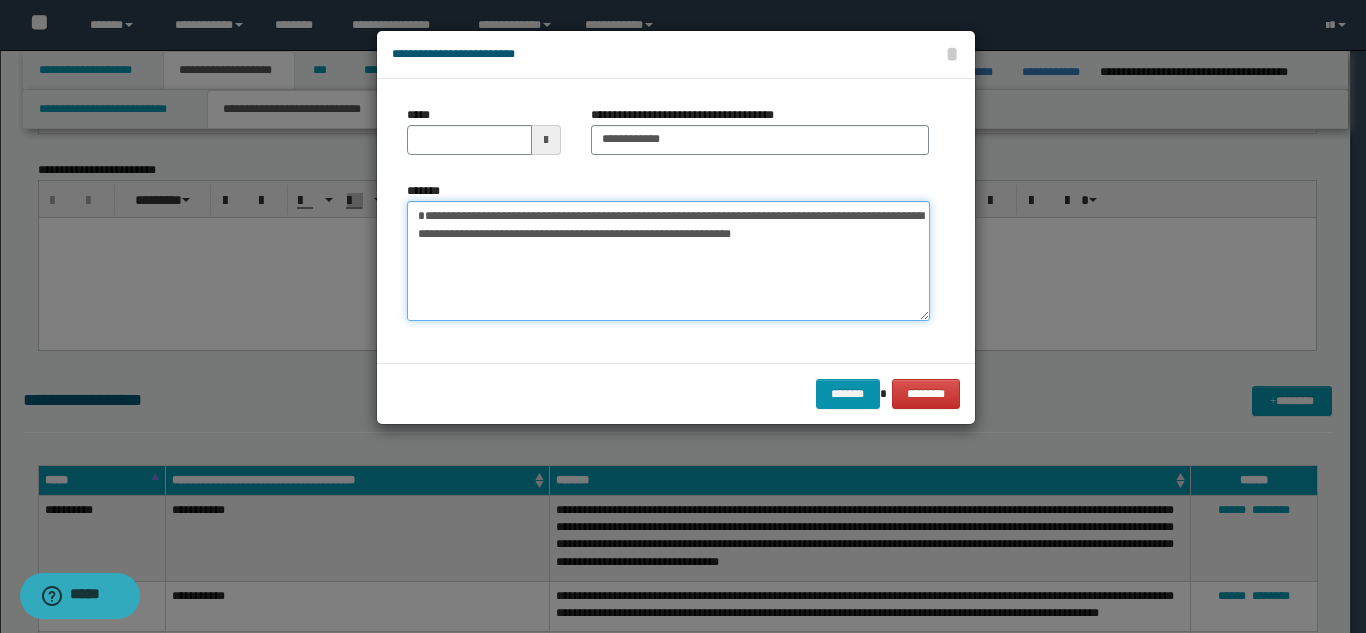 type 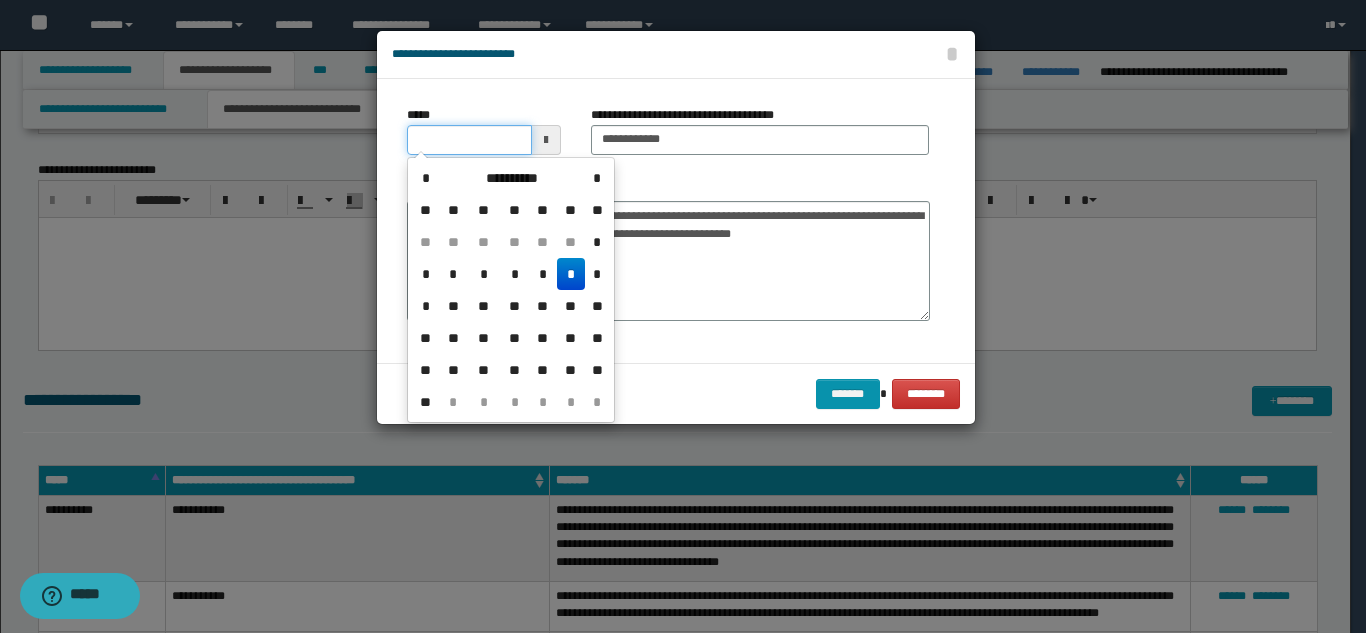 click on "*****" at bounding box center [469, 140] 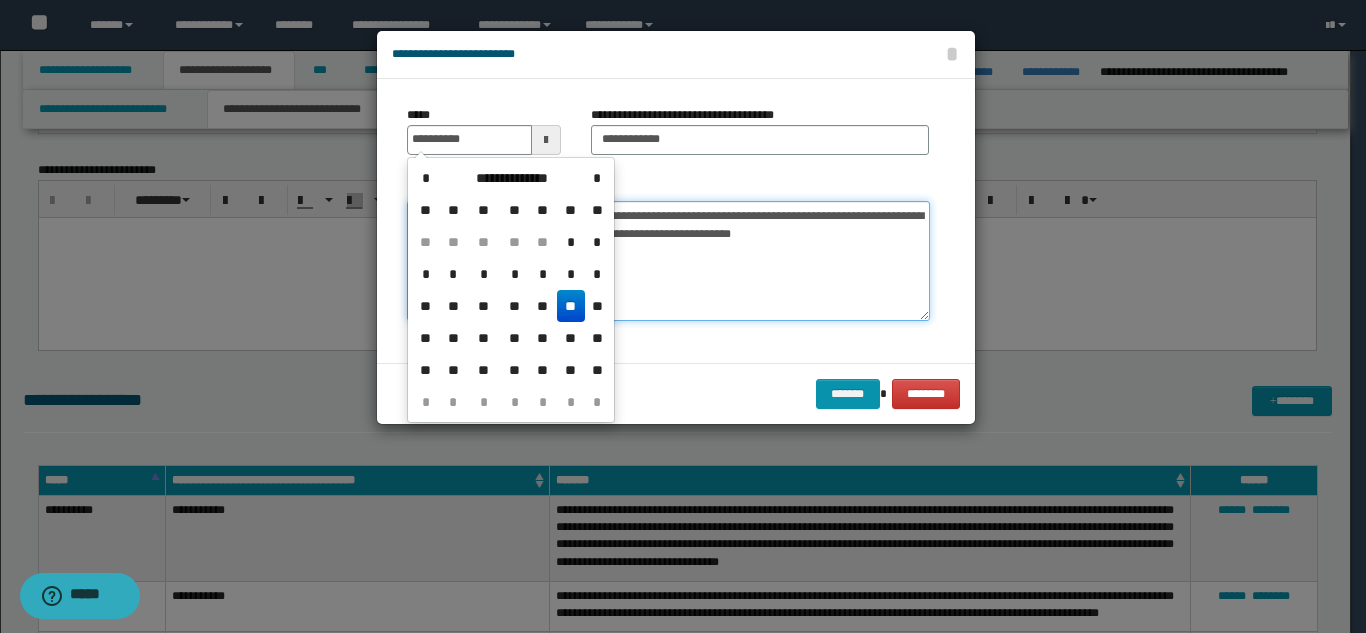 type on "**********" 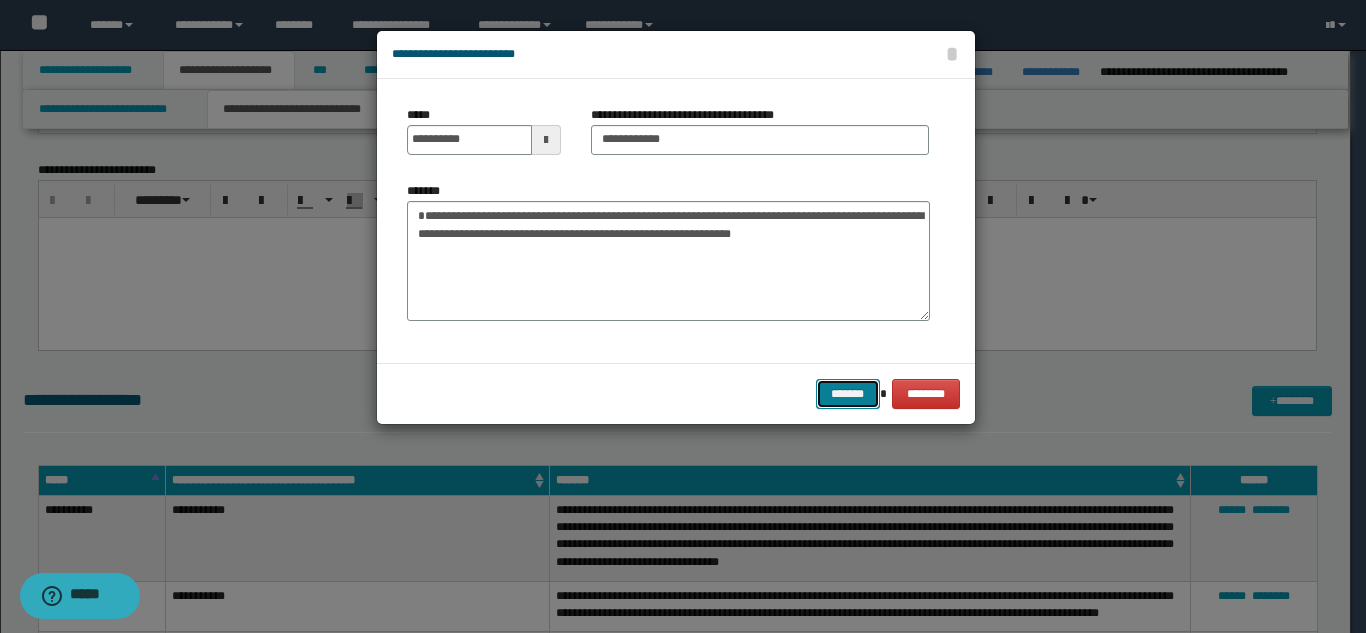 drag, startPoint x: 835, startPoint y: 381, endPoint x: 815, endPoint y: 391, distance: 22.36068 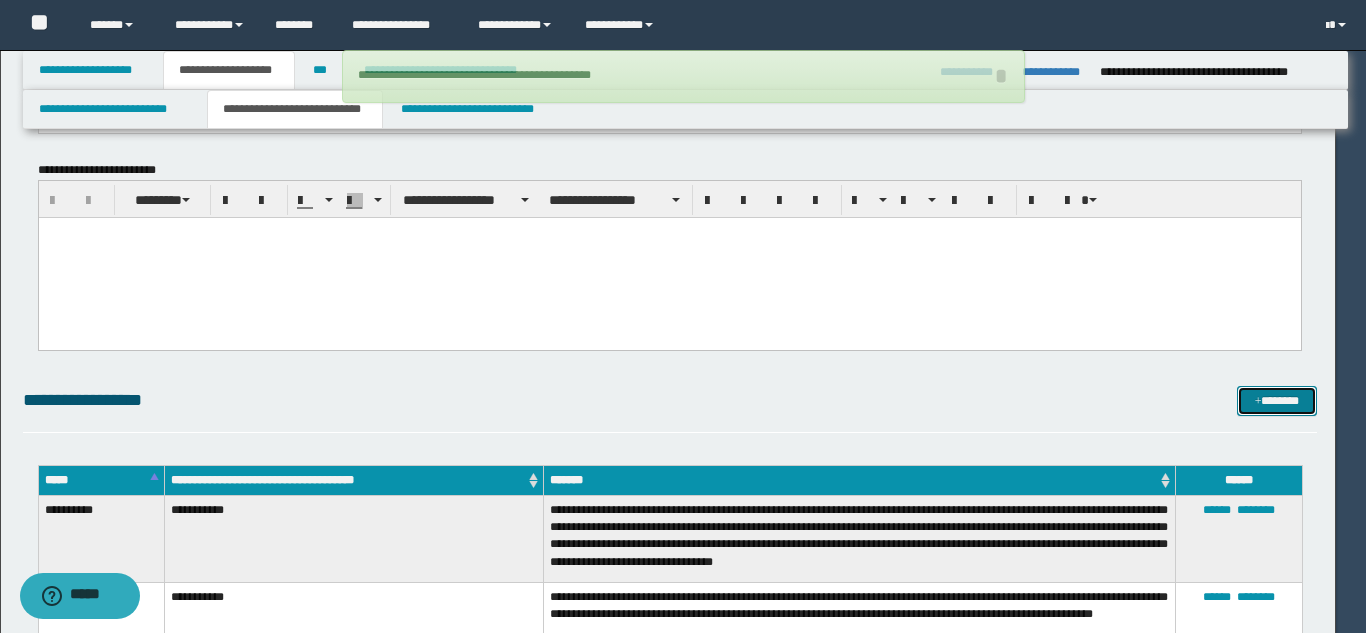 type 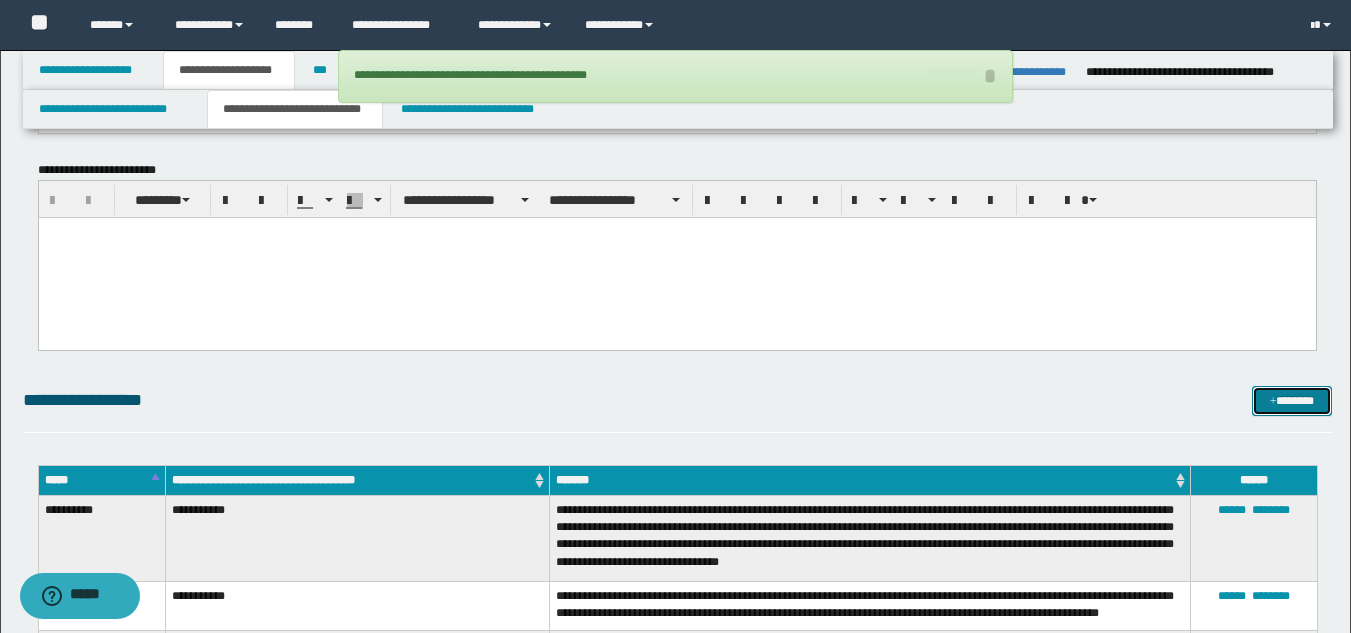 click on "*******" at bounding box center (1292, 401) 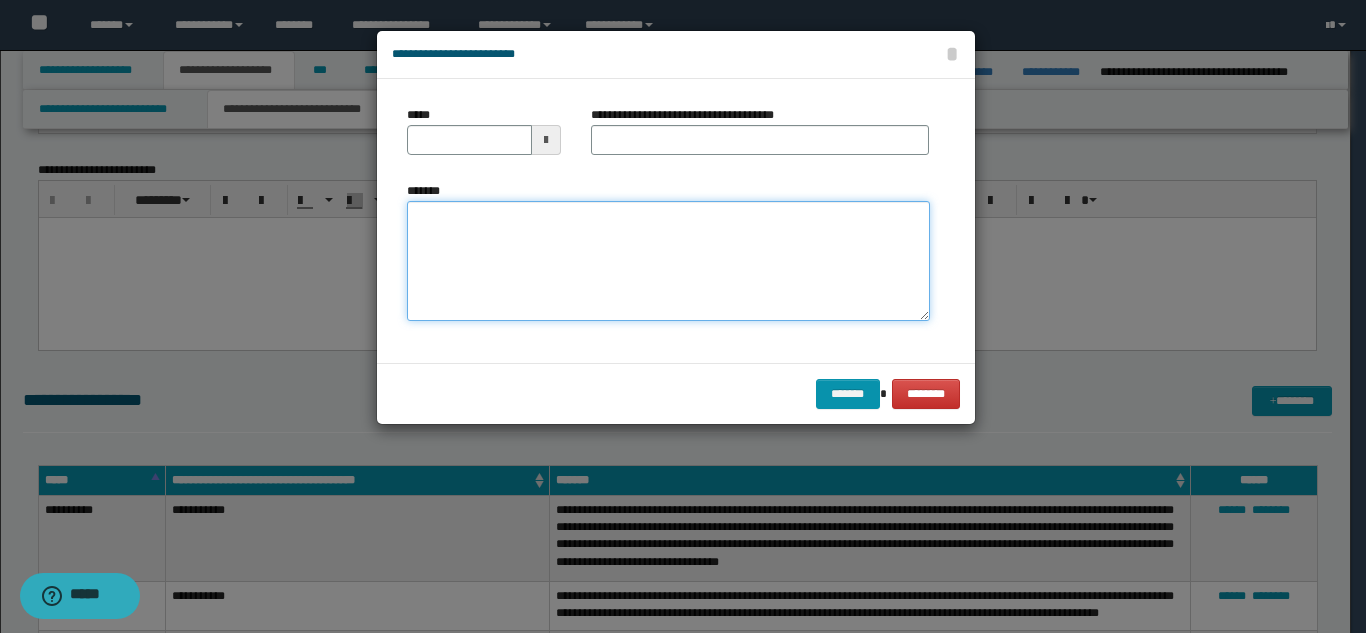 click on "*******" at bounding box center [668, 261] 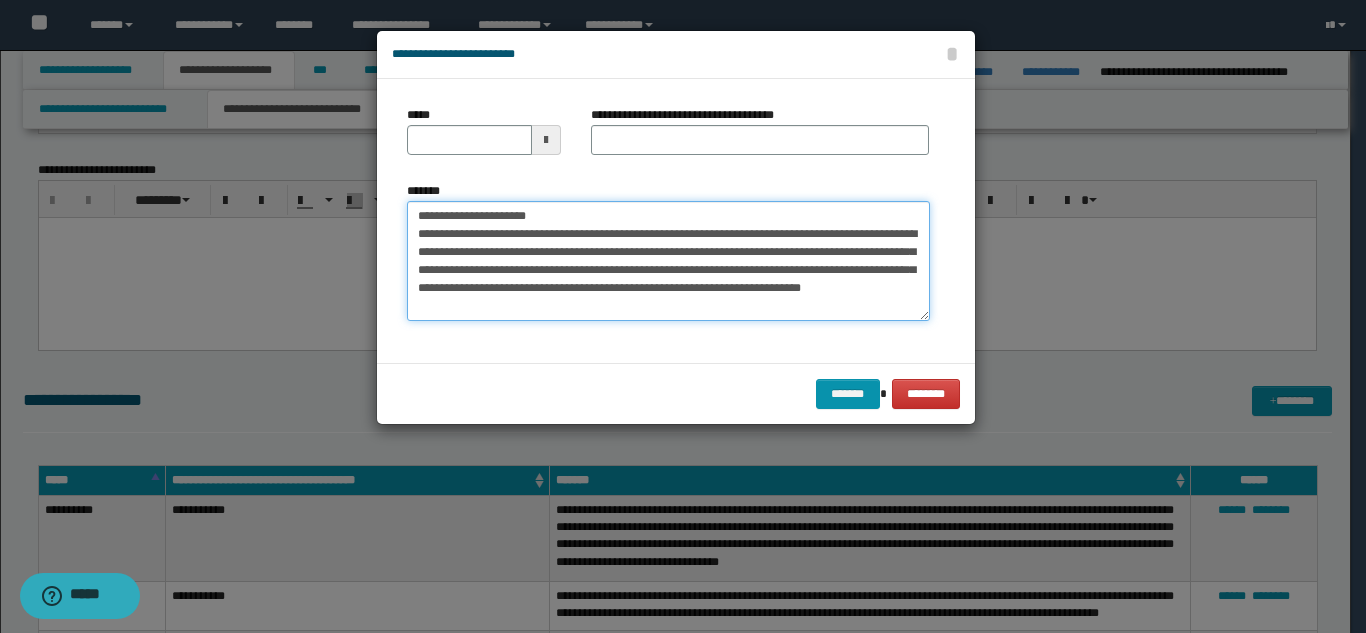 scroll, scrollTop: 0, scrollLeft: 0, axis: both 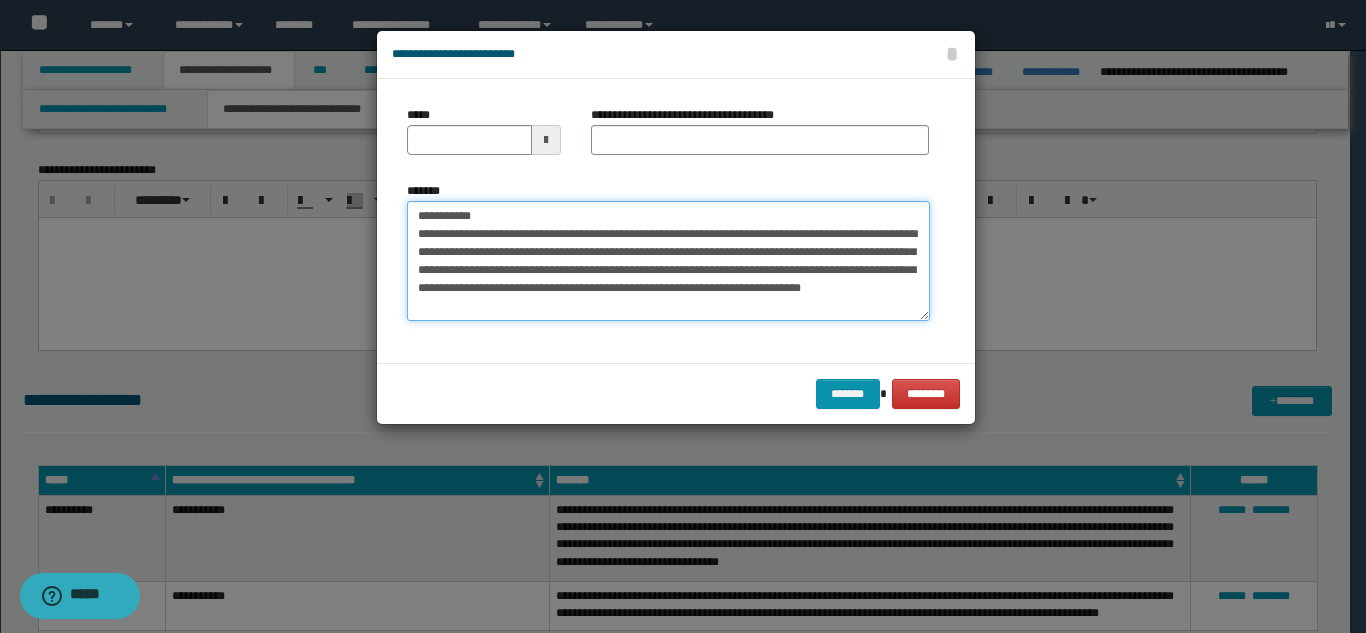 drag, startPoint x: 540, startPoint y: 219, endPoint x: 482, endPoint y: 212, distance: 58.420887 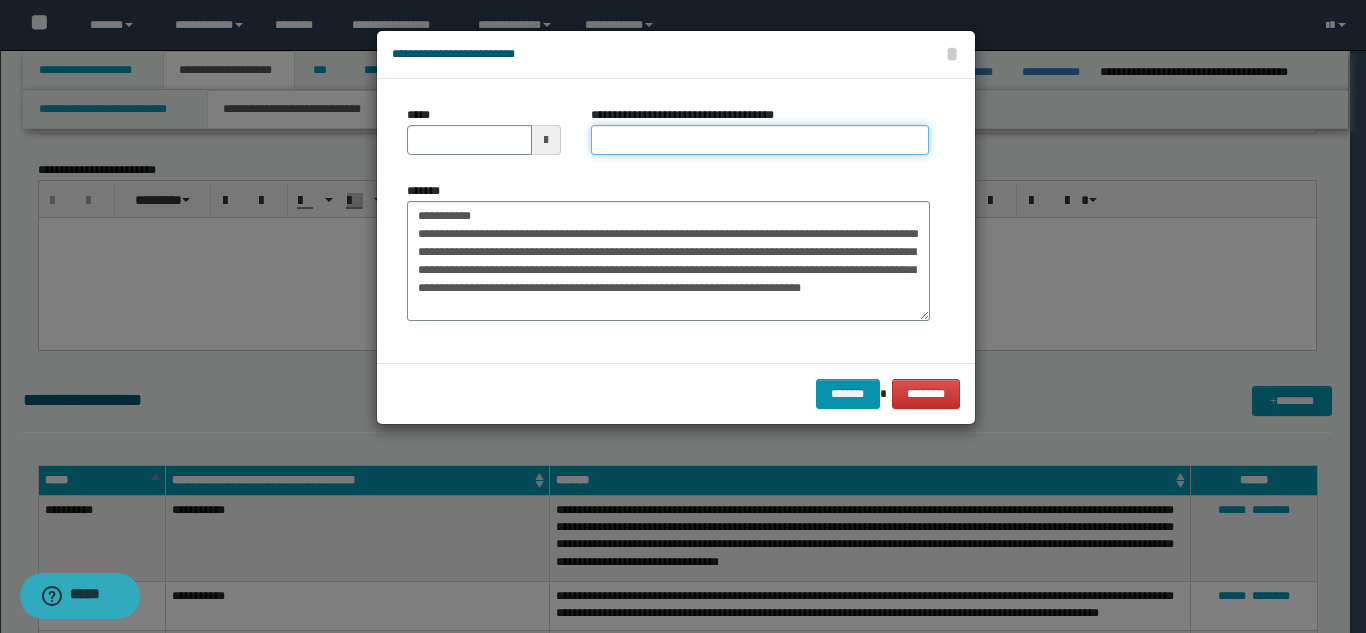 click on "**********" at bounding box center [760, 140] 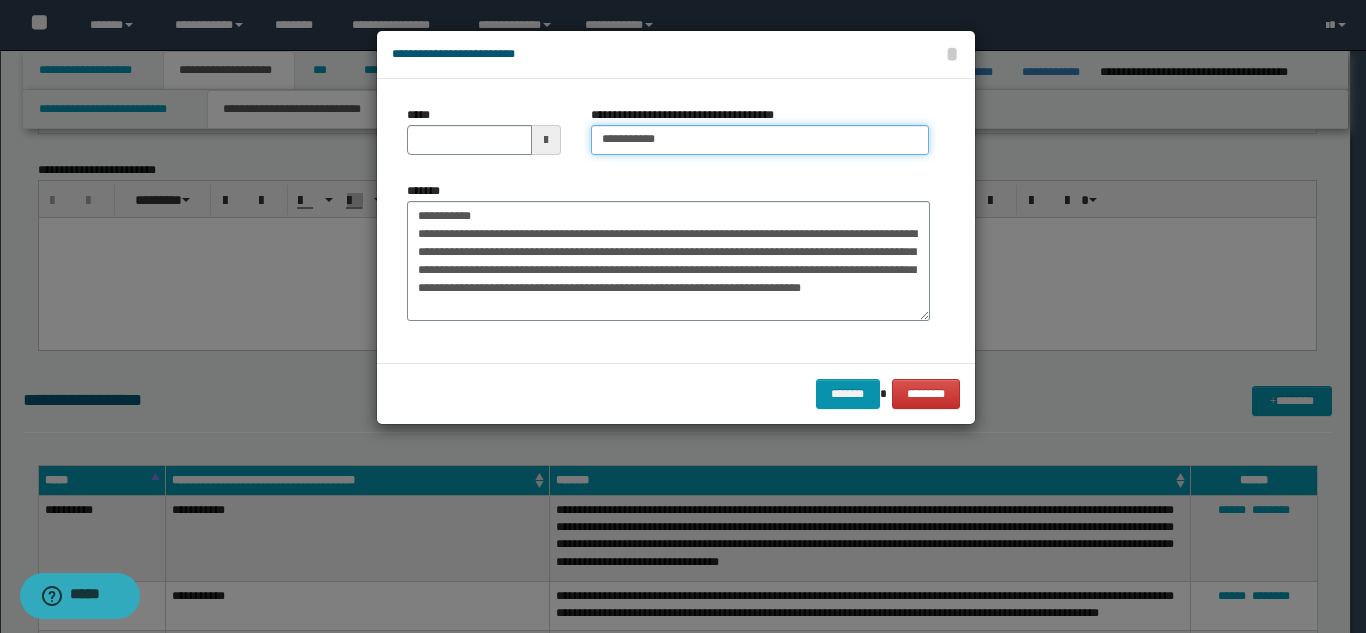 type on "**********" 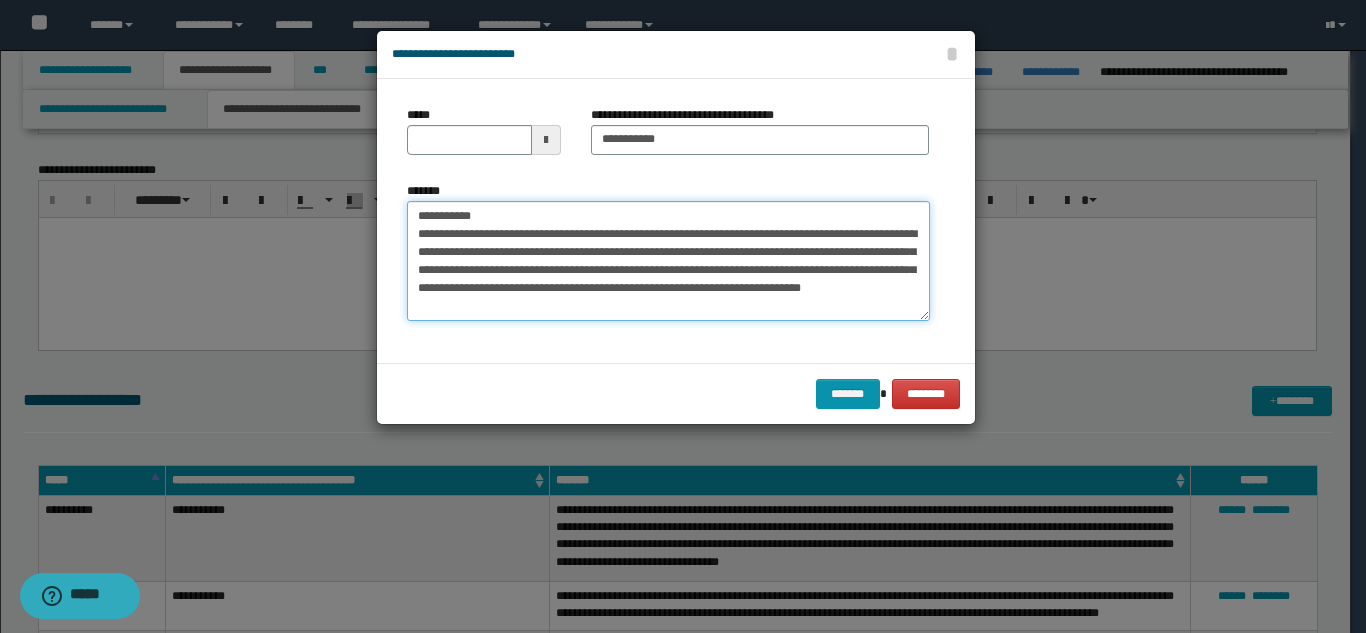 drag, startPoint x: 498, startPoint y: 206, endPoint x: 416, endPoint y: 179, distance: 86.33076 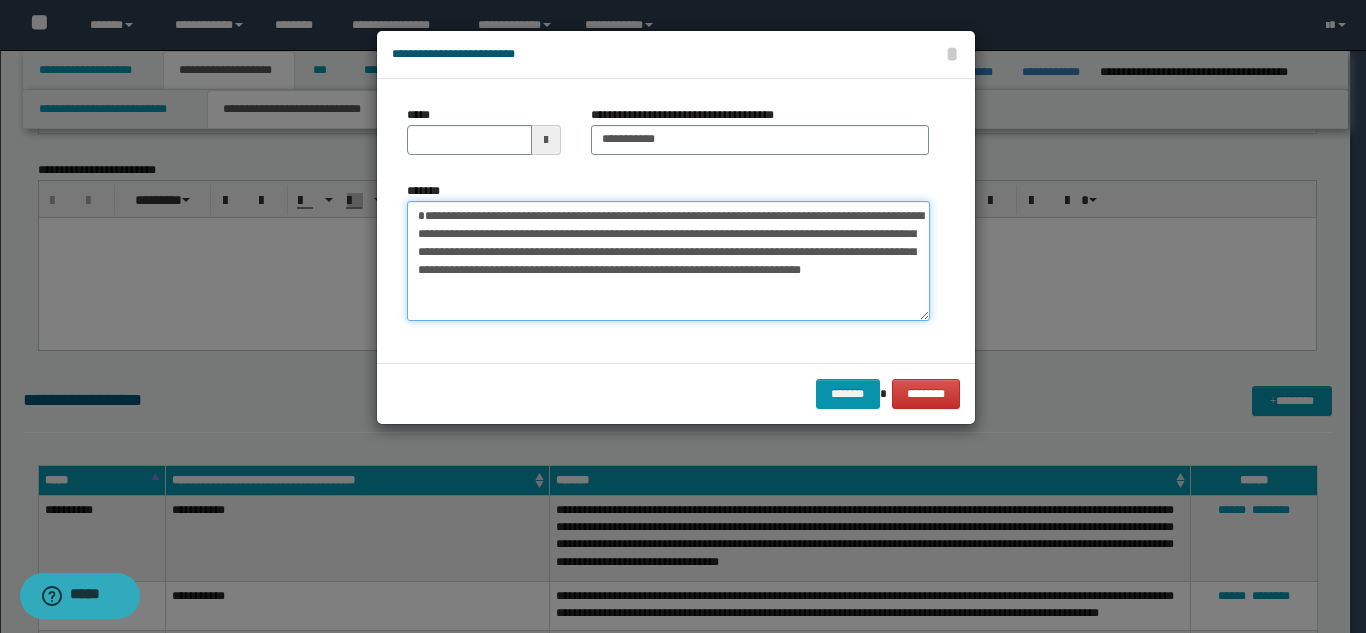 type 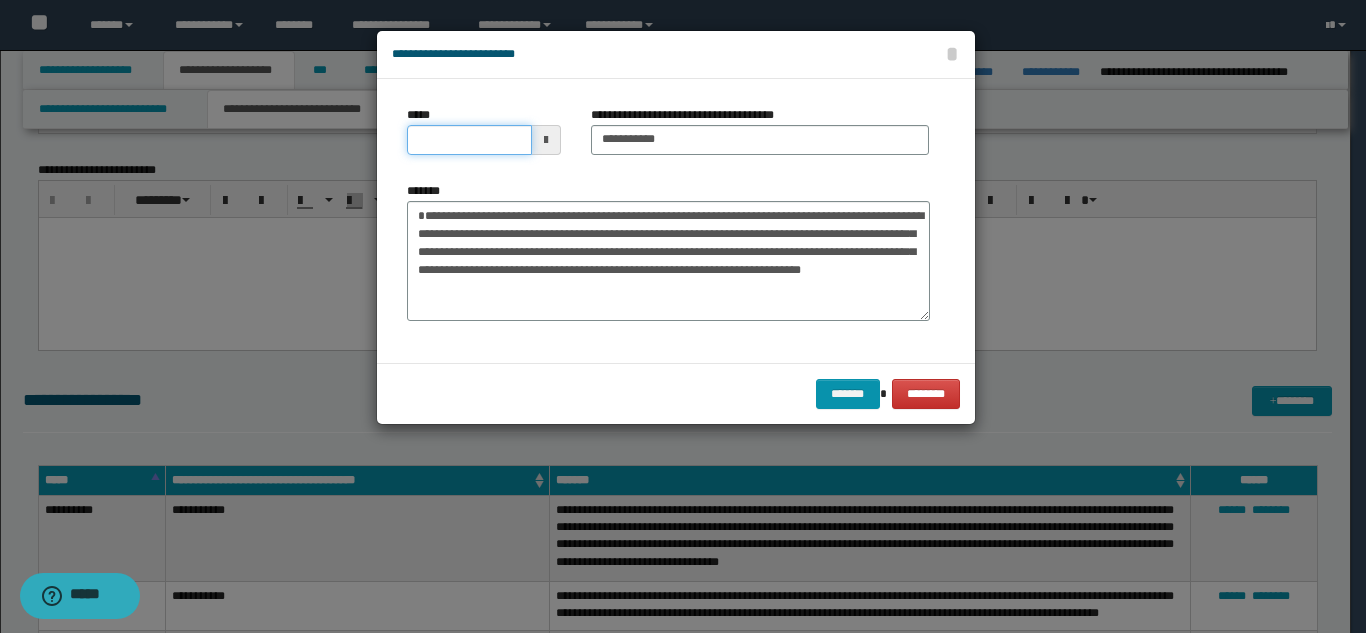 click on "*****" at bounding box center (469, 140) 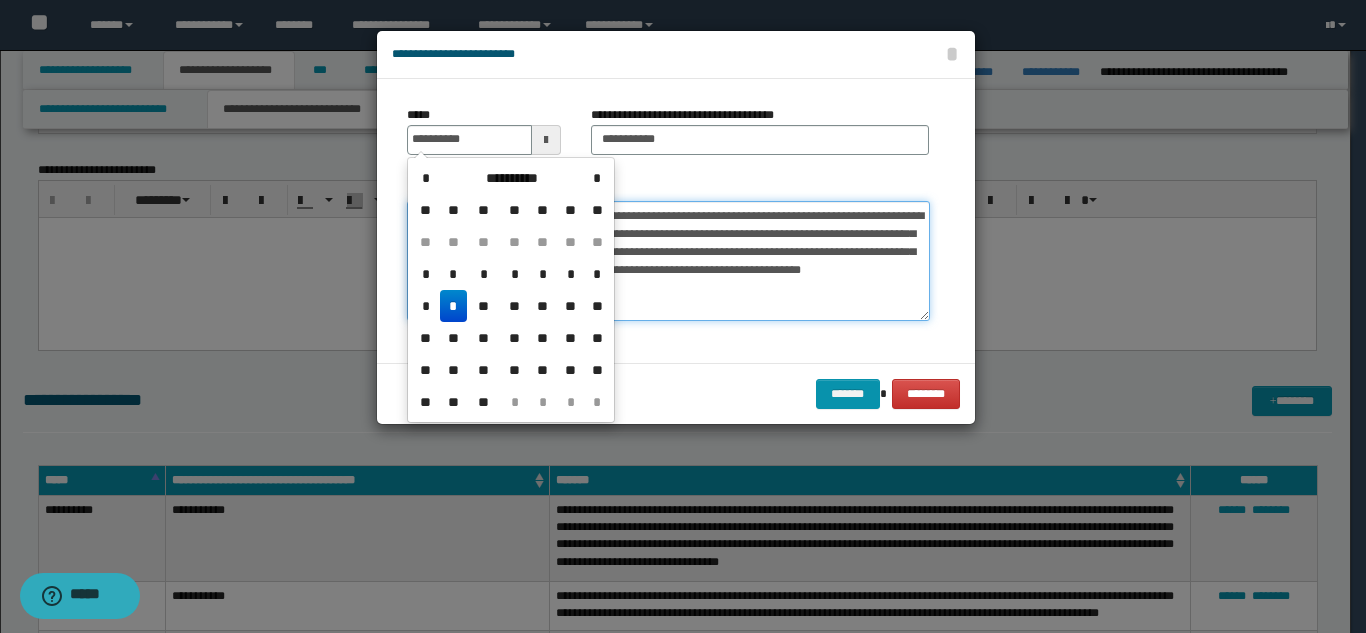 type on "**********" 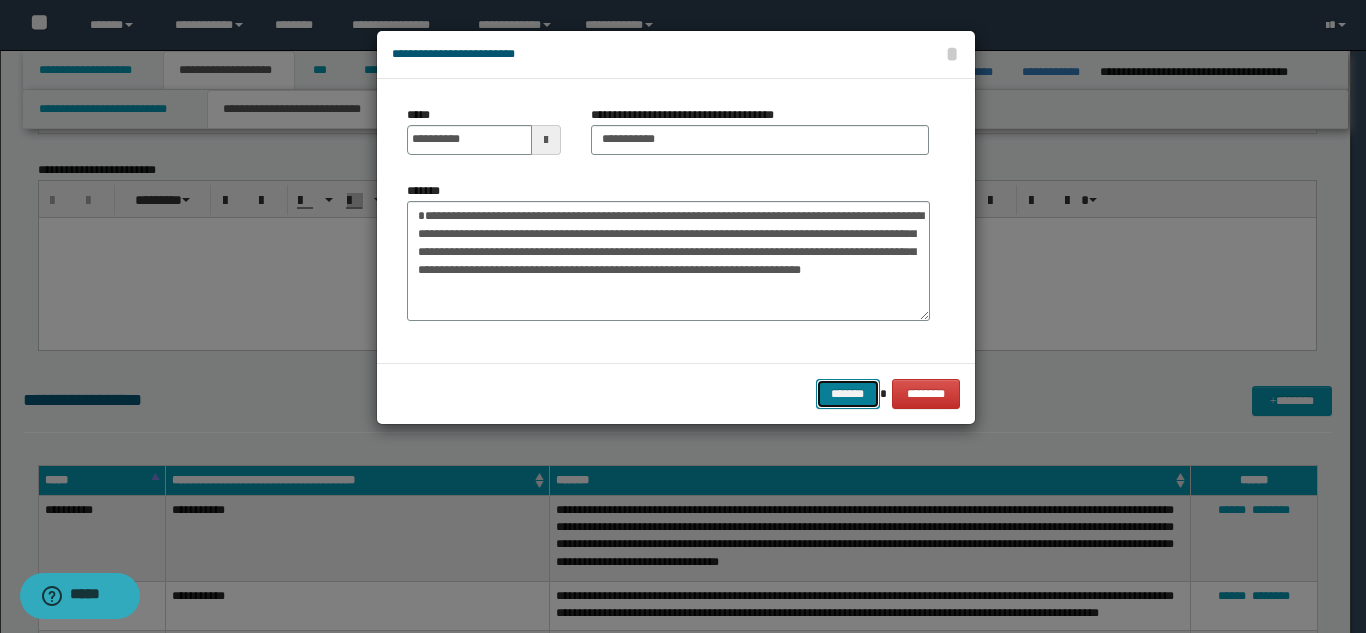 click on "*******" at bounding box center [848, 394] 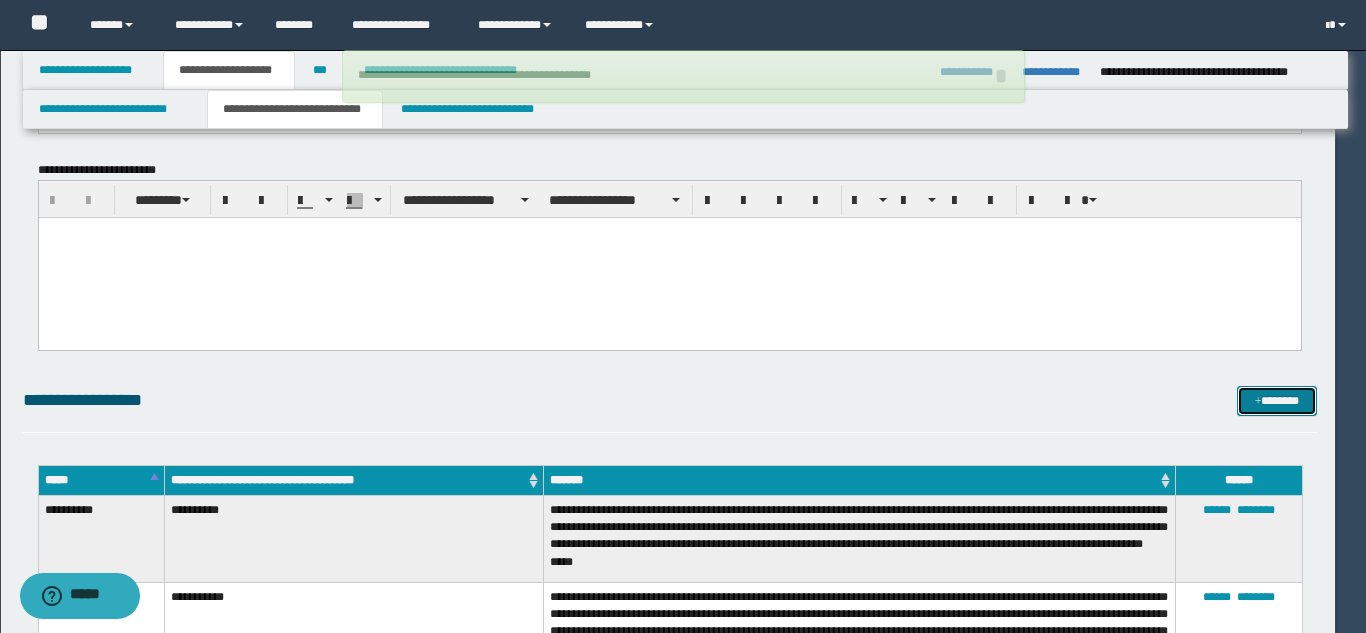 type 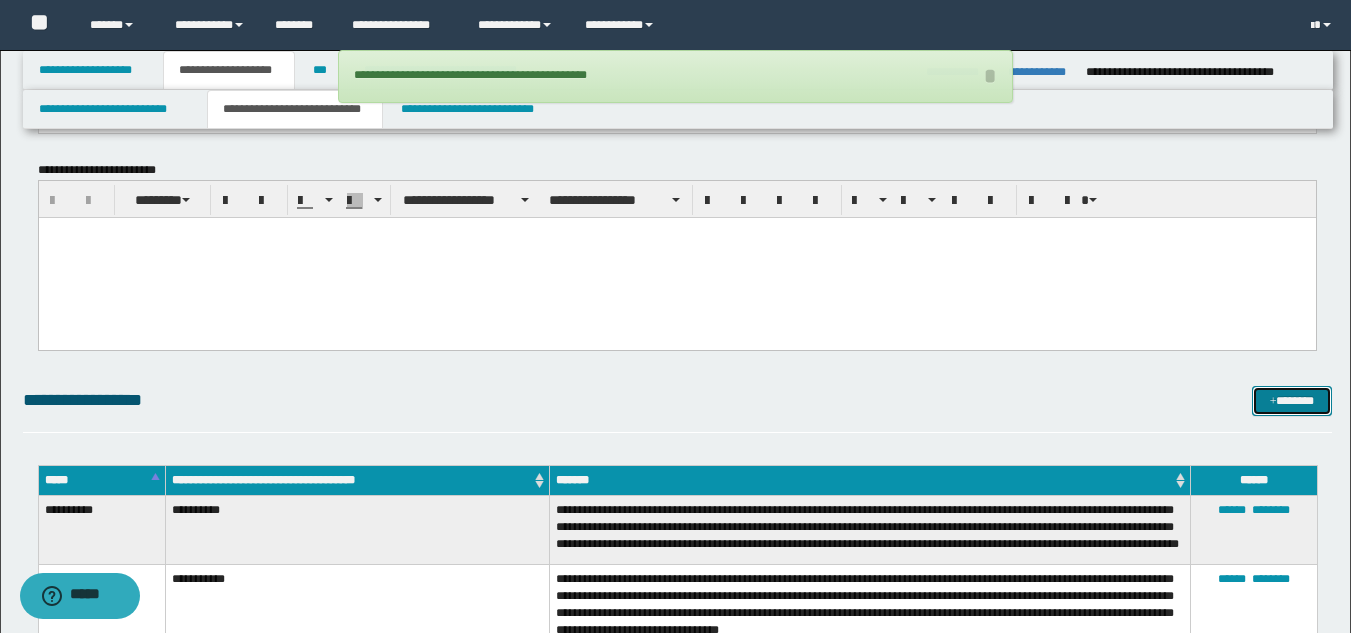click at bounding box center [1273, 402] 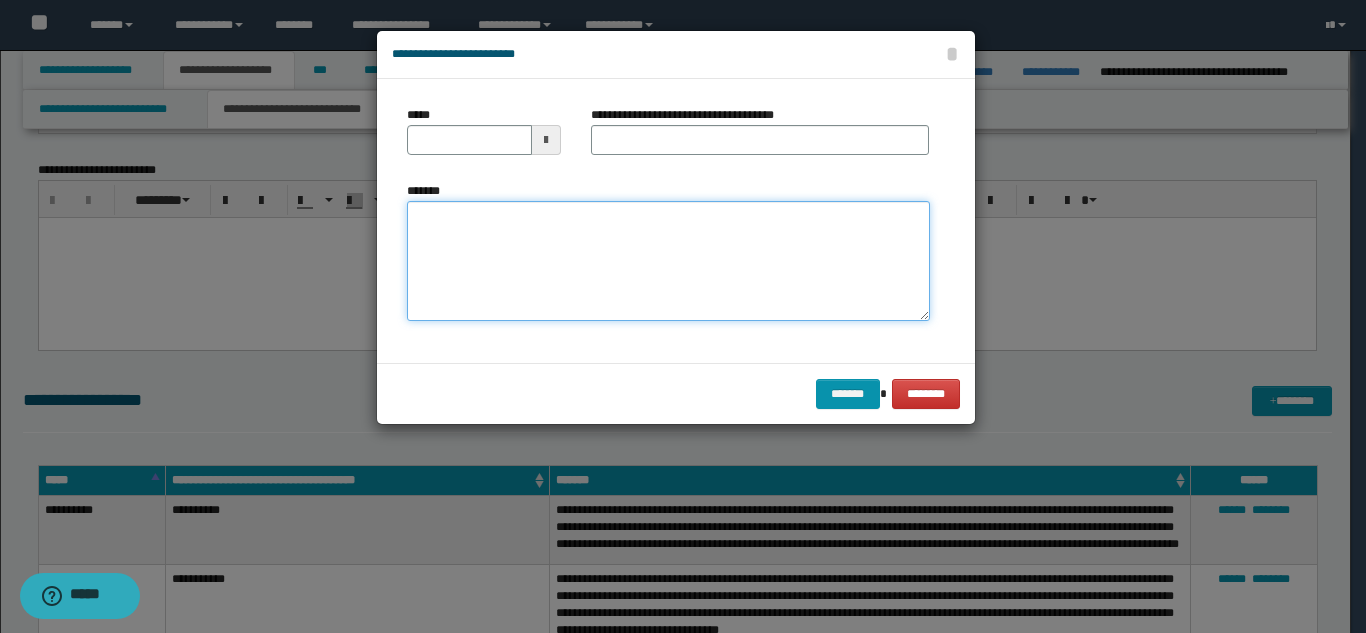 click on "*******" at bounding box center [668, 261] 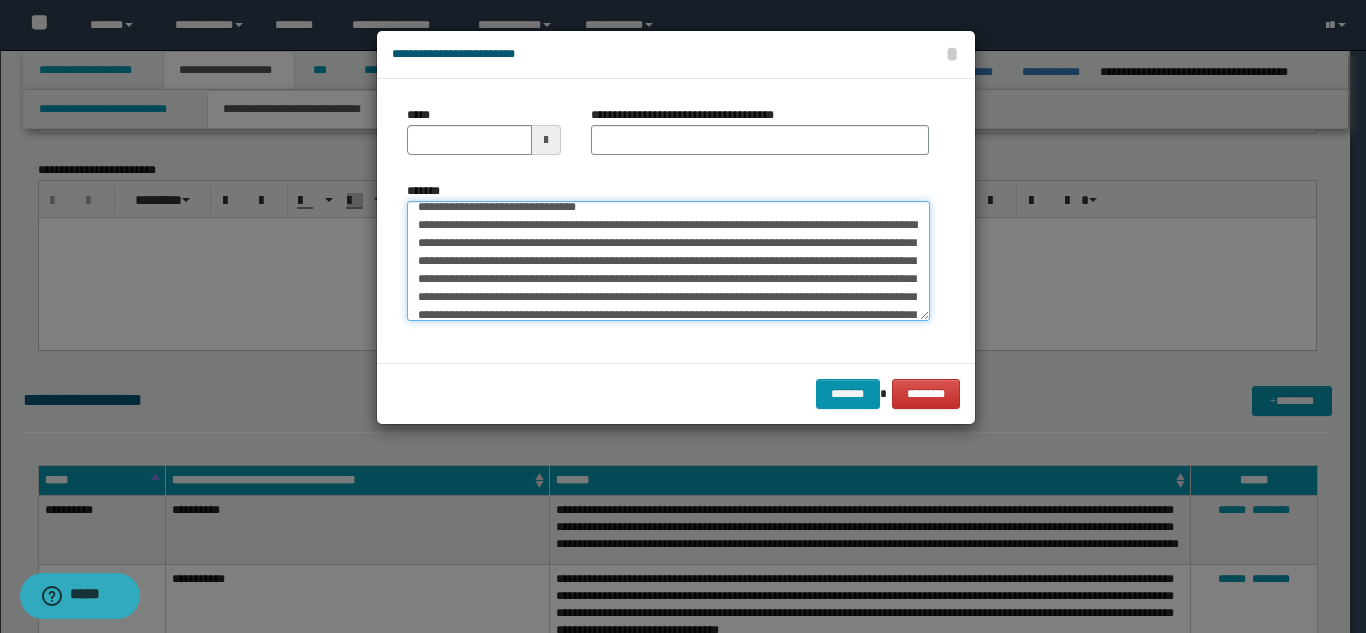 scroll, scrollTop: 0, scrollLeft: 0, axis: both 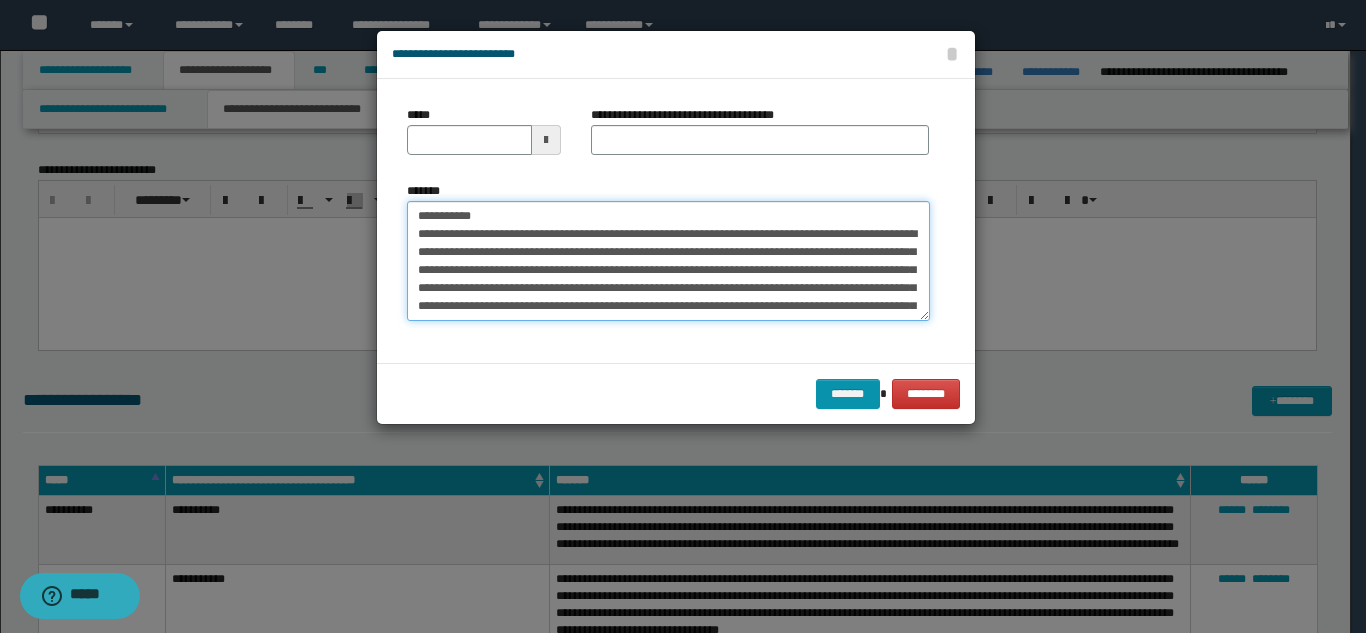drag, startPoint x: 604, startPoint y: 215, endPoint x: 484, endPoint y: 211, distance: 120.06665 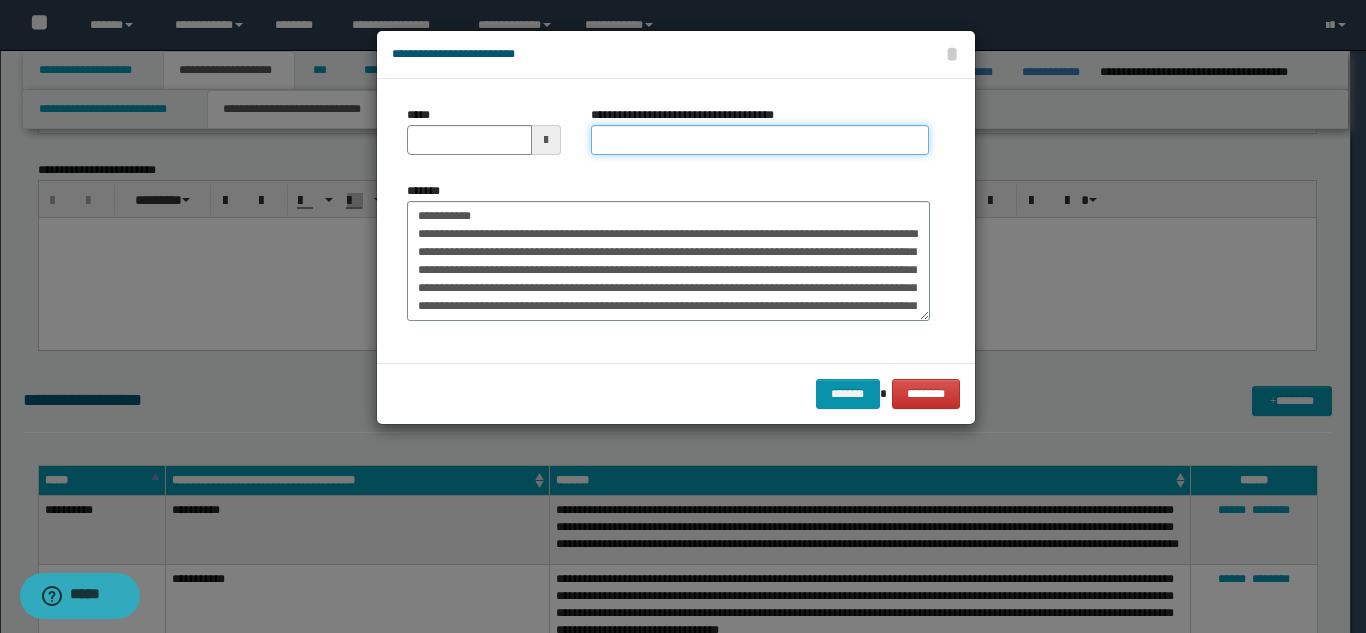drag, startPoint x: 597, startPoint y: 146, endPoint x: 587, endPoint y: 155, distance: 13.453624 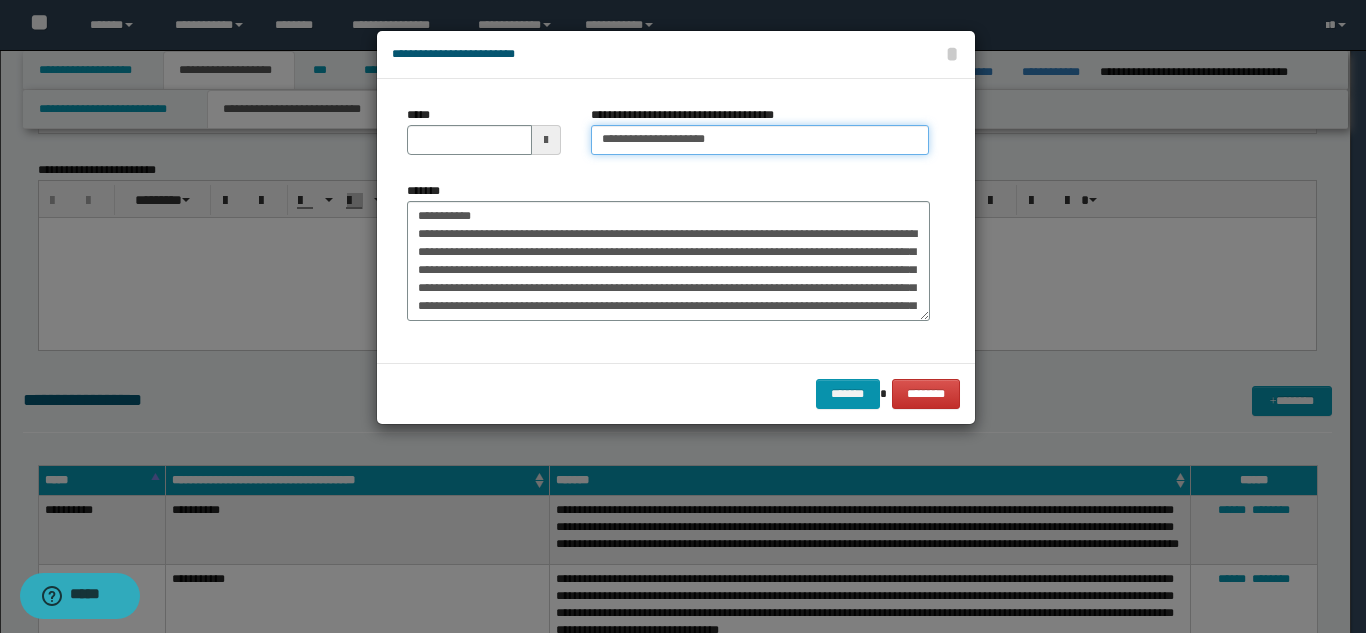 type on "**********" 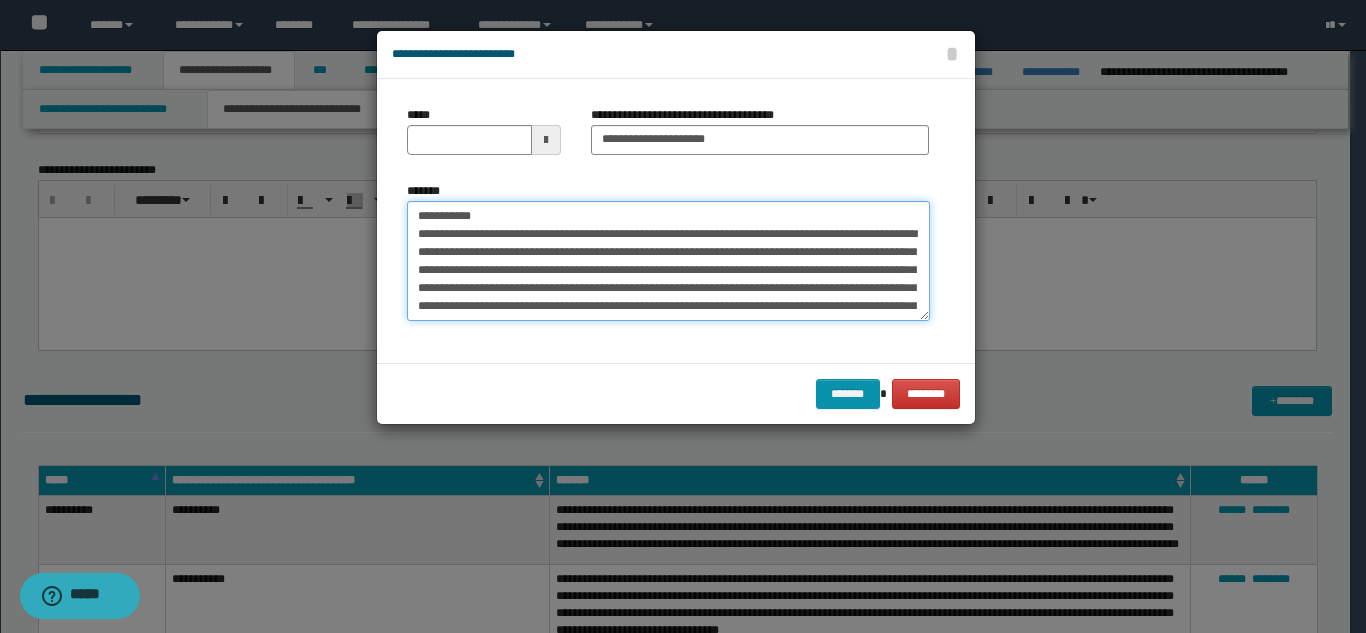 drag, startPoint x: 491, startPoint y: 221, endPoint x: 393, endPoint y: 204, distance: 99.46356 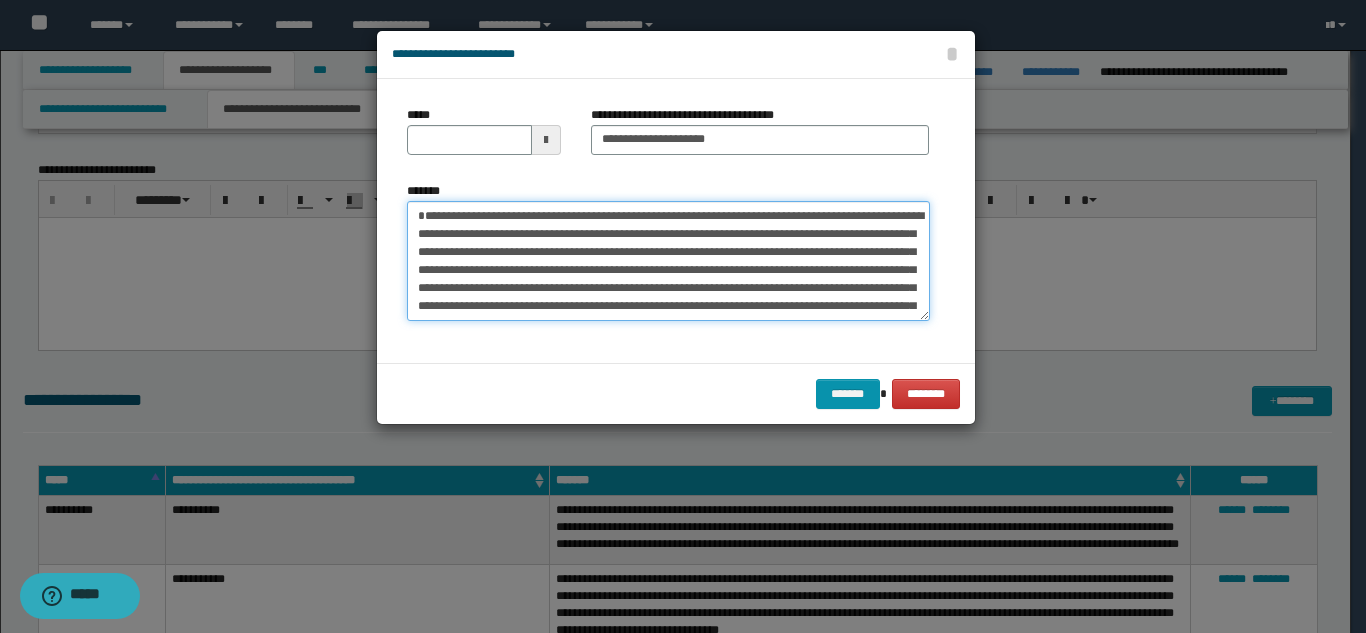 type 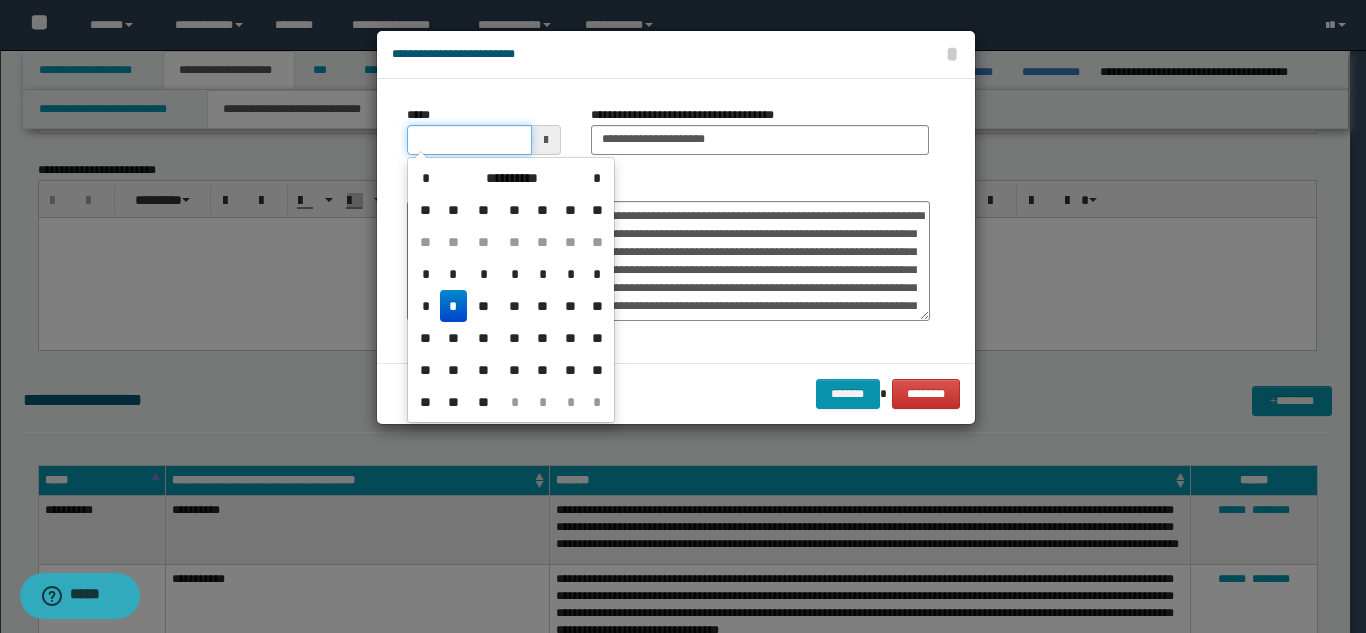 click on "*****" at bounding box center (469, 140) 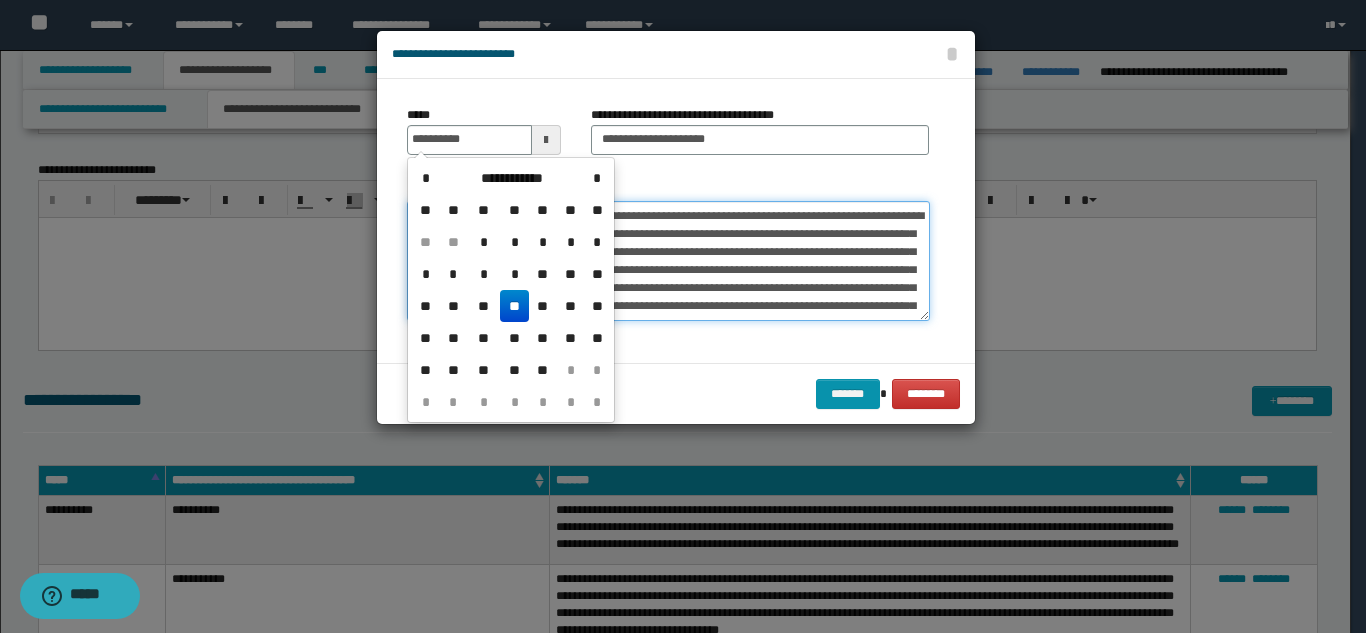 type on "**********" 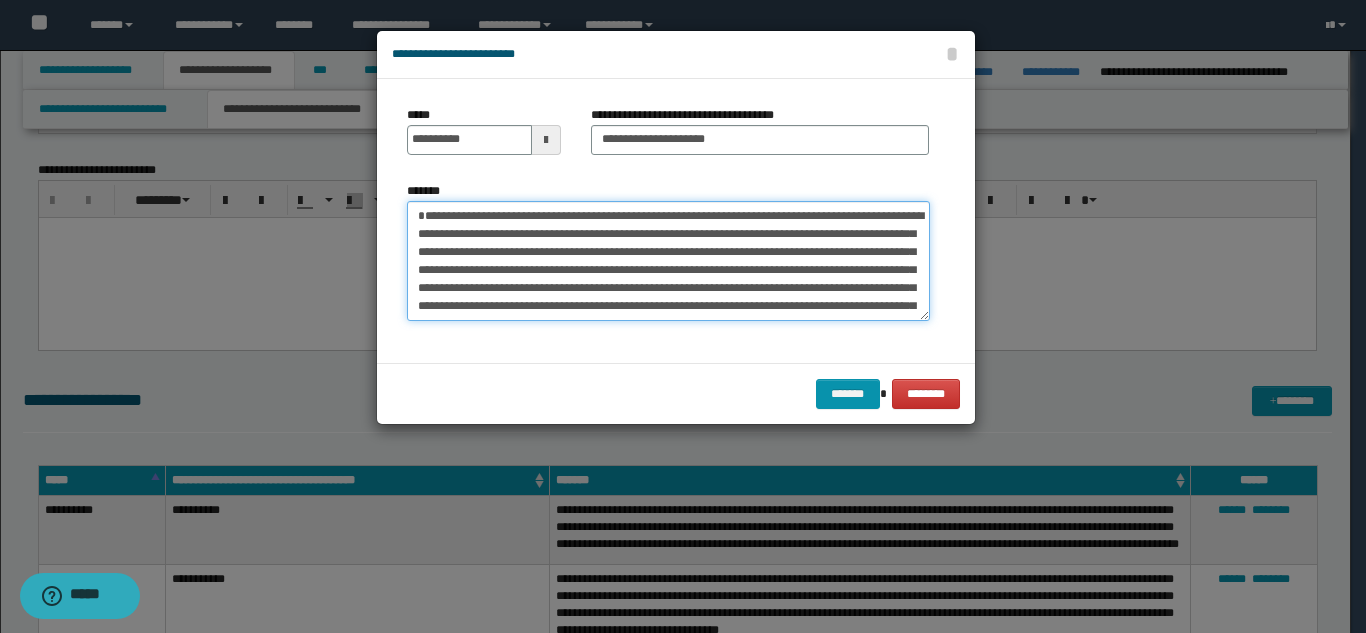 click on "**********" at bounding box center [668, 261] 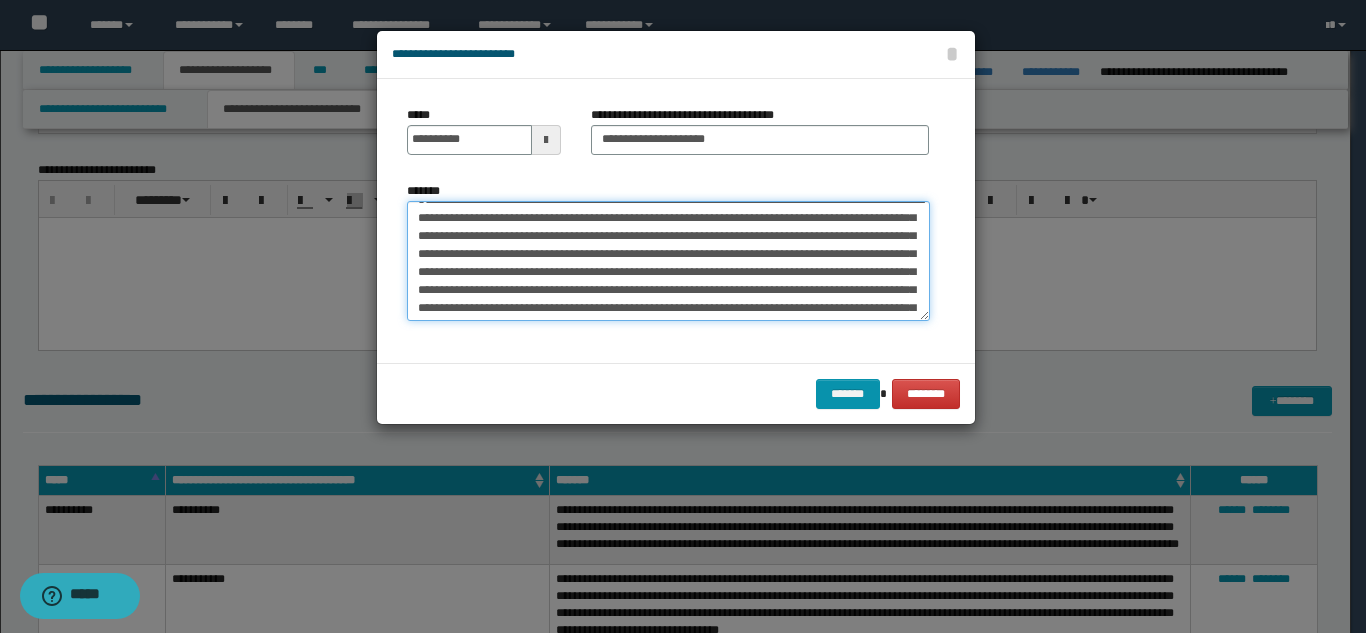 scroll, scrollTop: 0, scrollLeft: 0, axis: both 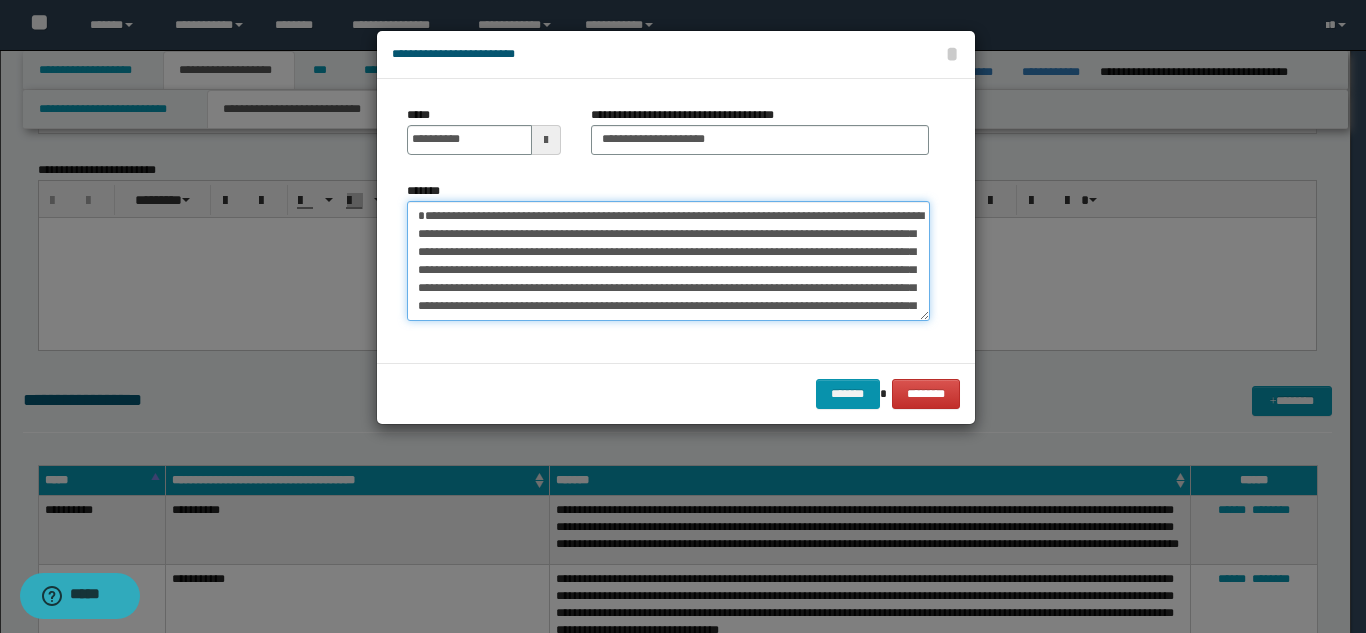 type on "**********" 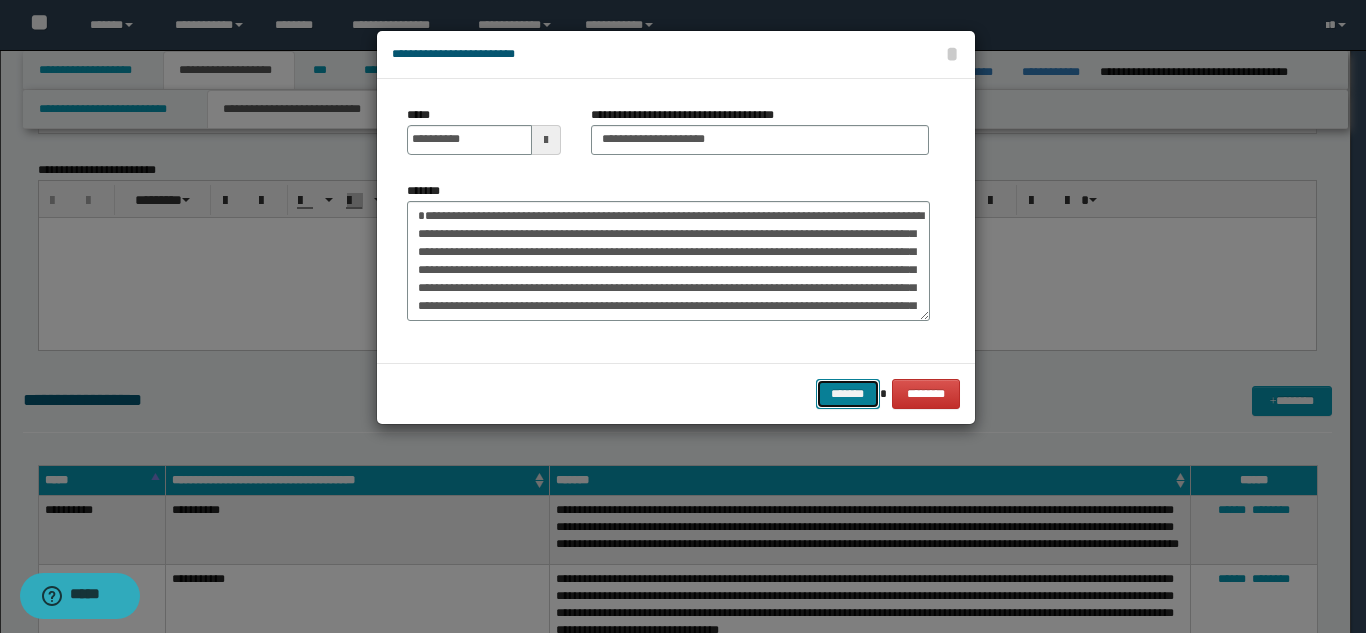 click on "*******" at bounding box center [848, 394] 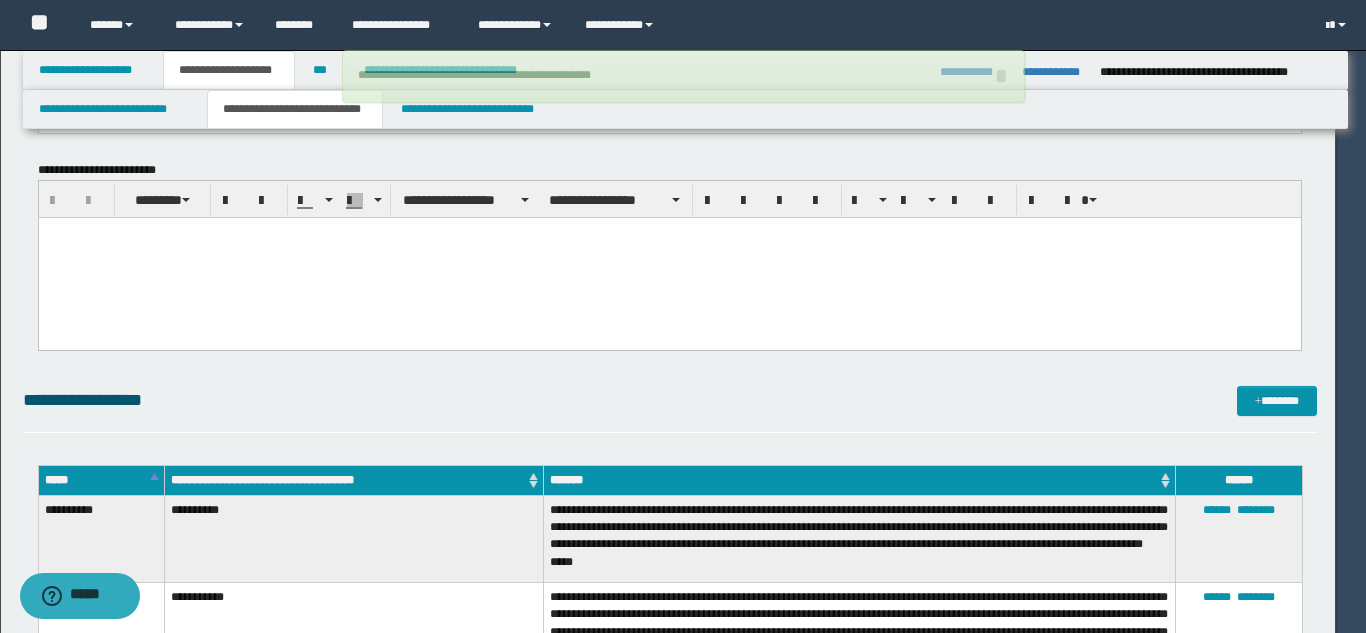 type 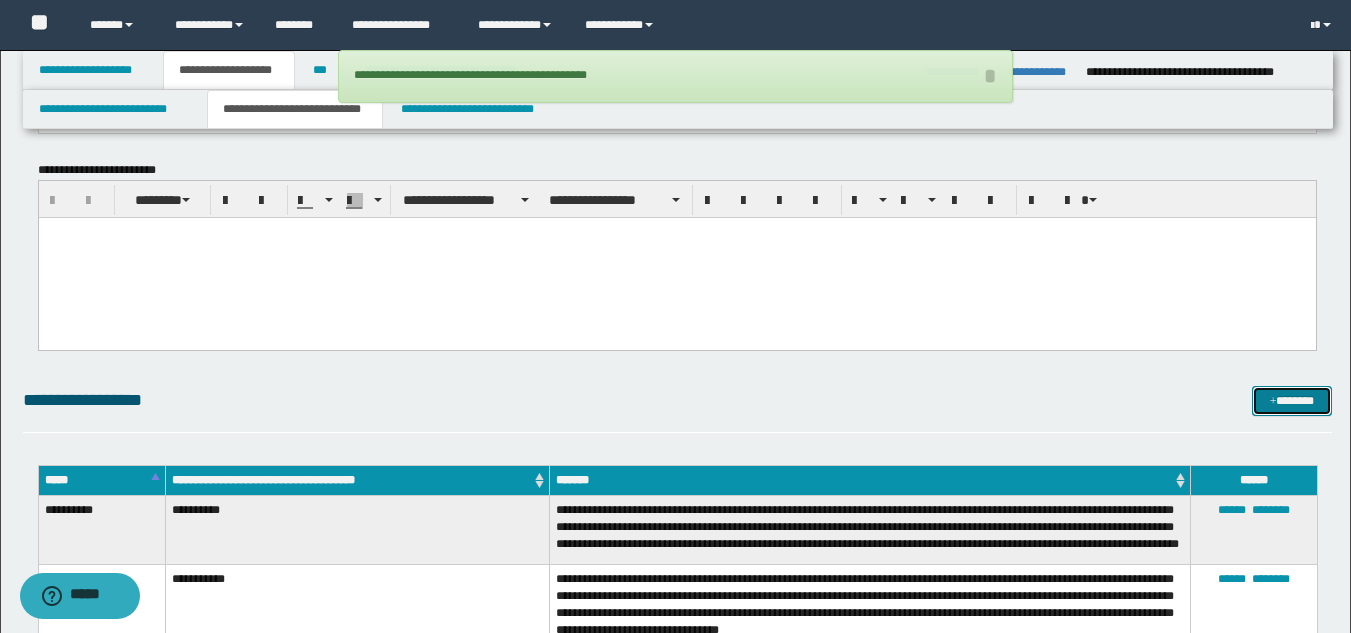 click on "*******" at bounding box center (1292, 401) 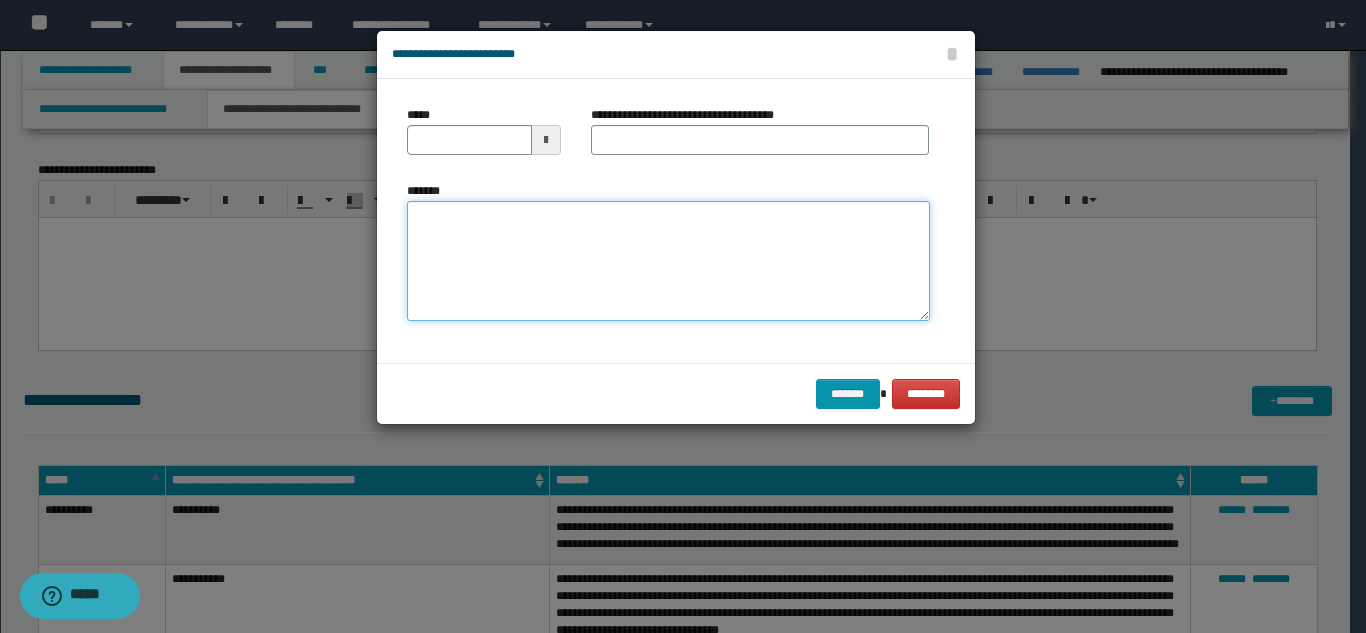 click on "*******" at bounding box center (668, 261) 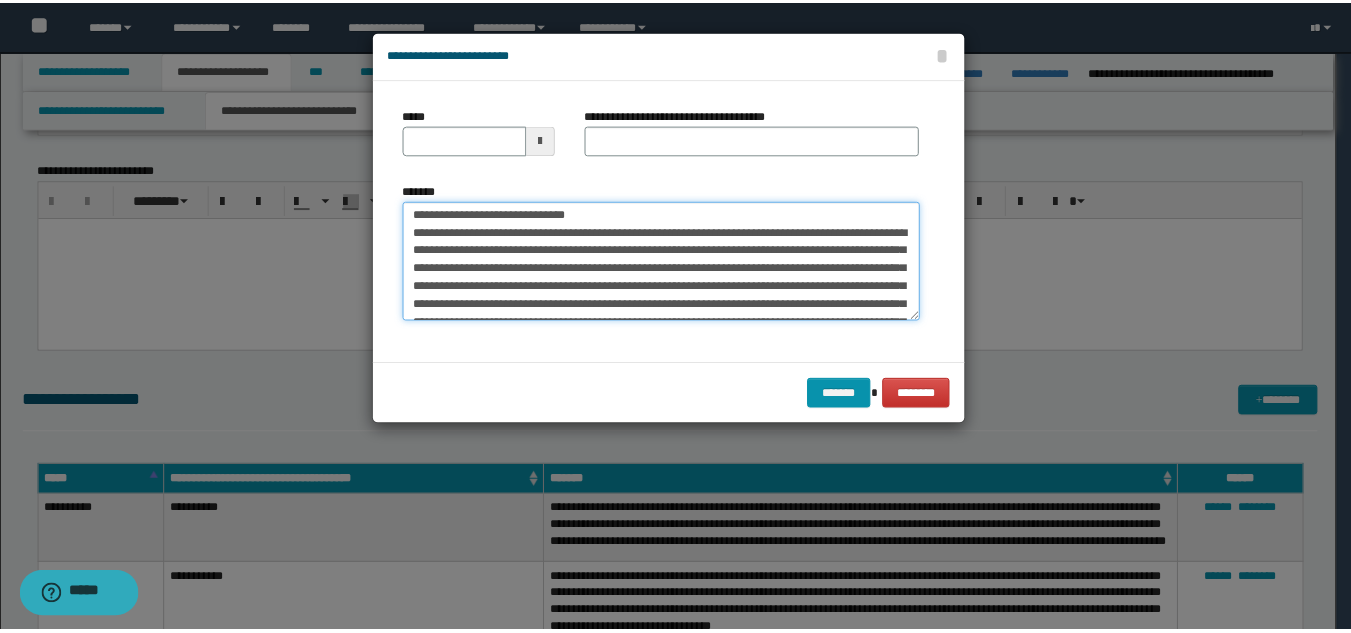 scroll, scrollTop: 0, scrollLeft: 0, axis: both 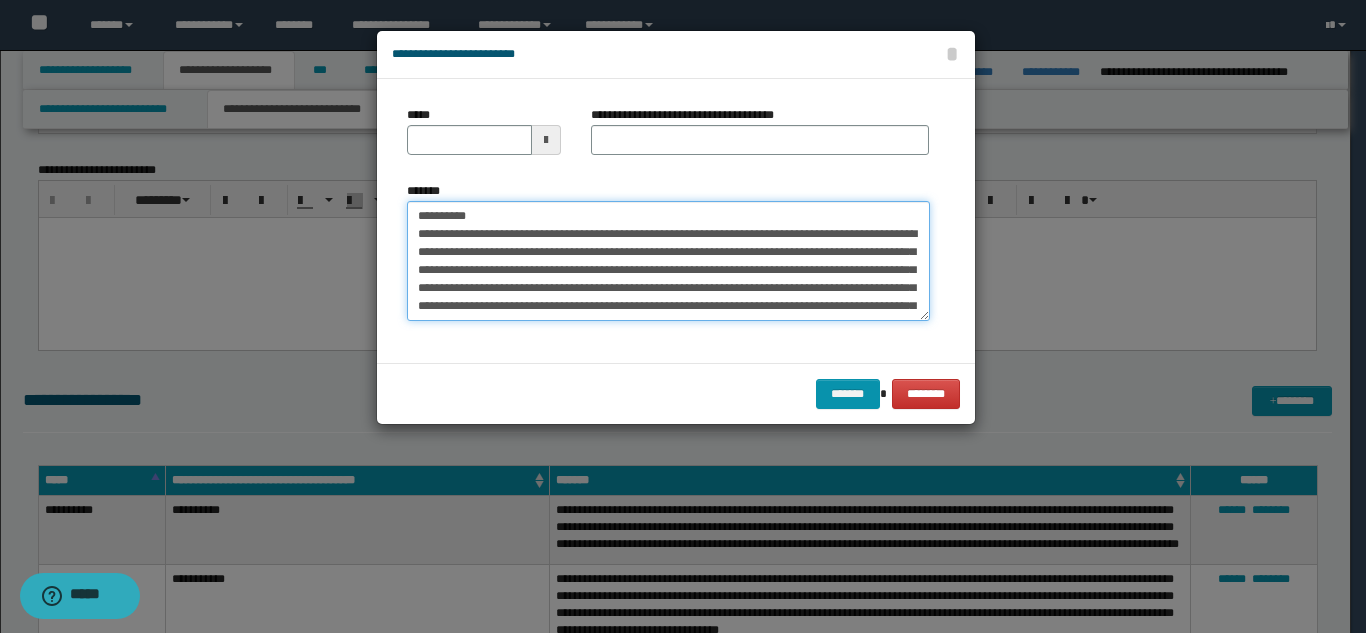 drag, startPoint x: 621, startPoint y: 218, endPoint x: 477, endPoint y: 211, distance: 144.17004 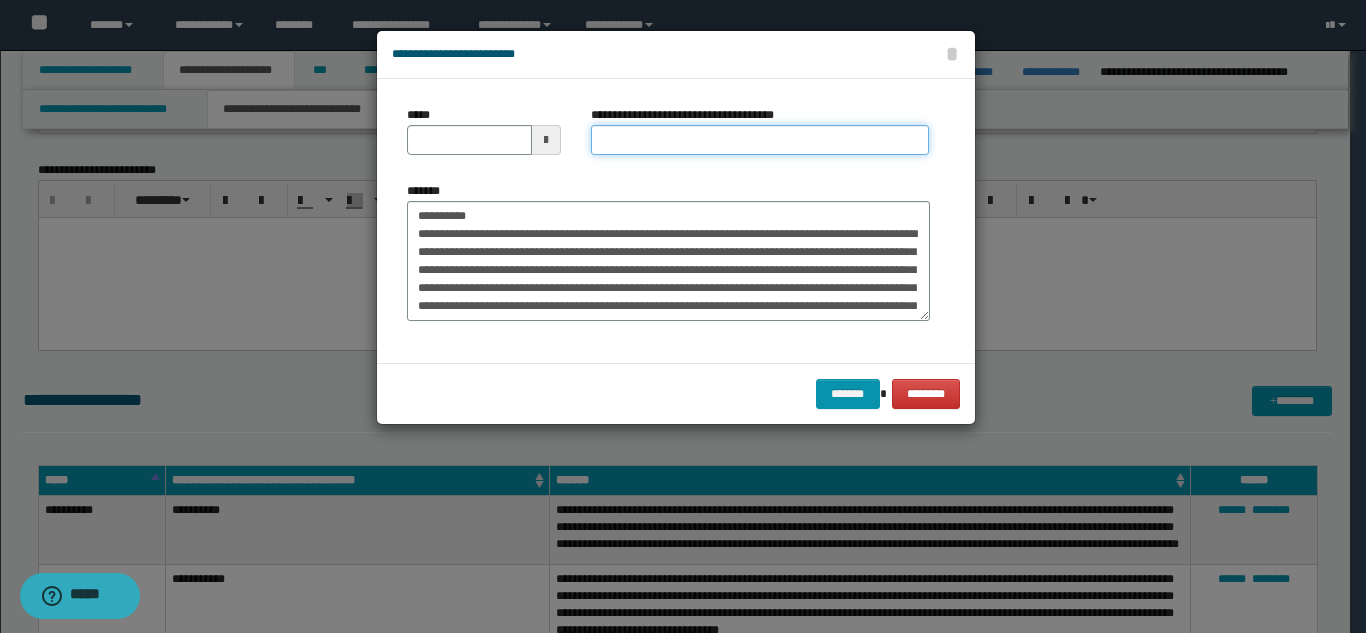 click on "**********" at bounding box center (760, 140) 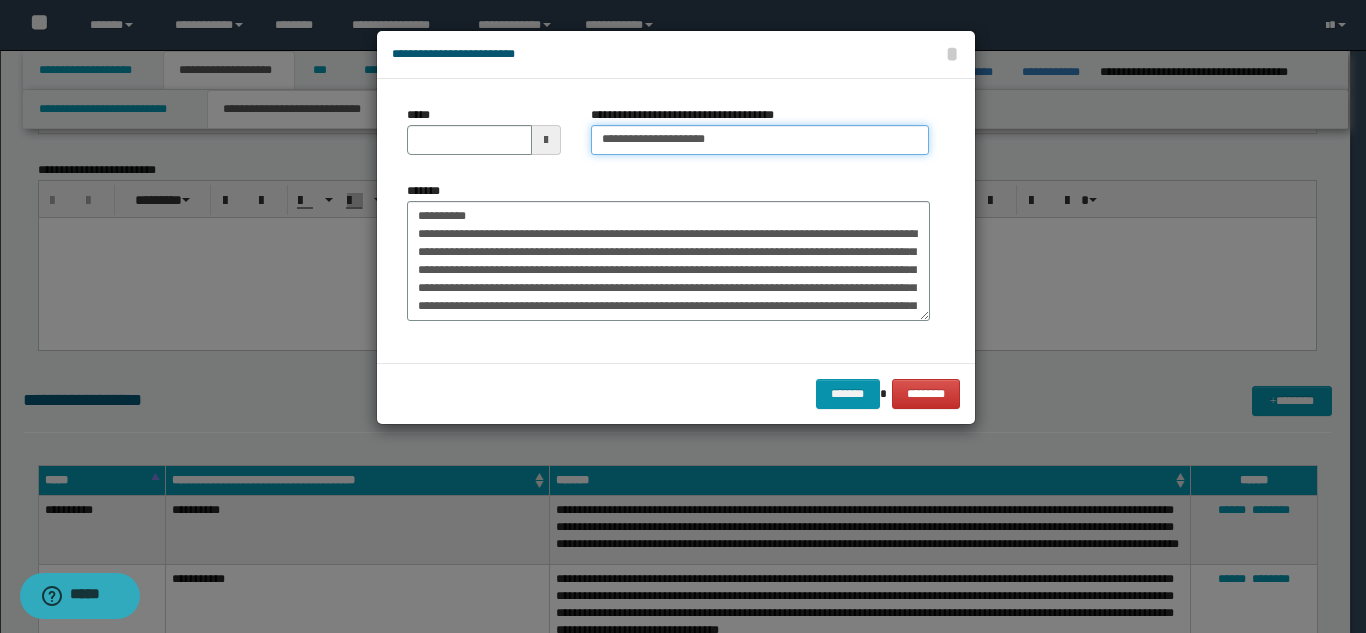type on "**********" 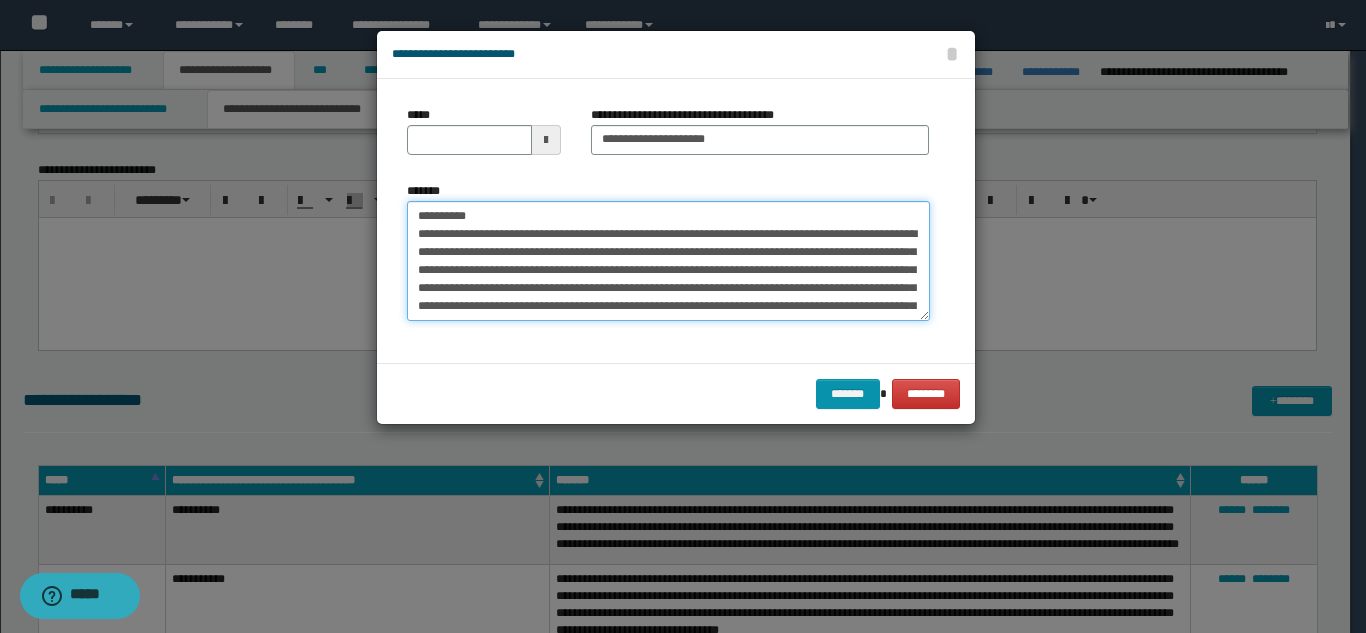 drag, startPoint x: 484, startPoint y: 212, endPoint x: 425, endPoint y: 180, distance: 67.11929 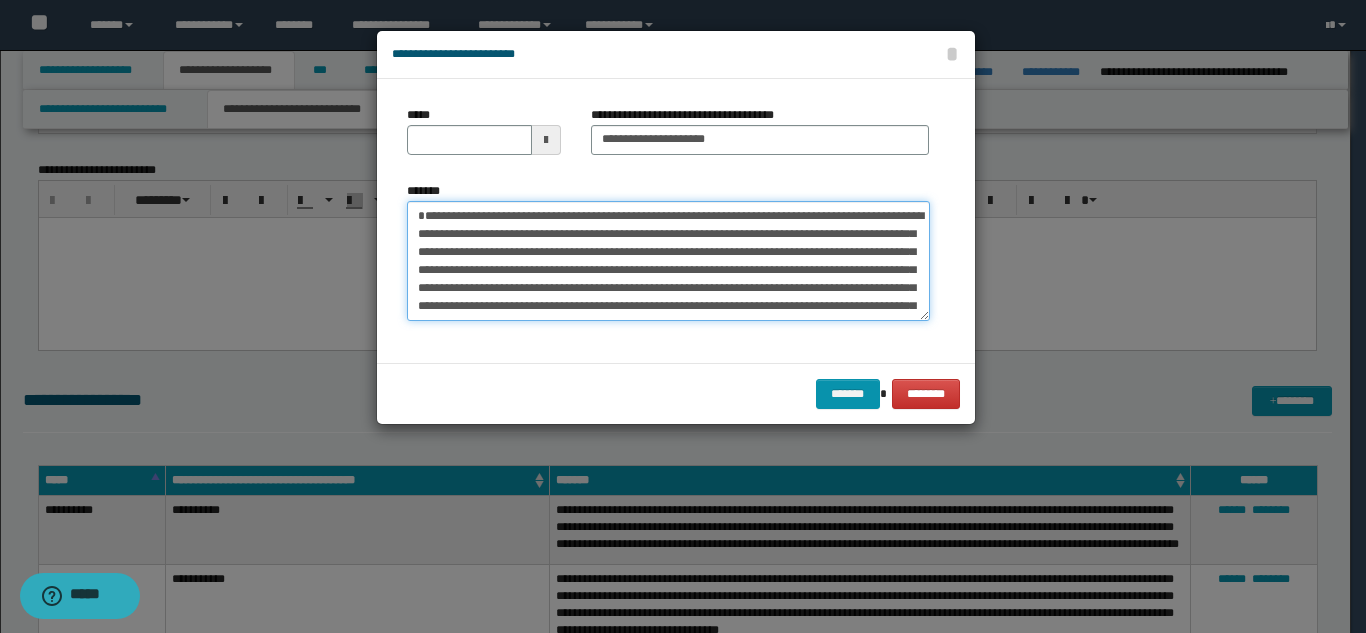 type 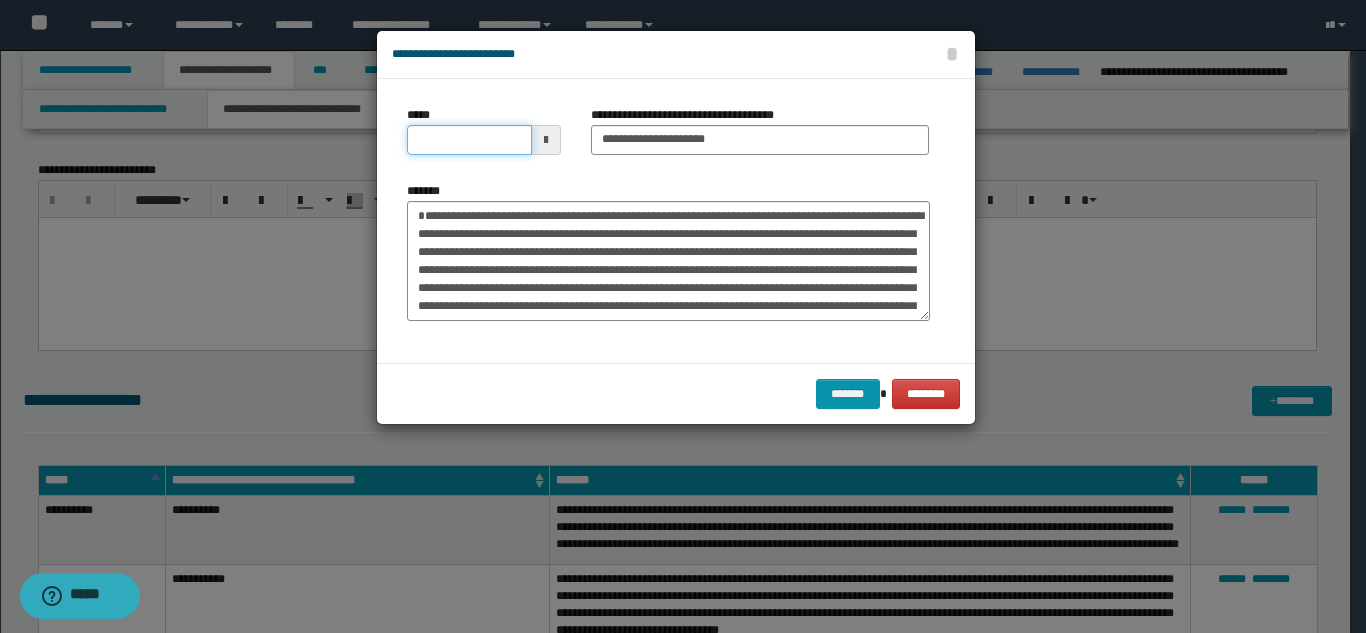 click on "*****" at bounding box center [469, 140] 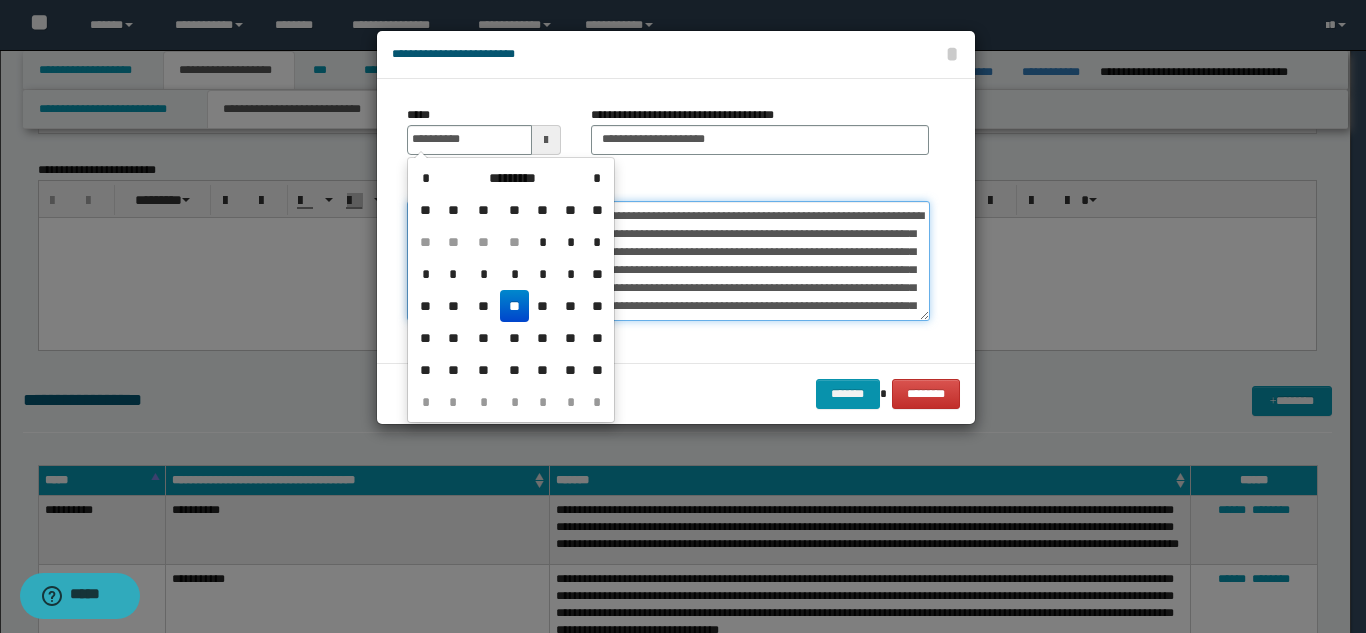 type on "**********" 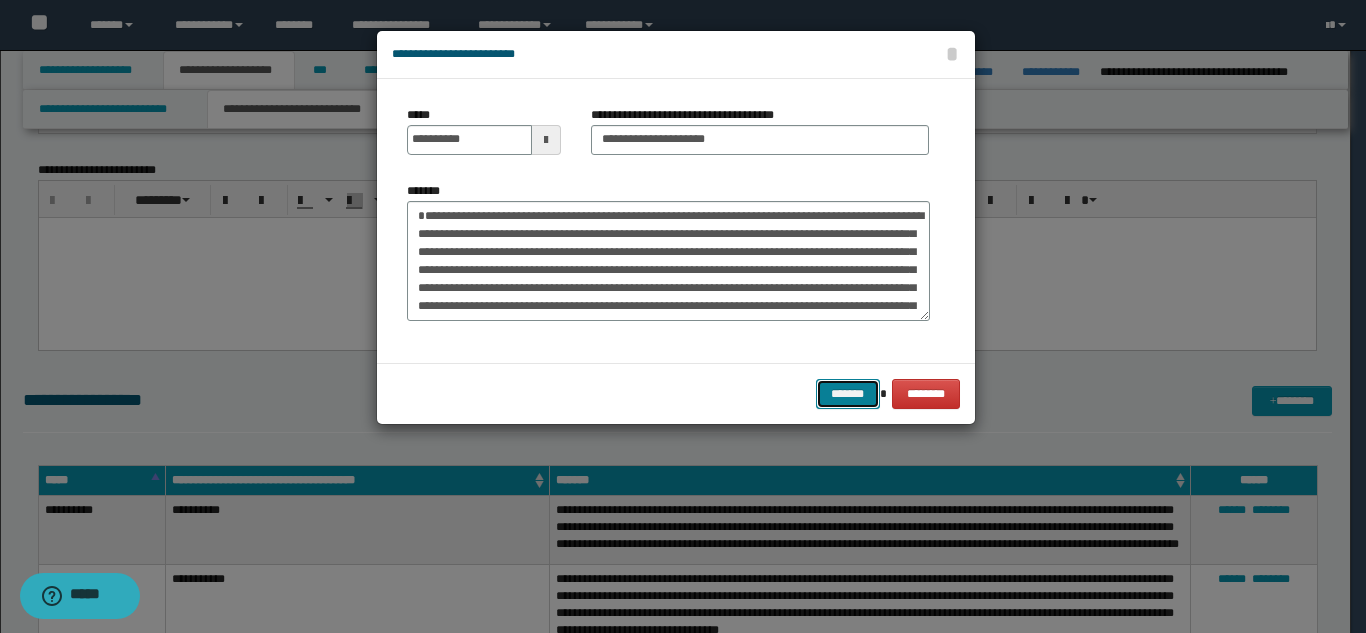 click on "*******" at bounding box center (848, 394) 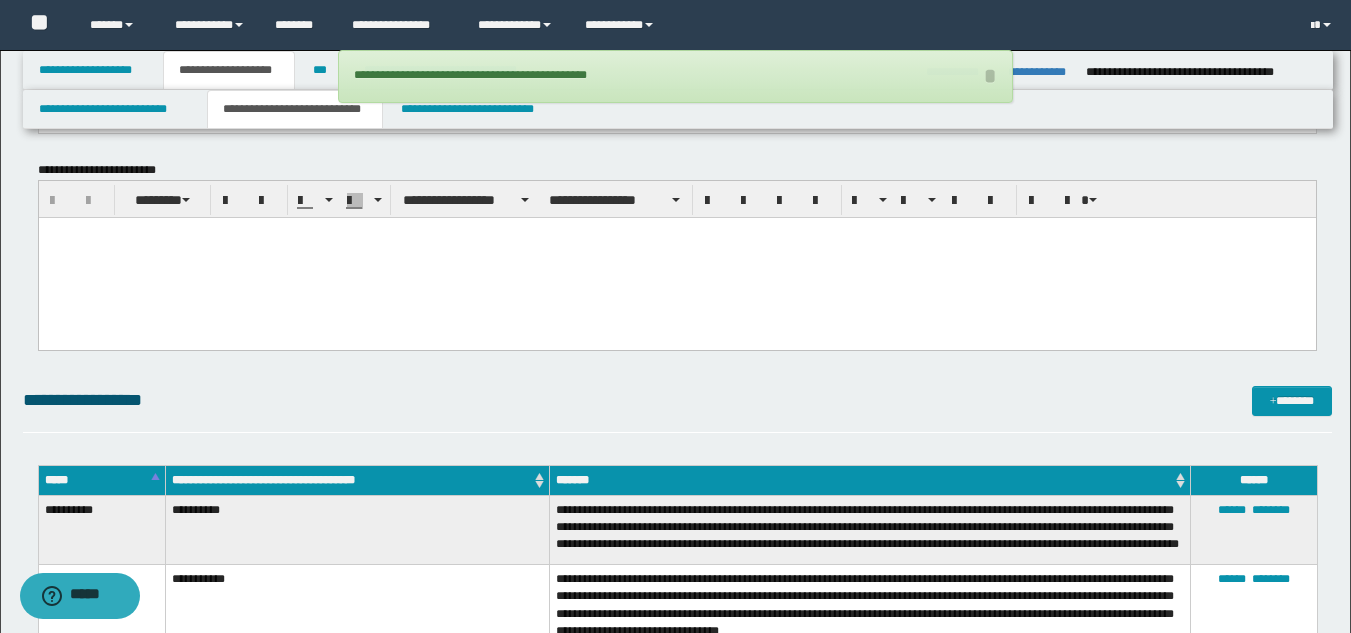 click on "**********" at bounding box center (677, 400) 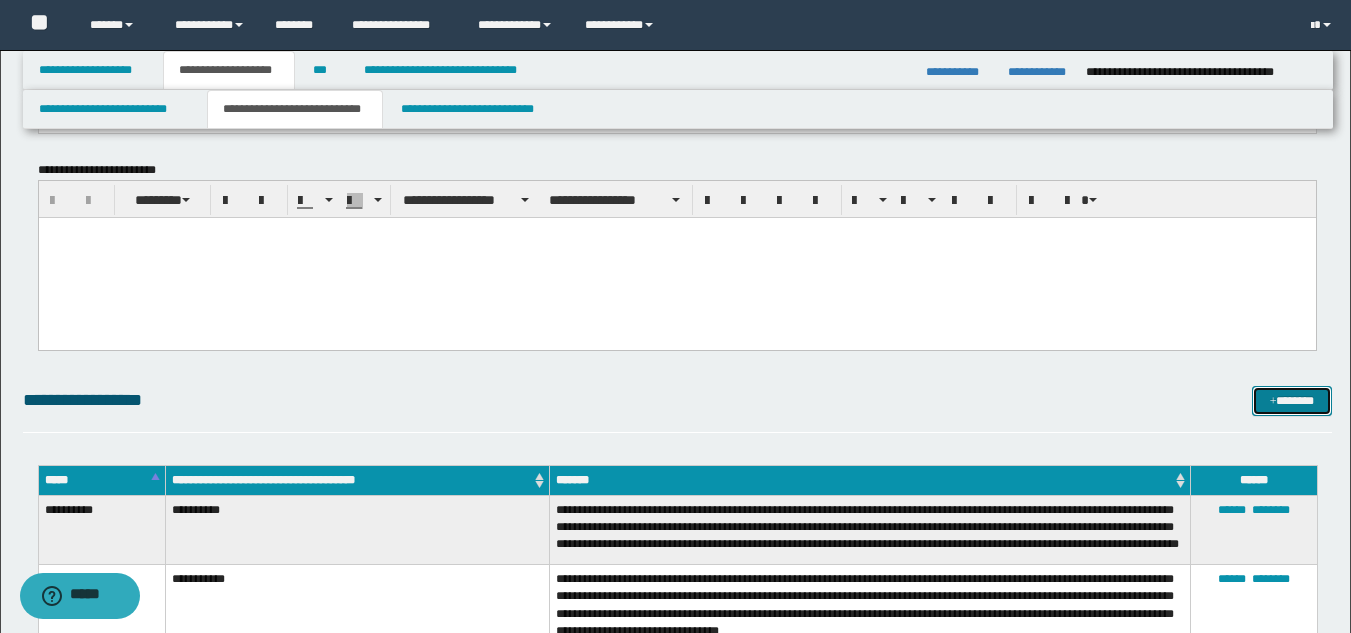 click on "*******" at bounding box center [1292, 401] 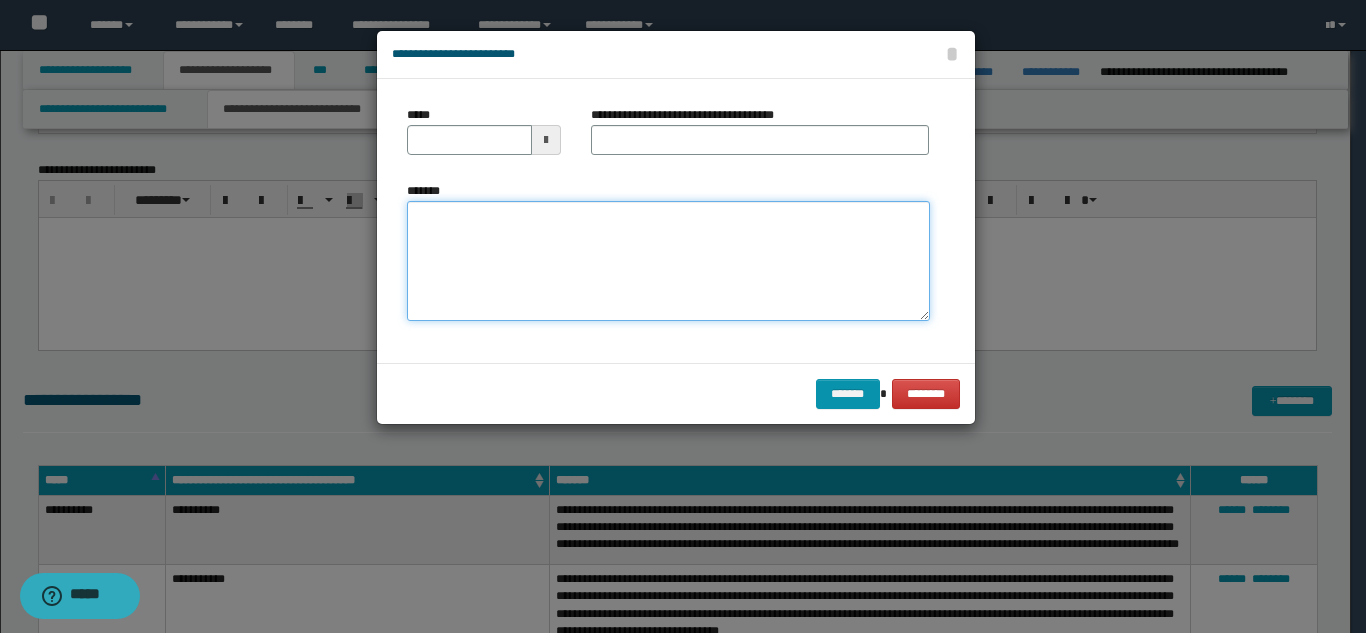click on "*******" at bounding box center (668, 261) 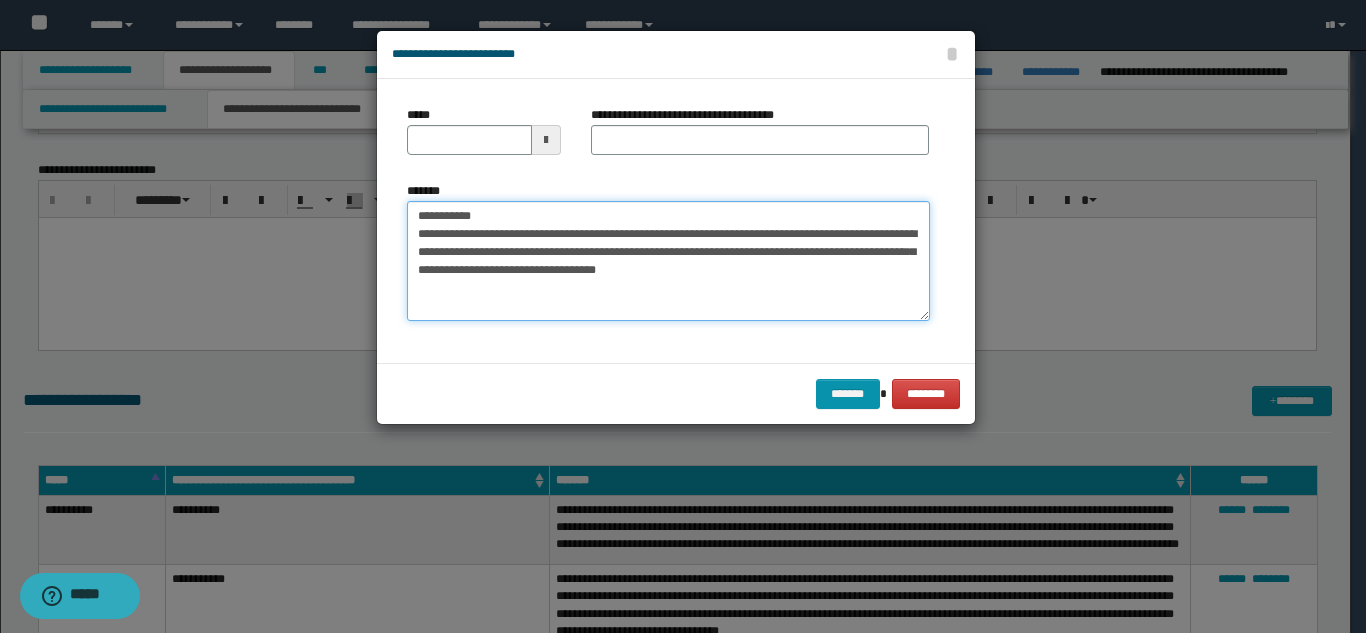 drag, startPoint x: 559, startPoint y: 211, endPoint x: 528, endPoint y: 184, distance: 41.109608 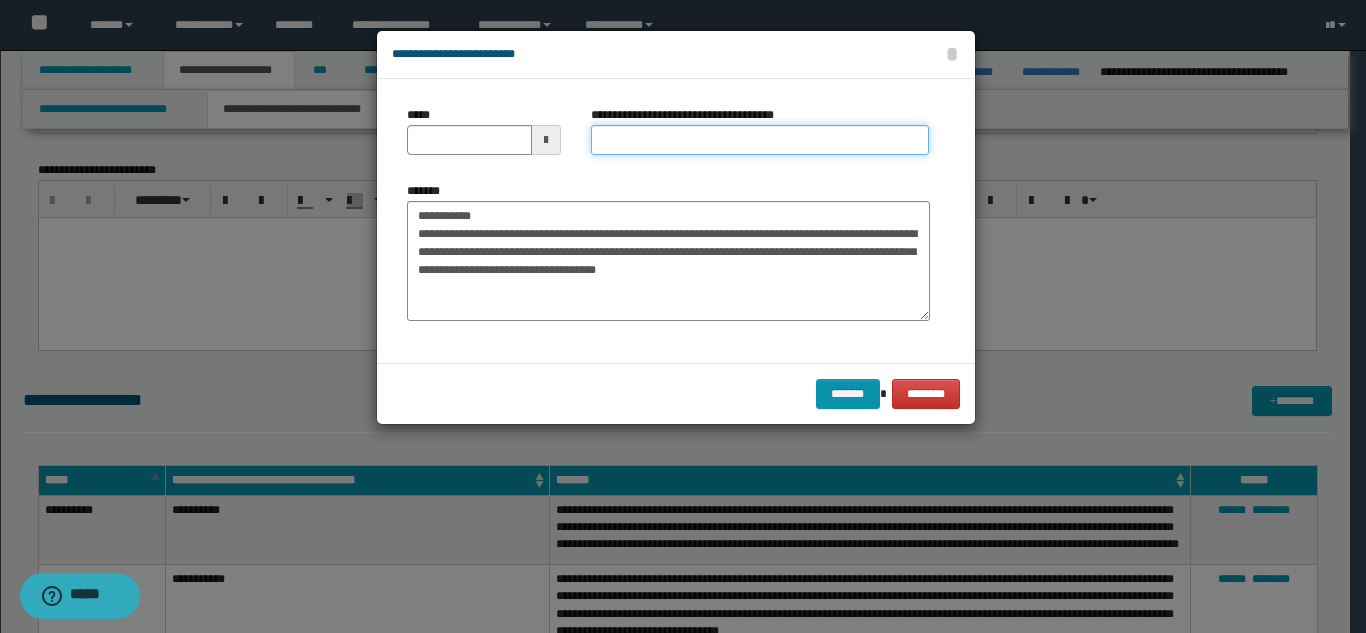 drag, startPoint x: 621, startPoint y: 146, endPoint x: 555, endPoint y: 169, distance: 69.89278 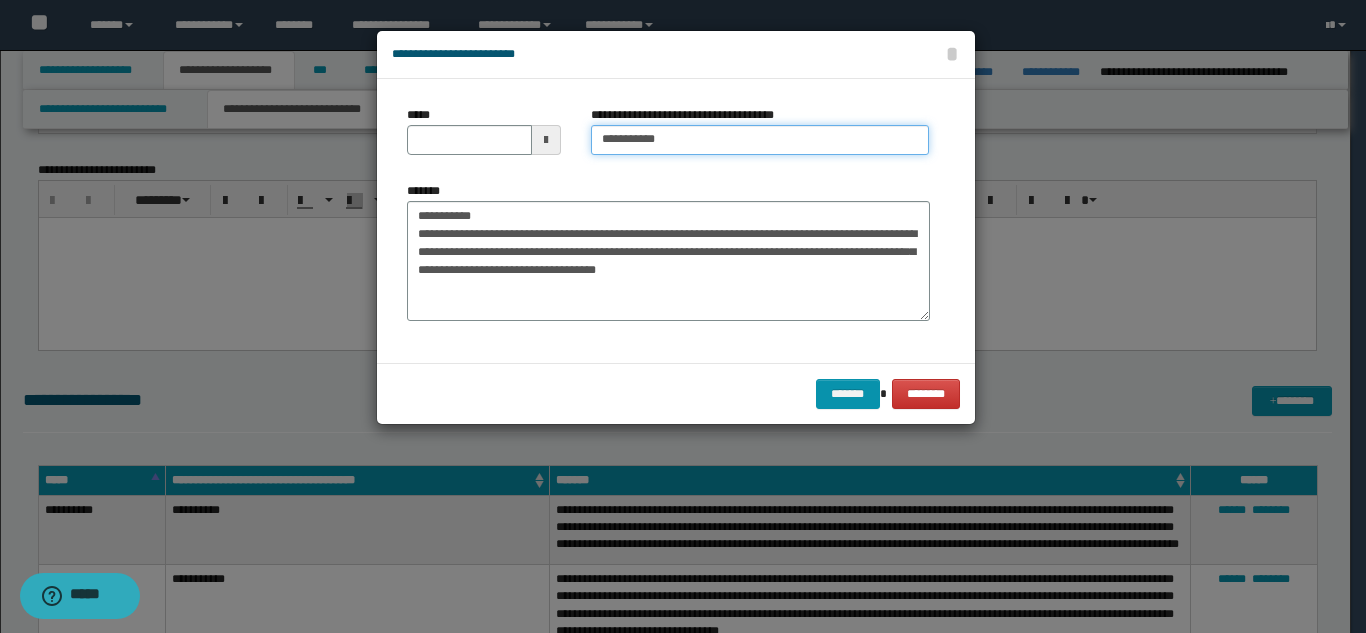 type on "**********" 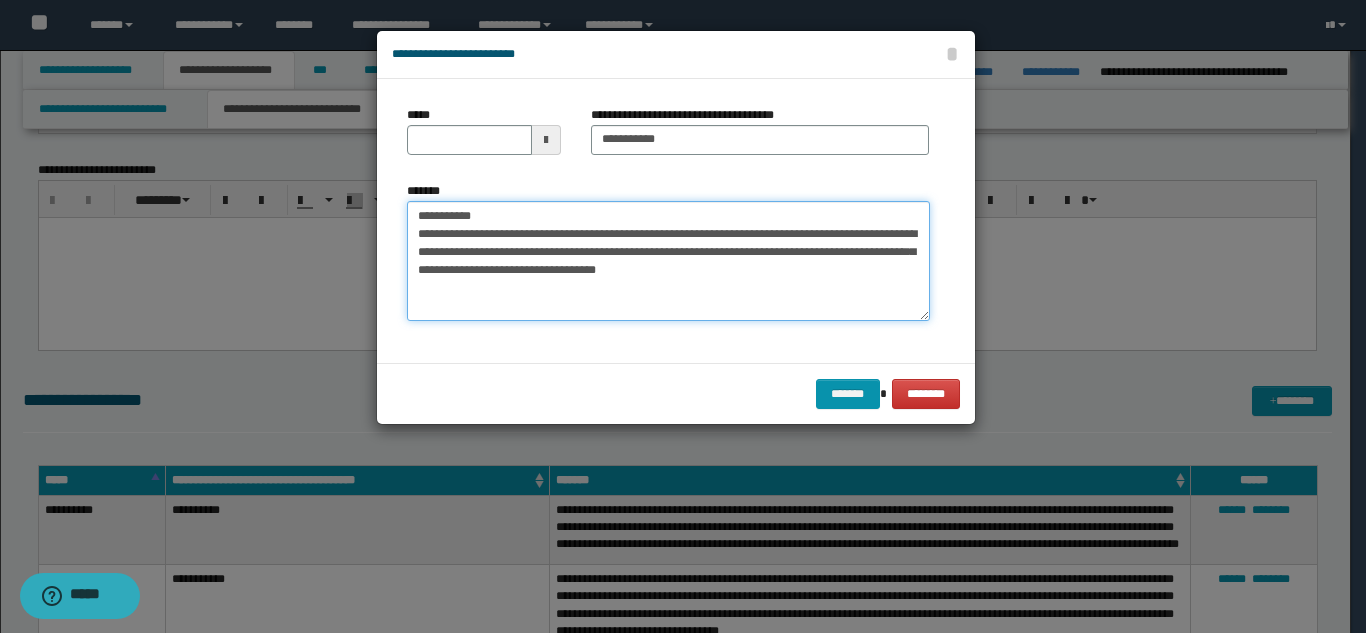 drag, startPoint x: 454, startPoint y: 210, endPoint x: 407, endPoint y: 188, distance: 51.894123 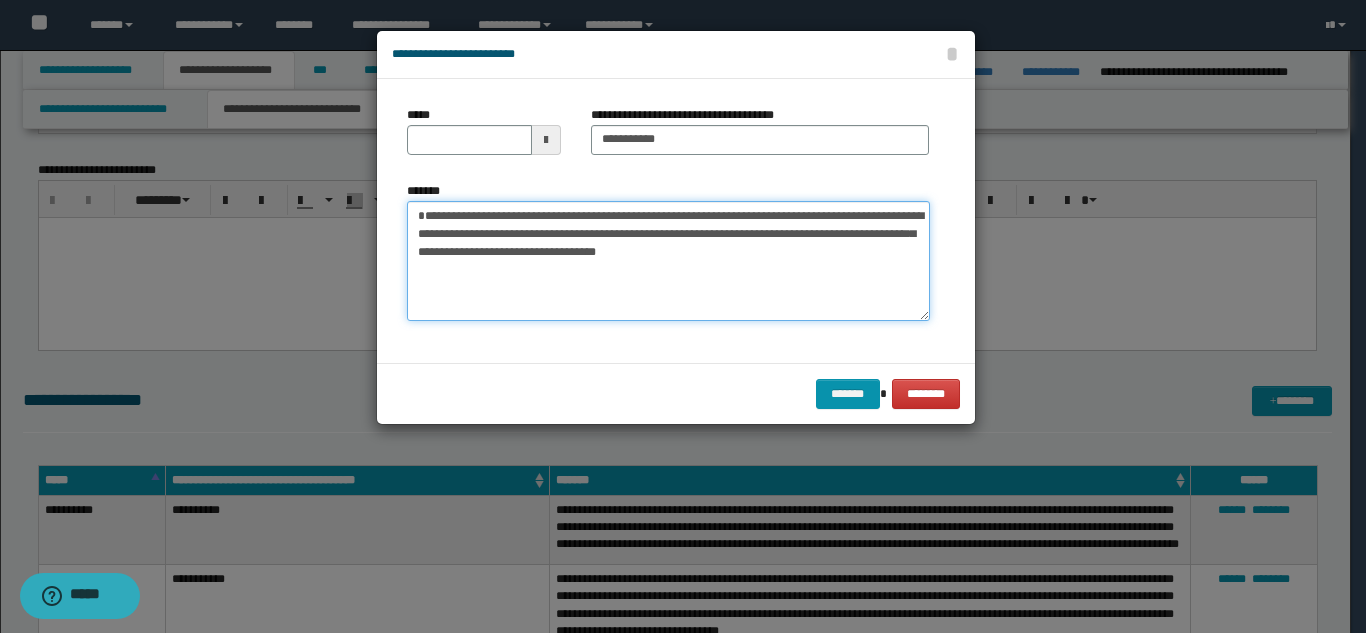 type 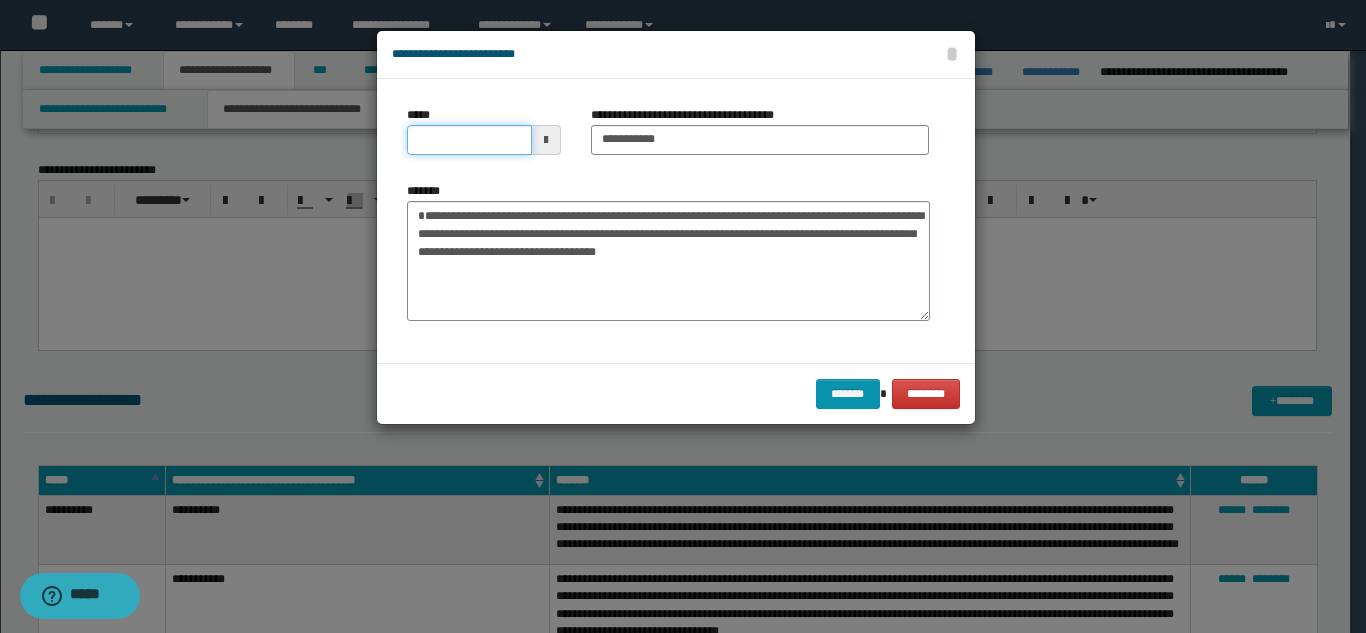 click on "*****" at bounding box center [469, 140] 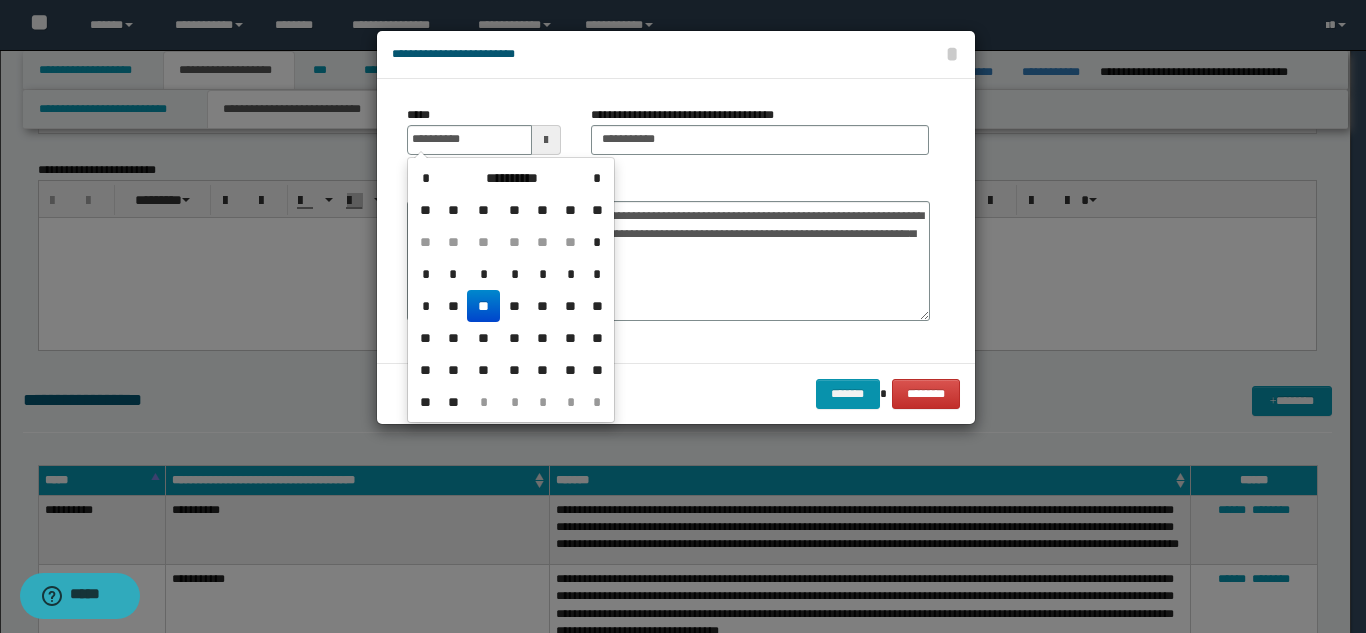 type on "**********" 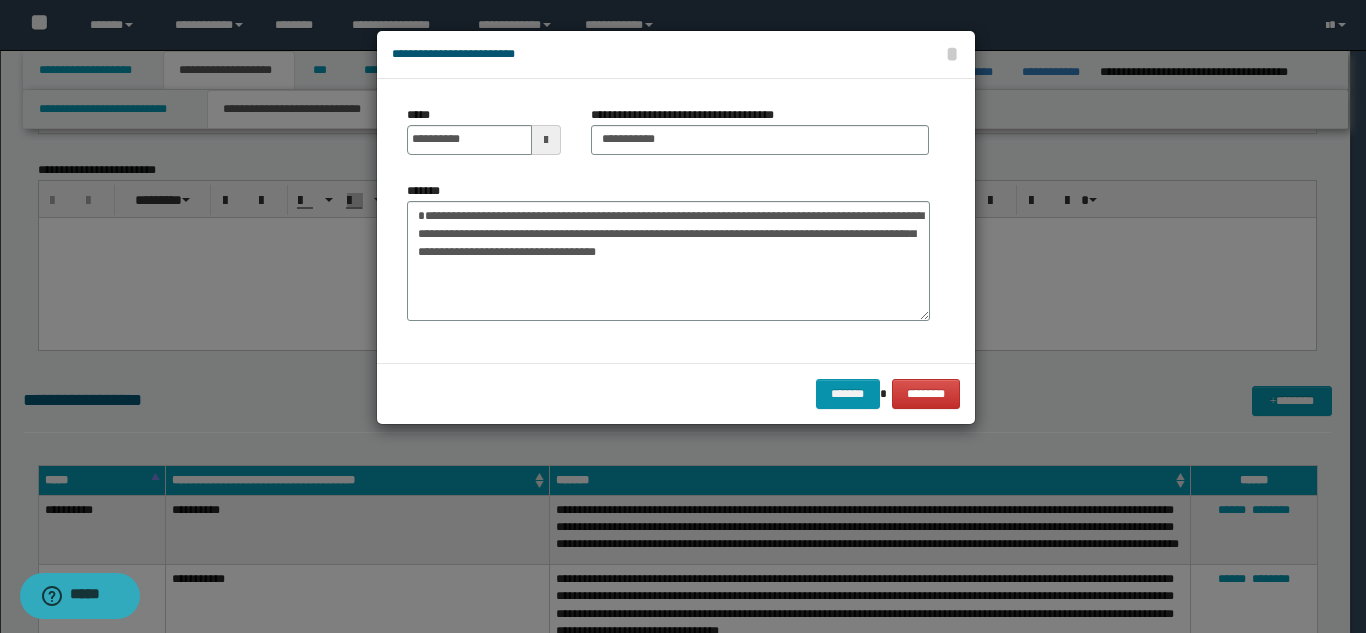 click on "**********" at bounding box center [668, 251] 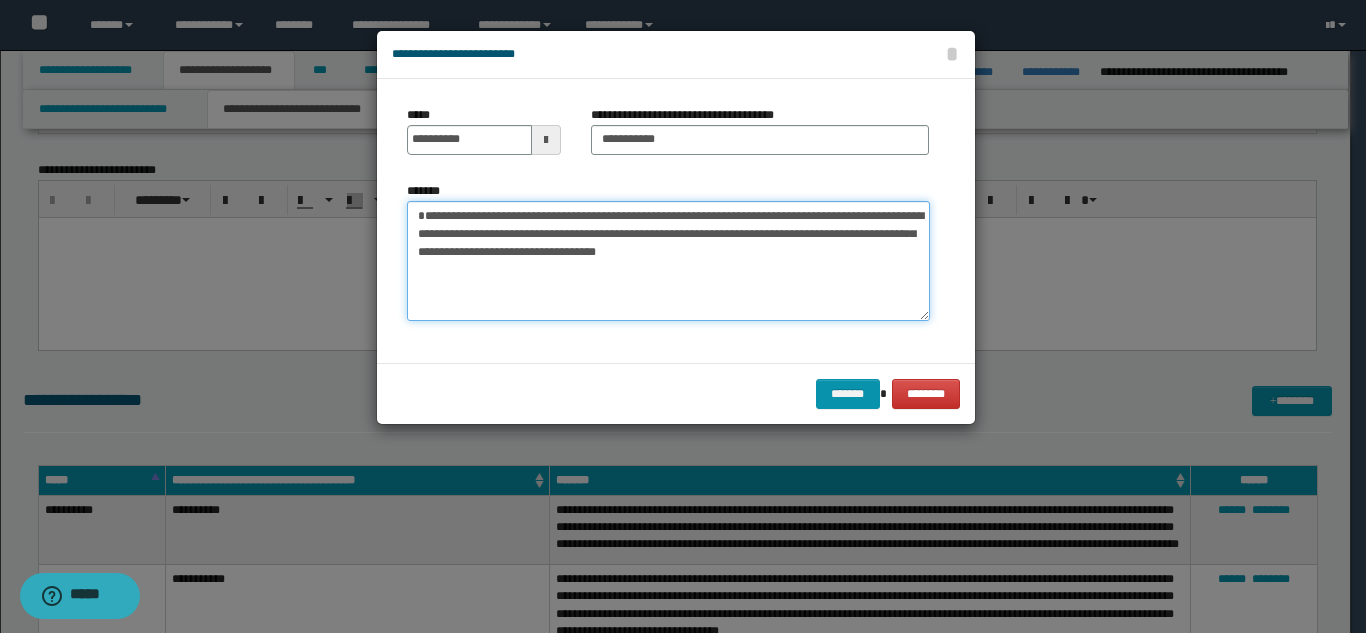 click on "**********" at bounding box center (668, 261) 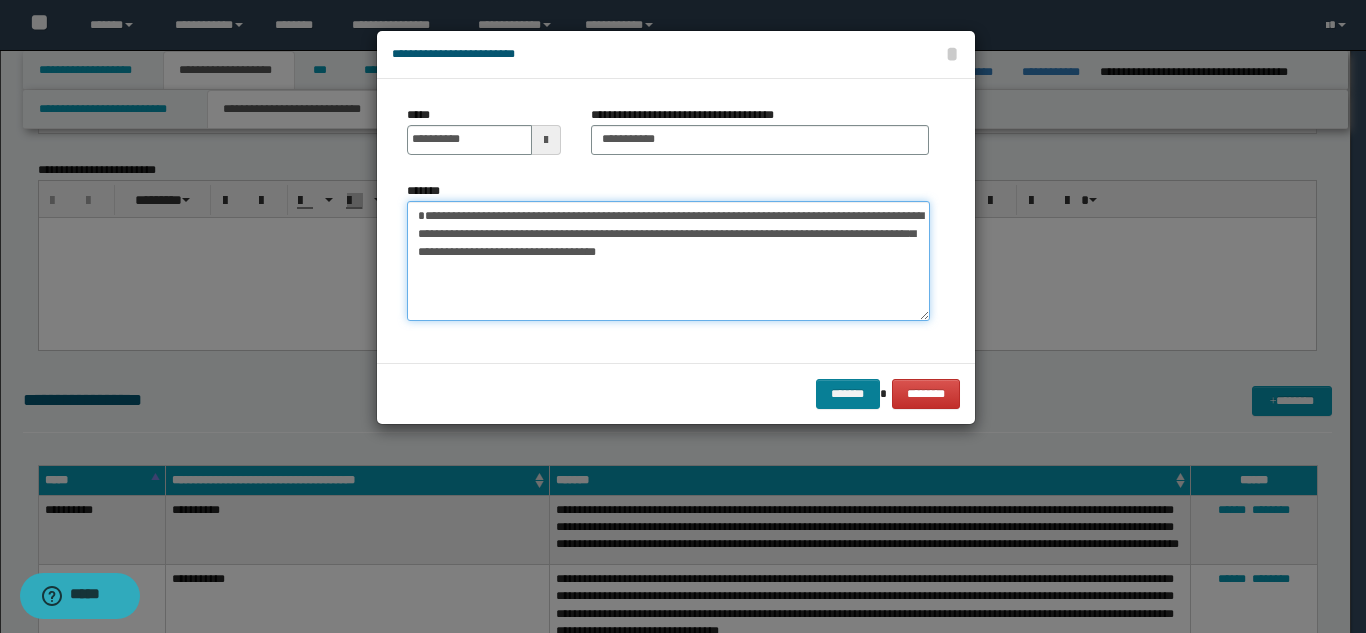 type on "**********" 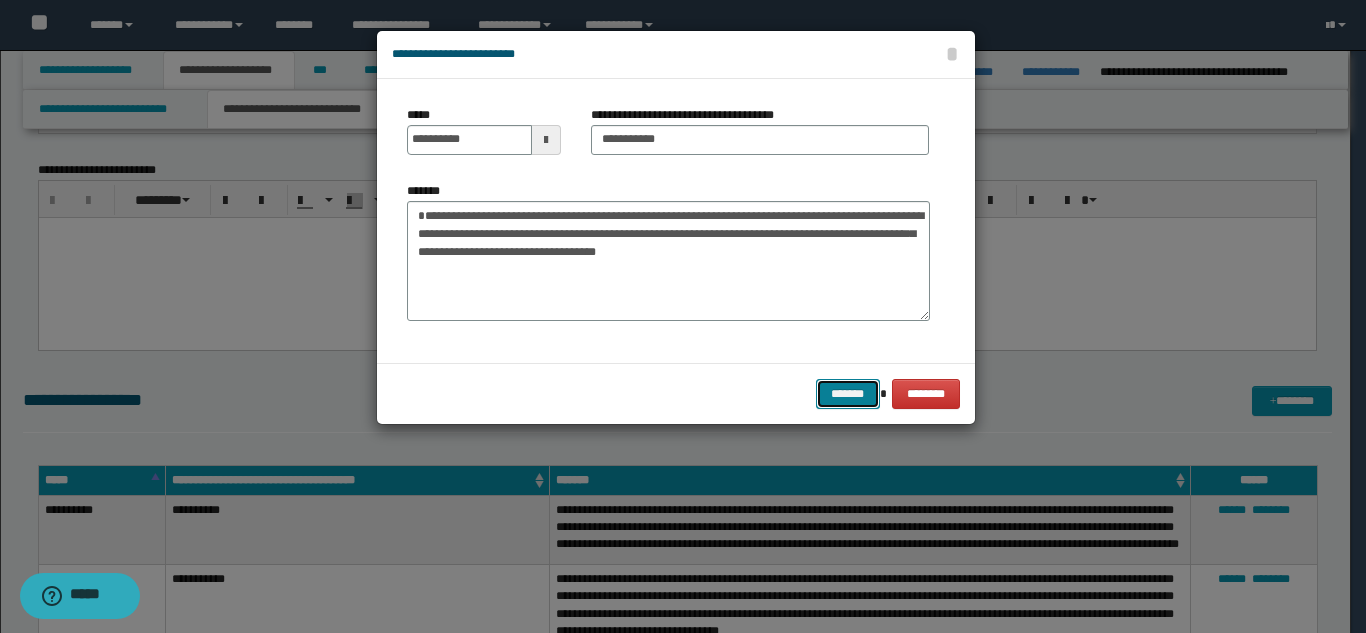 click on "*******" at bounding box center (848, 394) 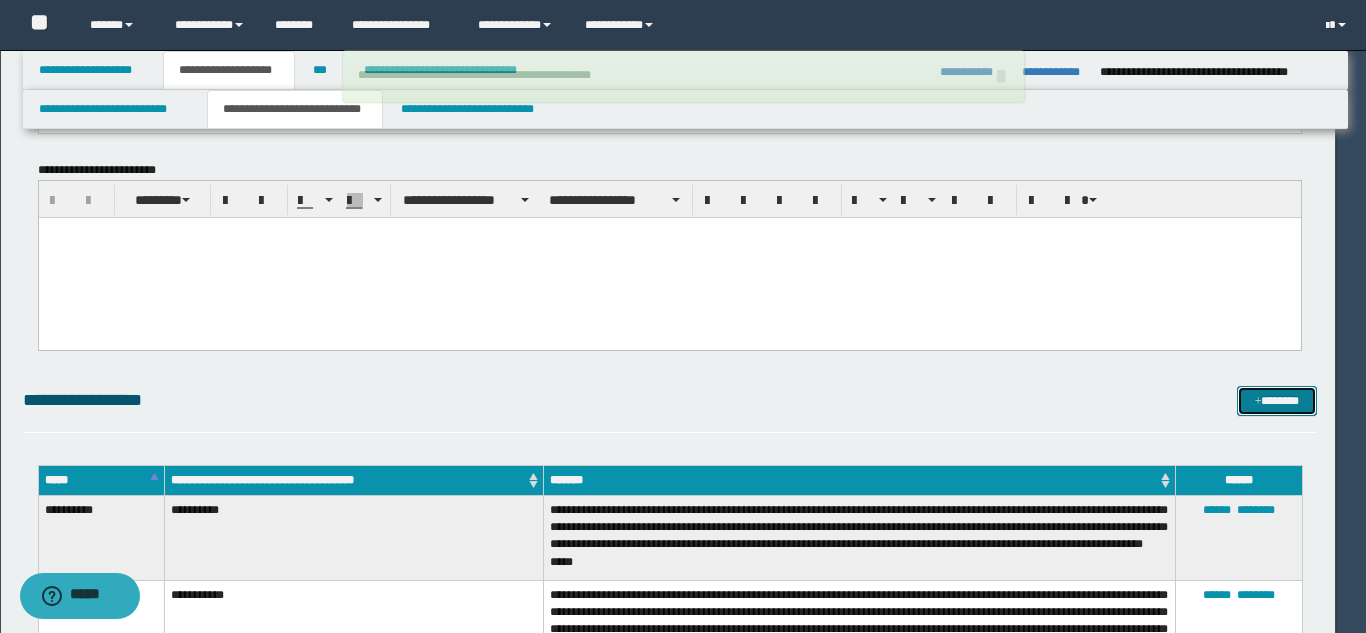 type 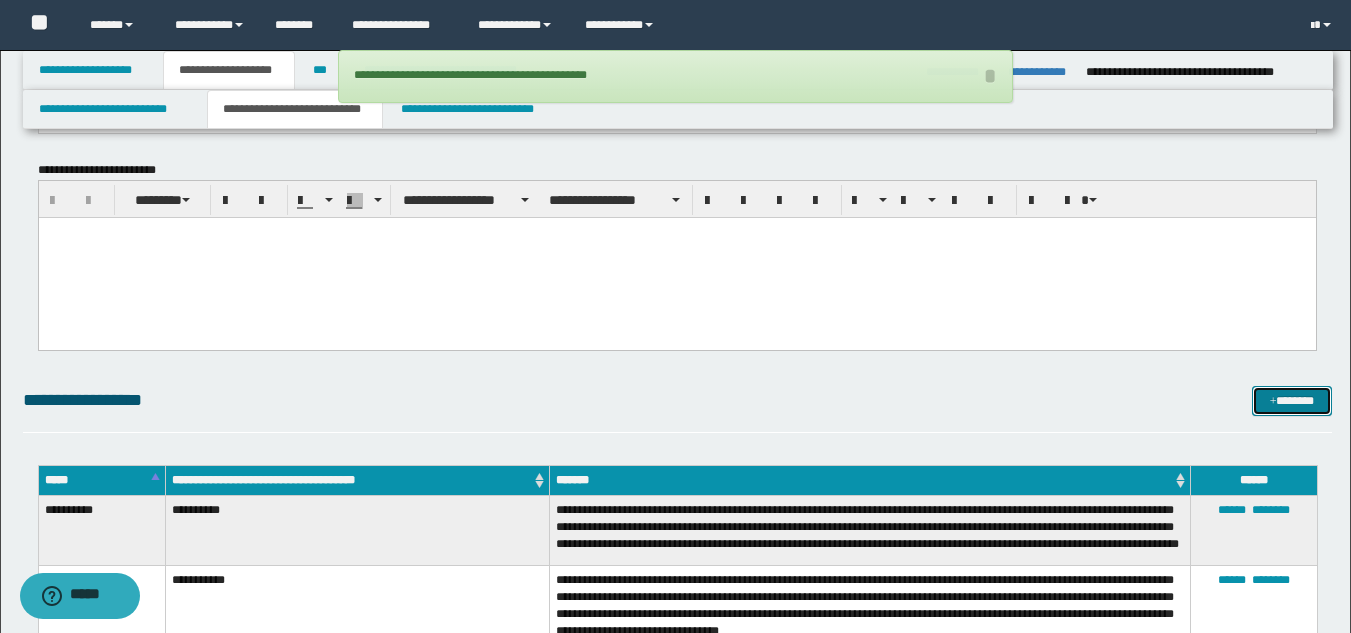 click on "*******" at bounding box center (1292, 401) 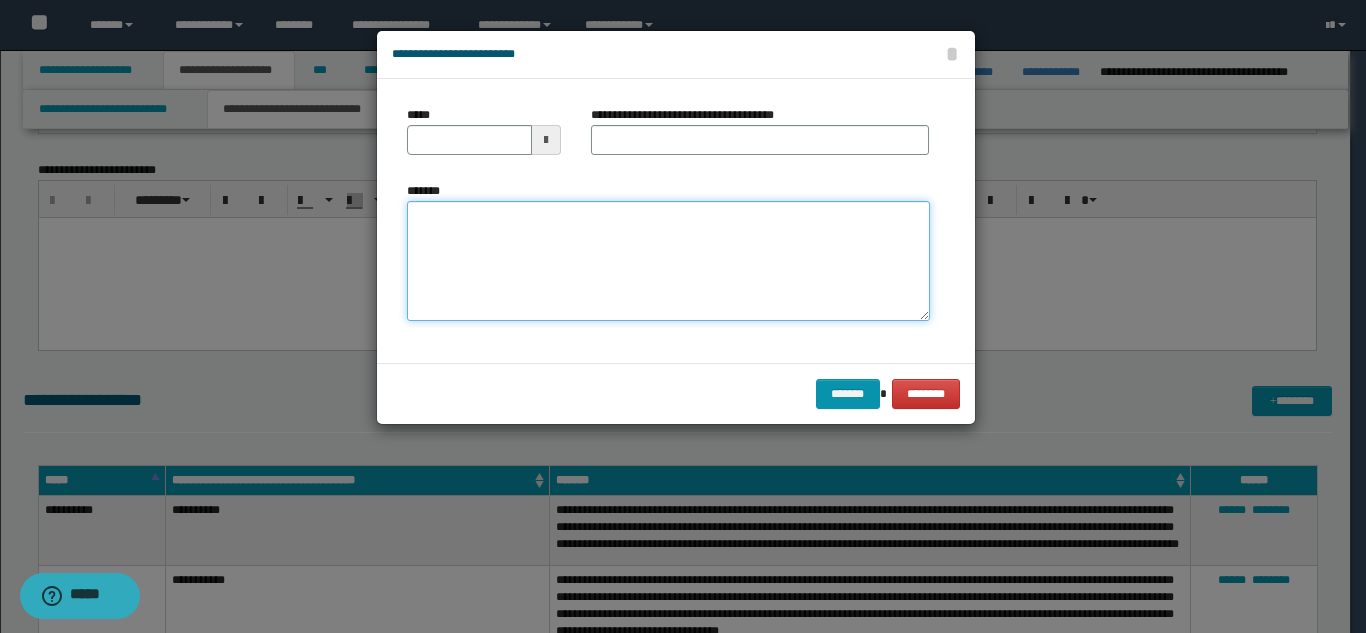 click on "*******" at bounding box center [668, 261] 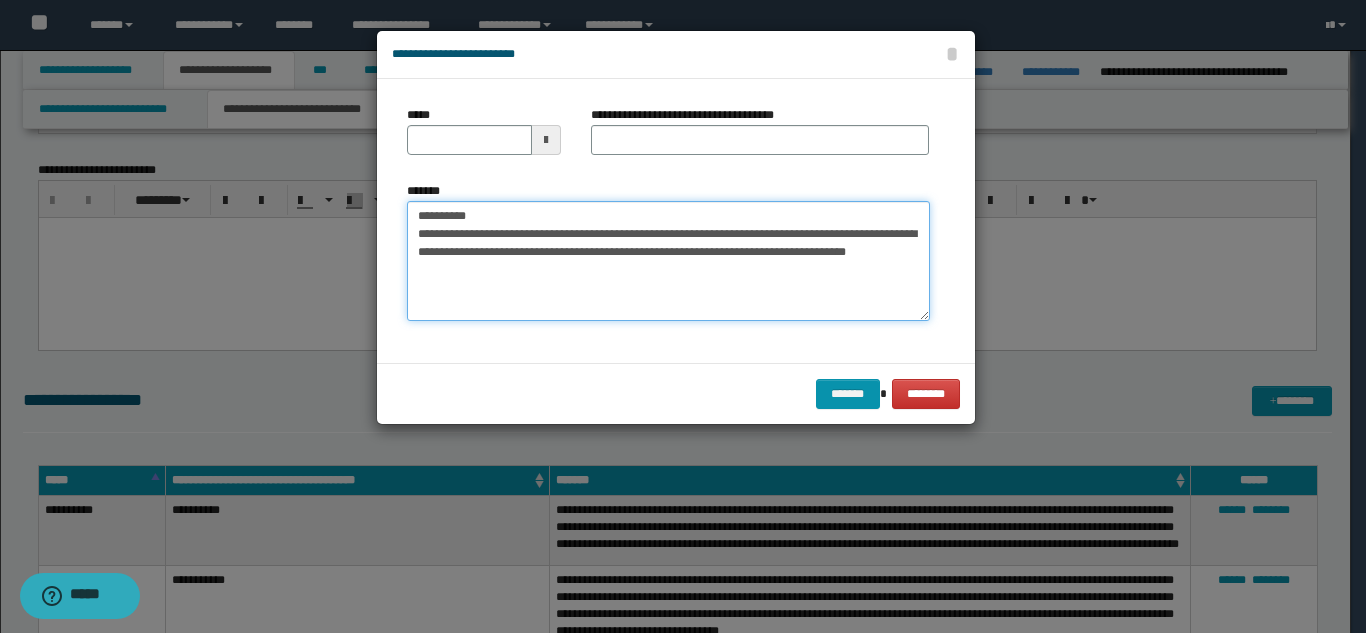 drag, startPoint x: 538, startPoint y: 220, endPoint x: 575, endPoint y: 163, distance: 67.95587 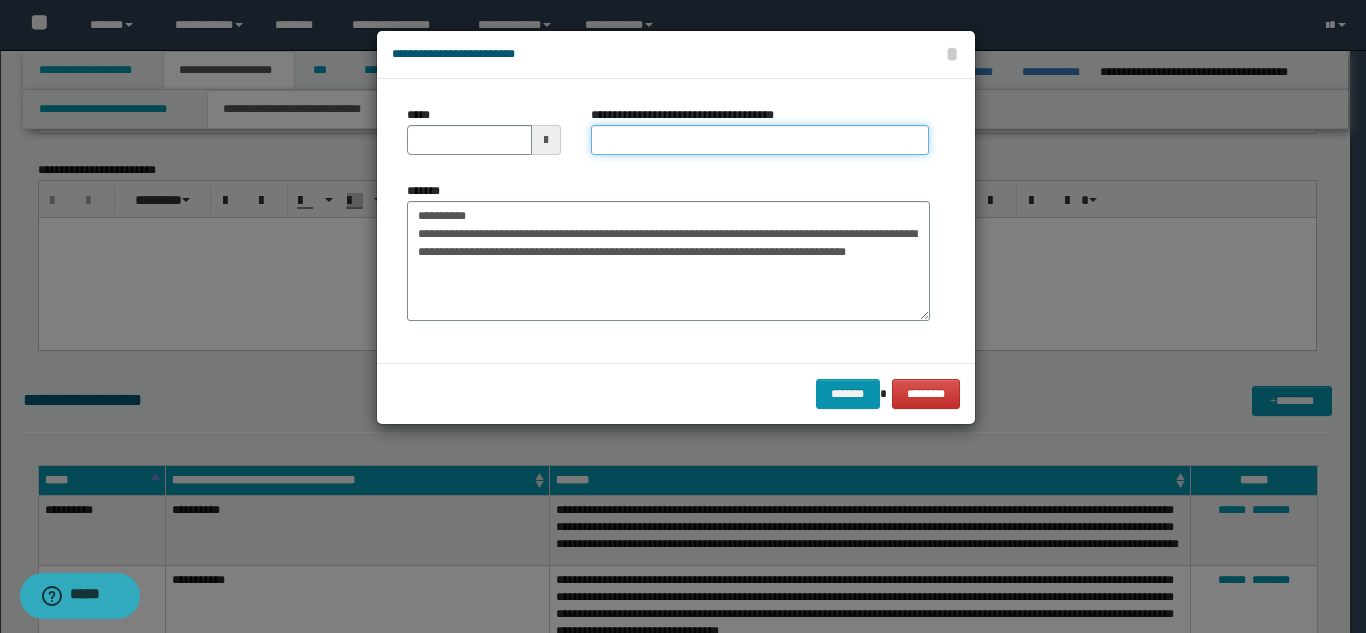 click on "**********" at bounding box center [760, 140] 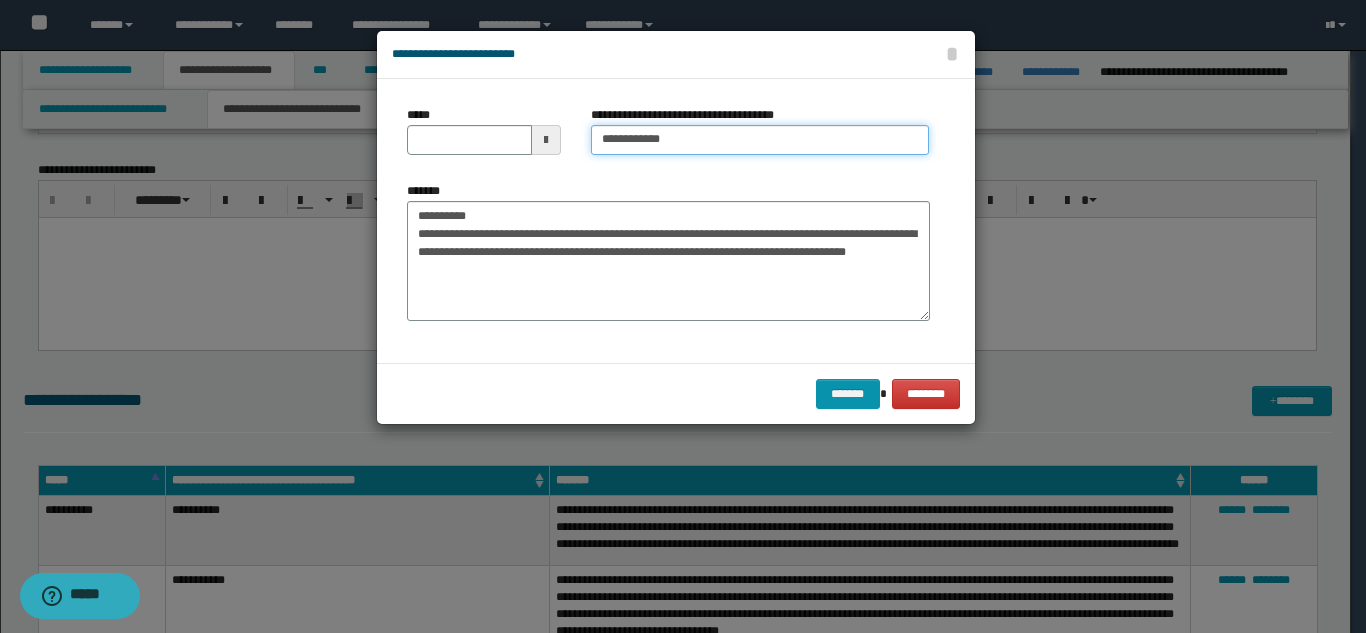 type on "**********" 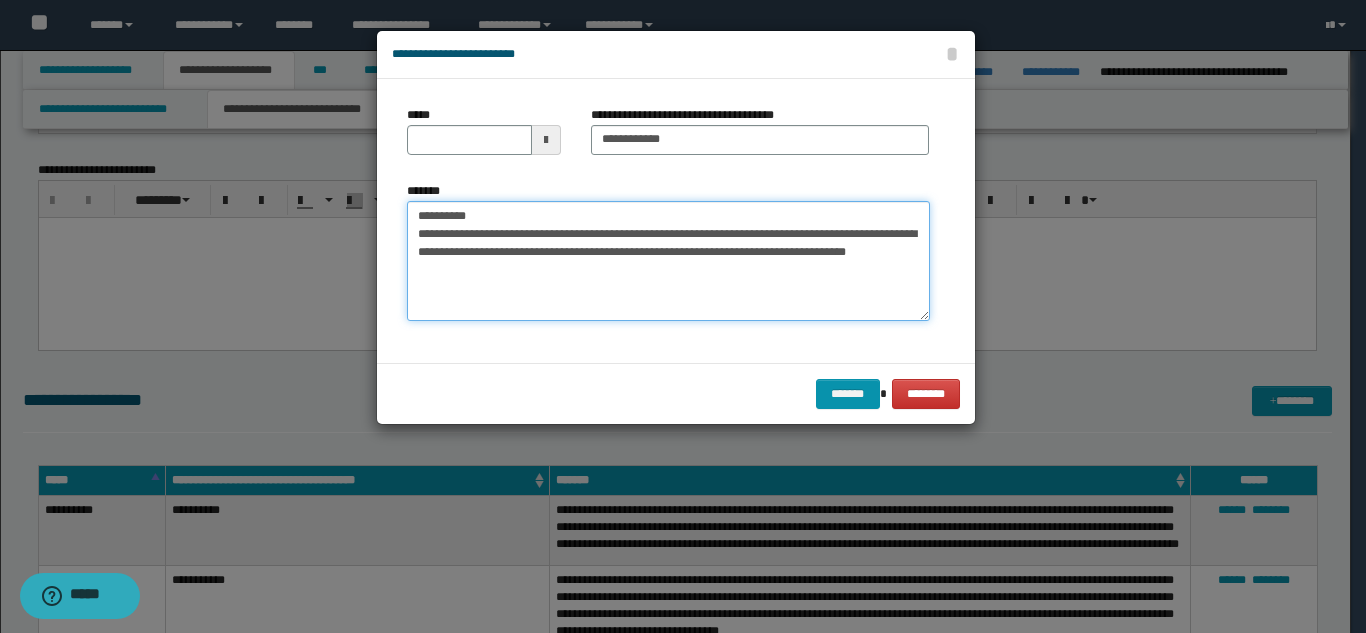 drag, startPoint x: 490, startPoint y: 215, endPoint x: 398, endPoint y: 206, distance: 92.43917 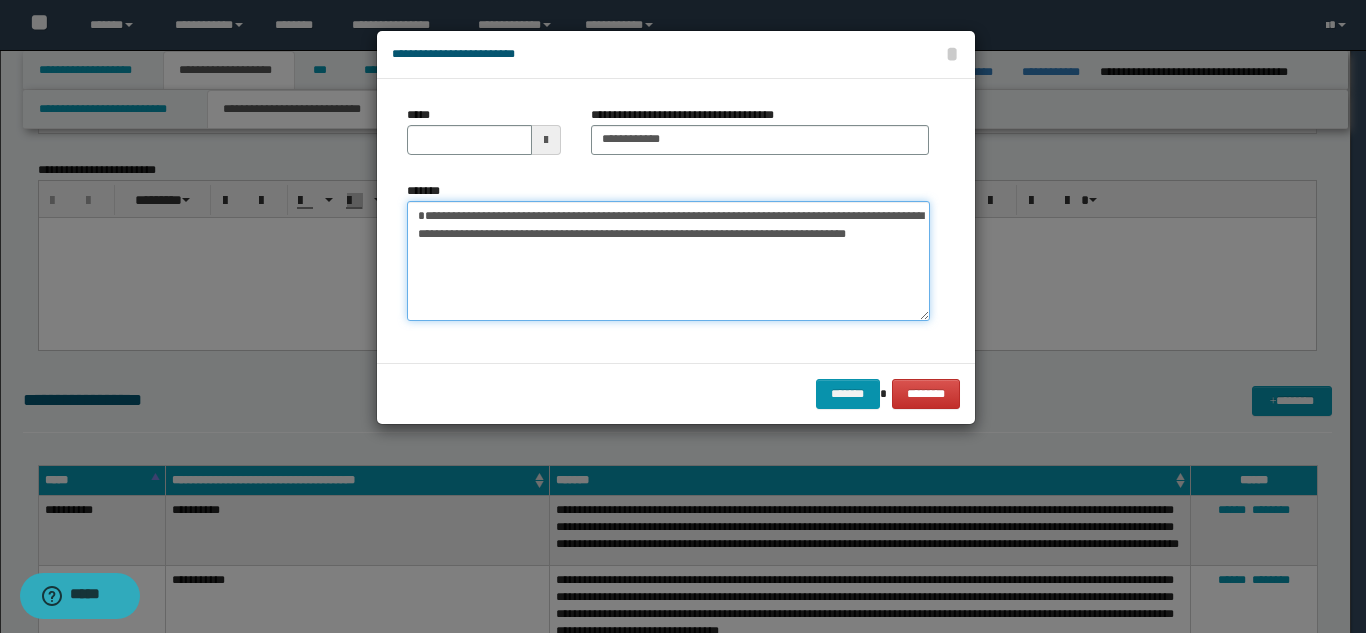 type 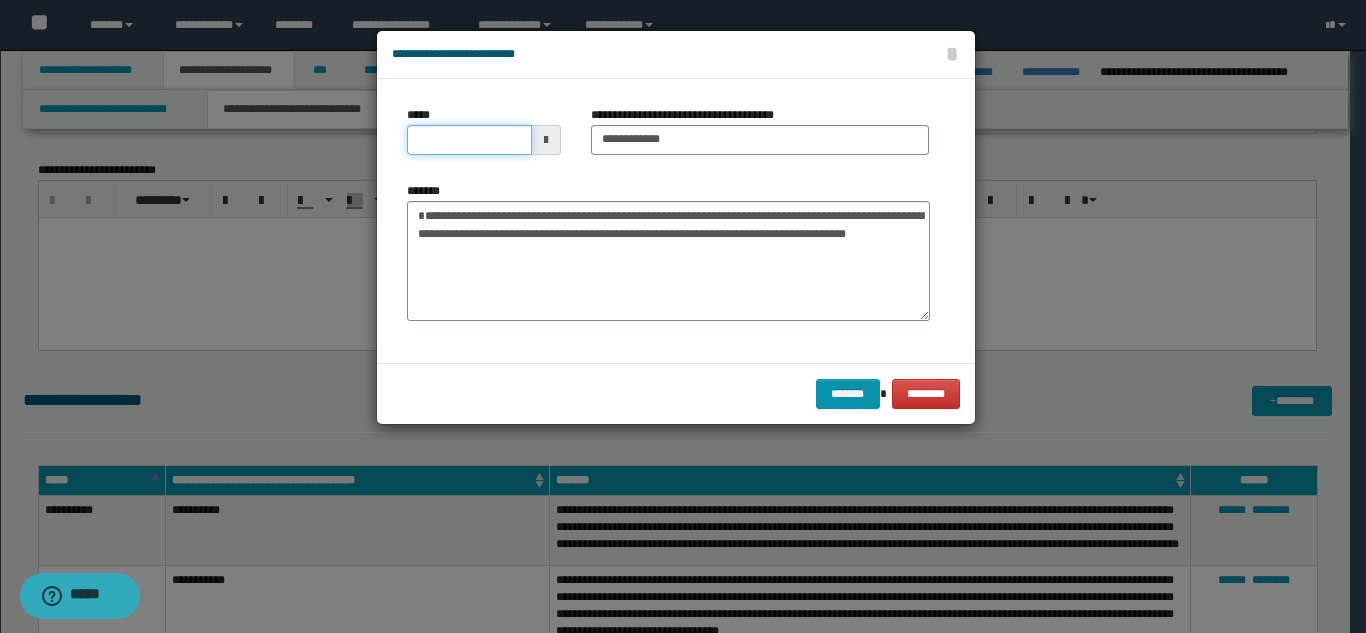 click on "*****" at bounding box center [469, 140] 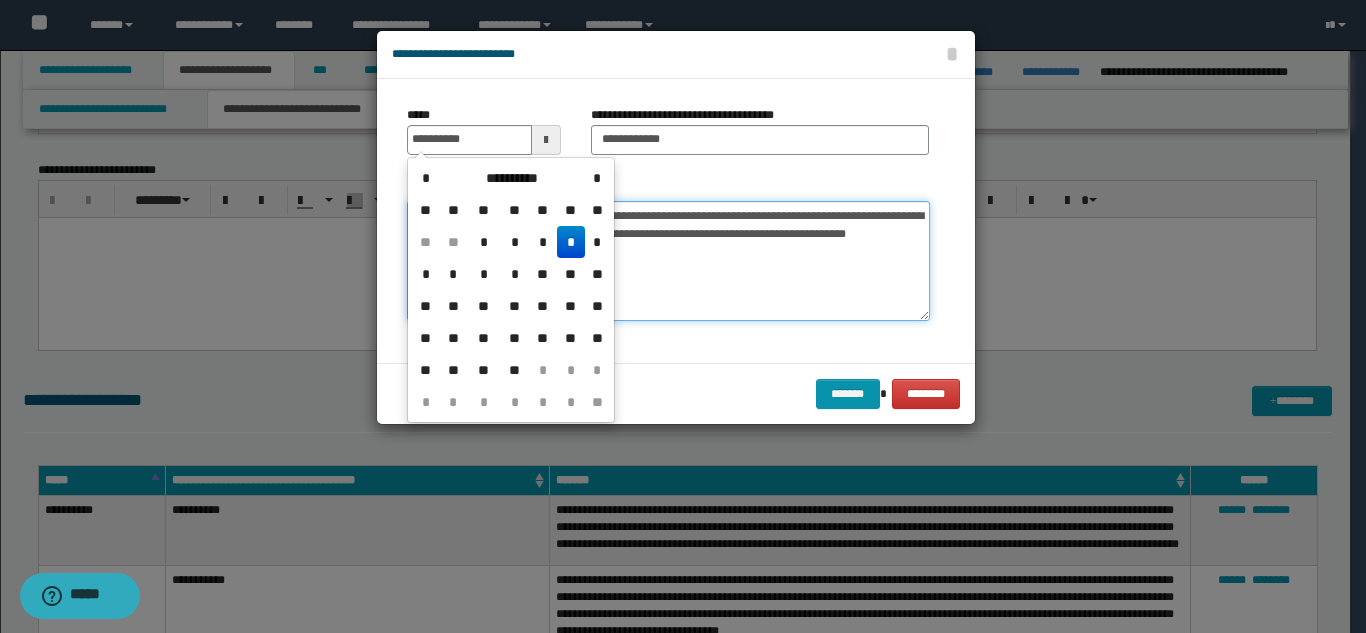 type on "**********" 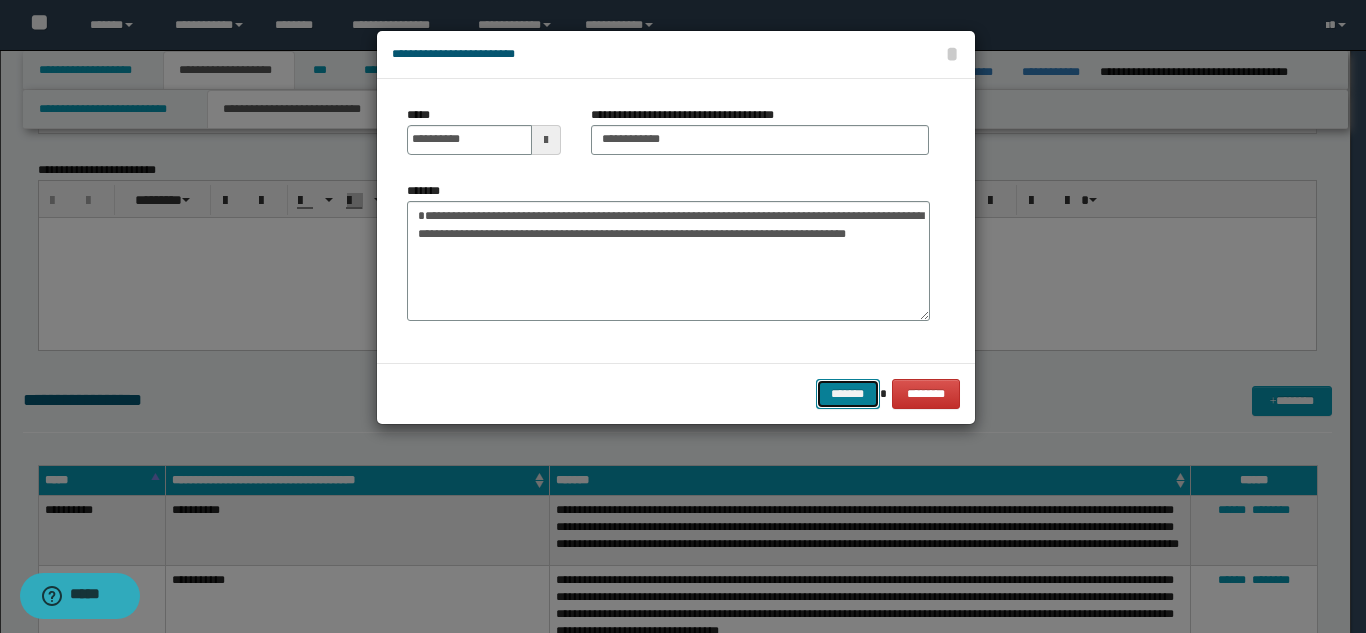 click on "*******" at bounding box center (848, 394) 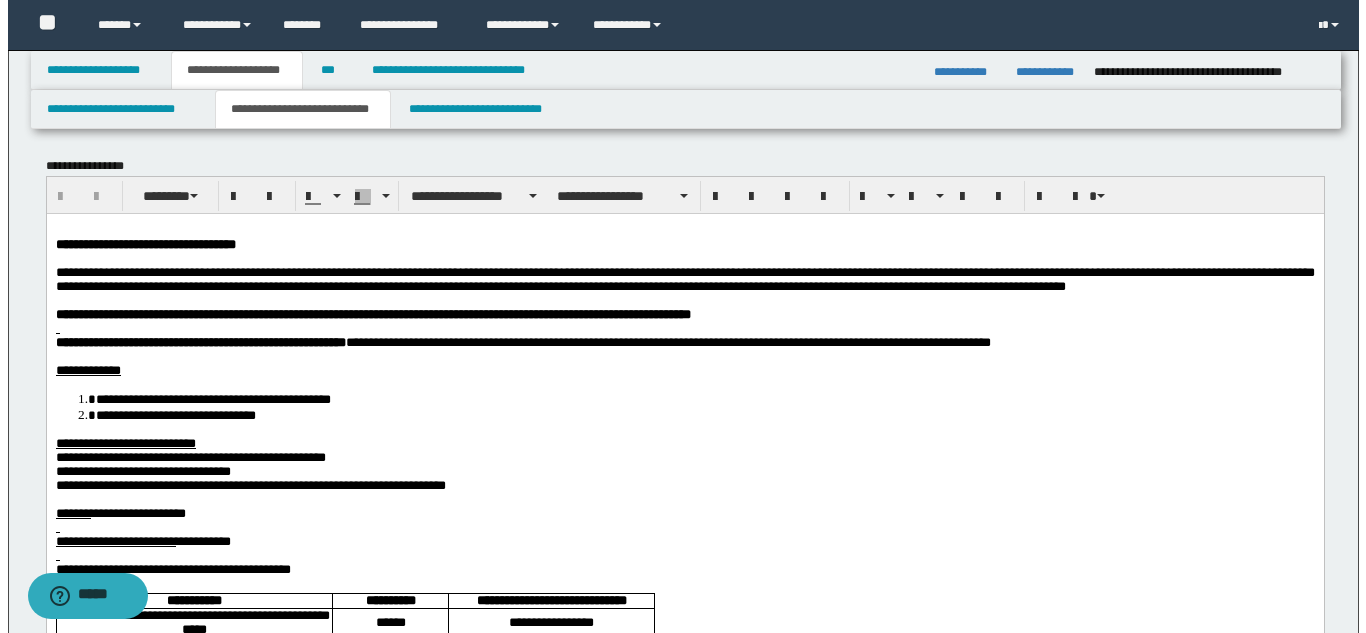 scroll, scrollTop: 0, scrollLeft: 0, axis: both 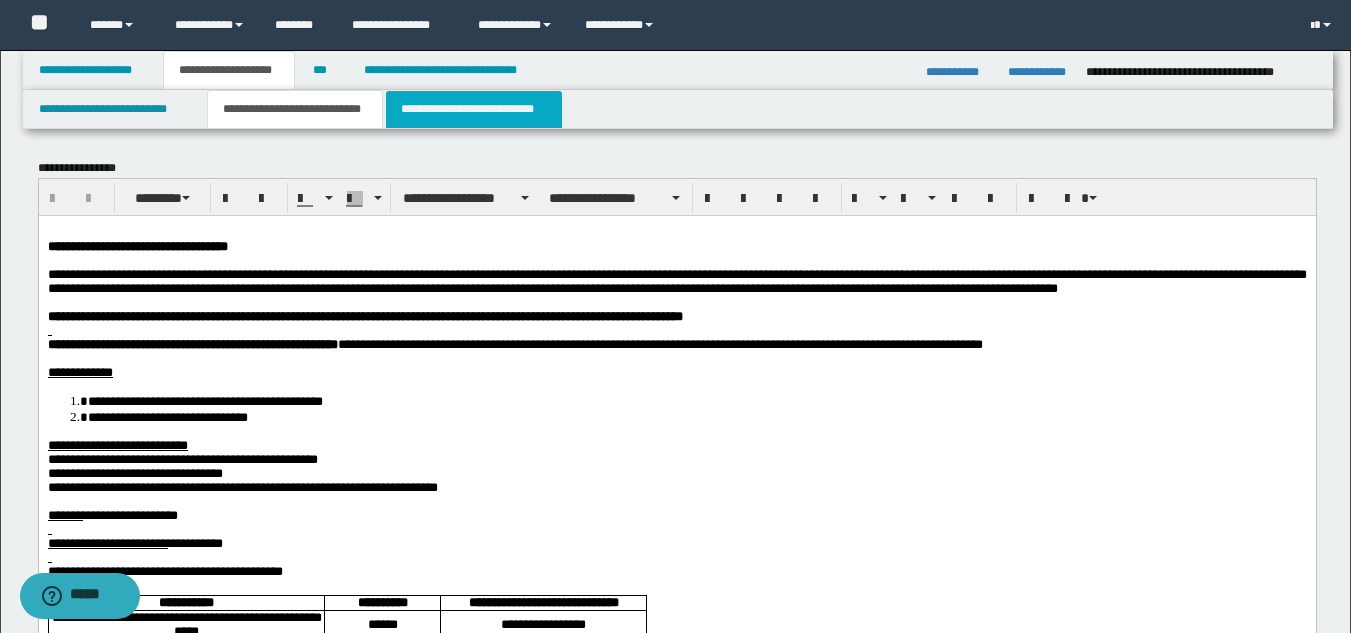 click on "**********" at bounding box center (474, 109) 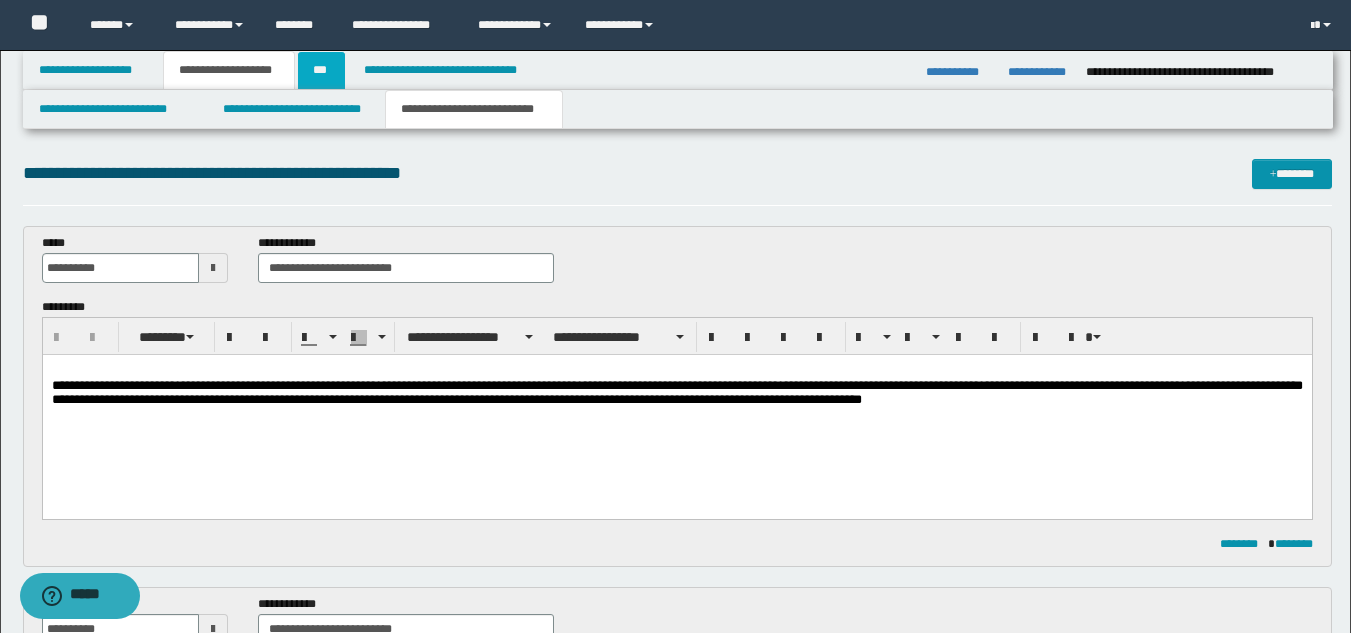 scroll, scrollTop: 0, scrollLeft: 0, axis: both 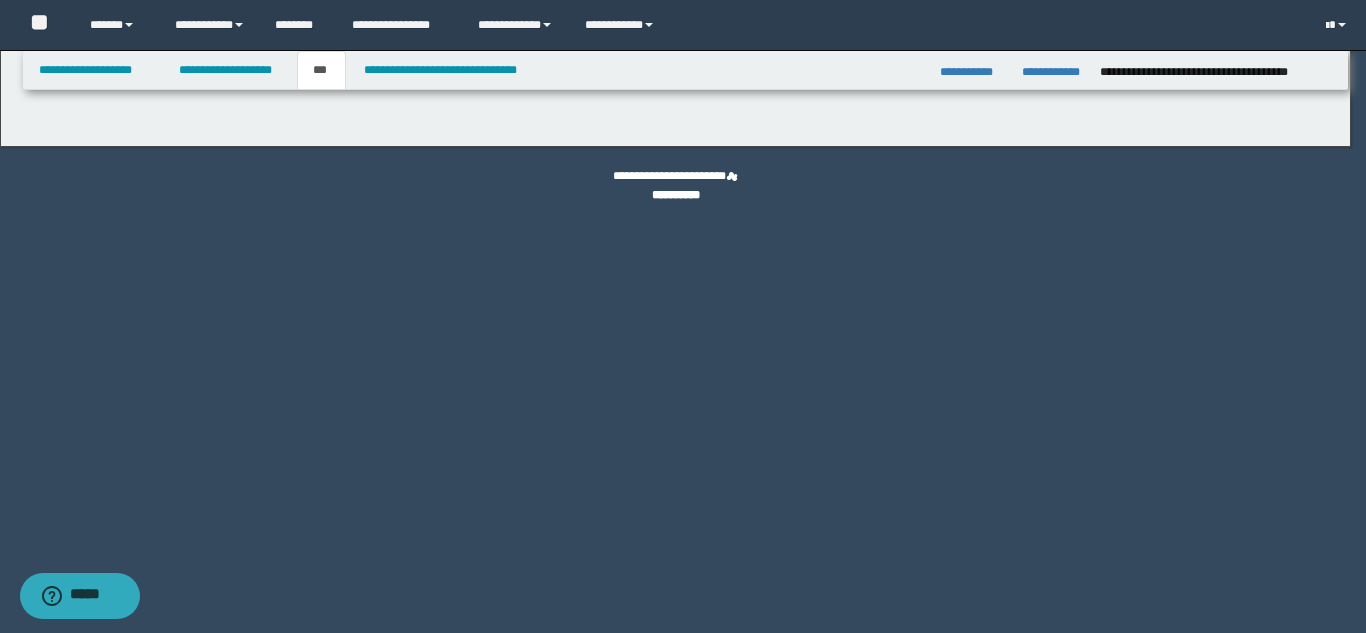 select on "**" 